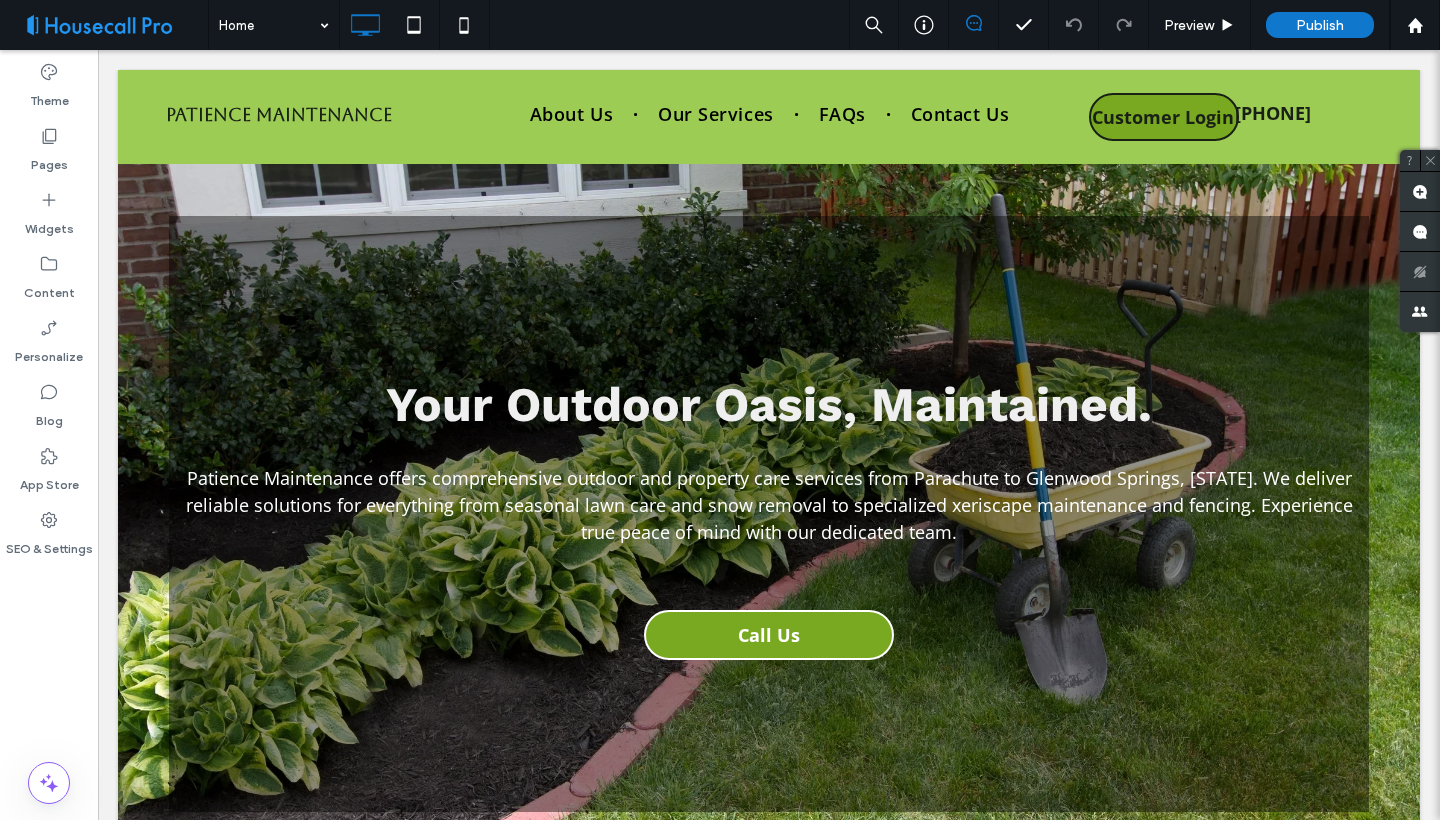 scroll, scrollTop: 0, scrollLeft: 0, axis: both 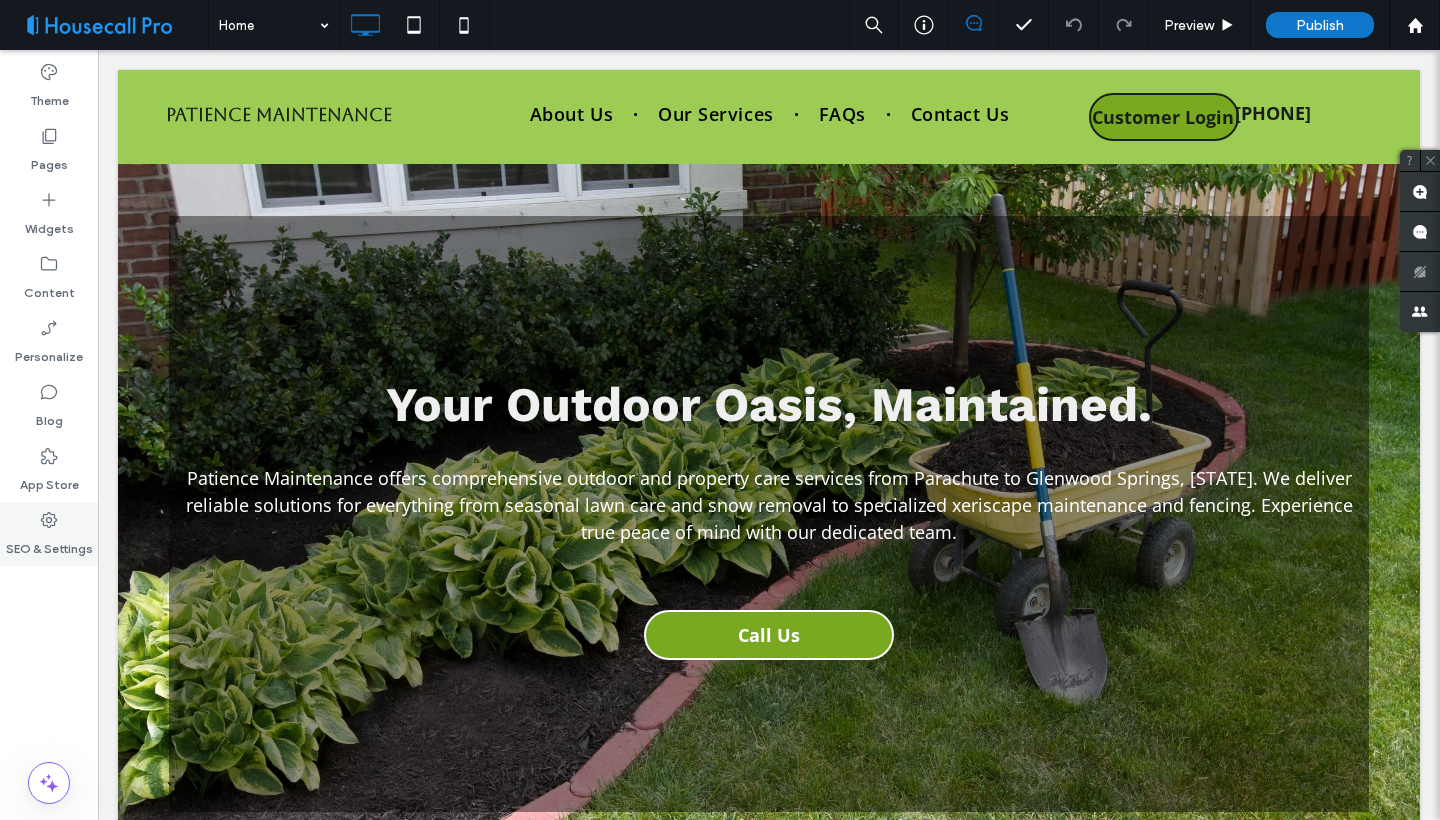 click 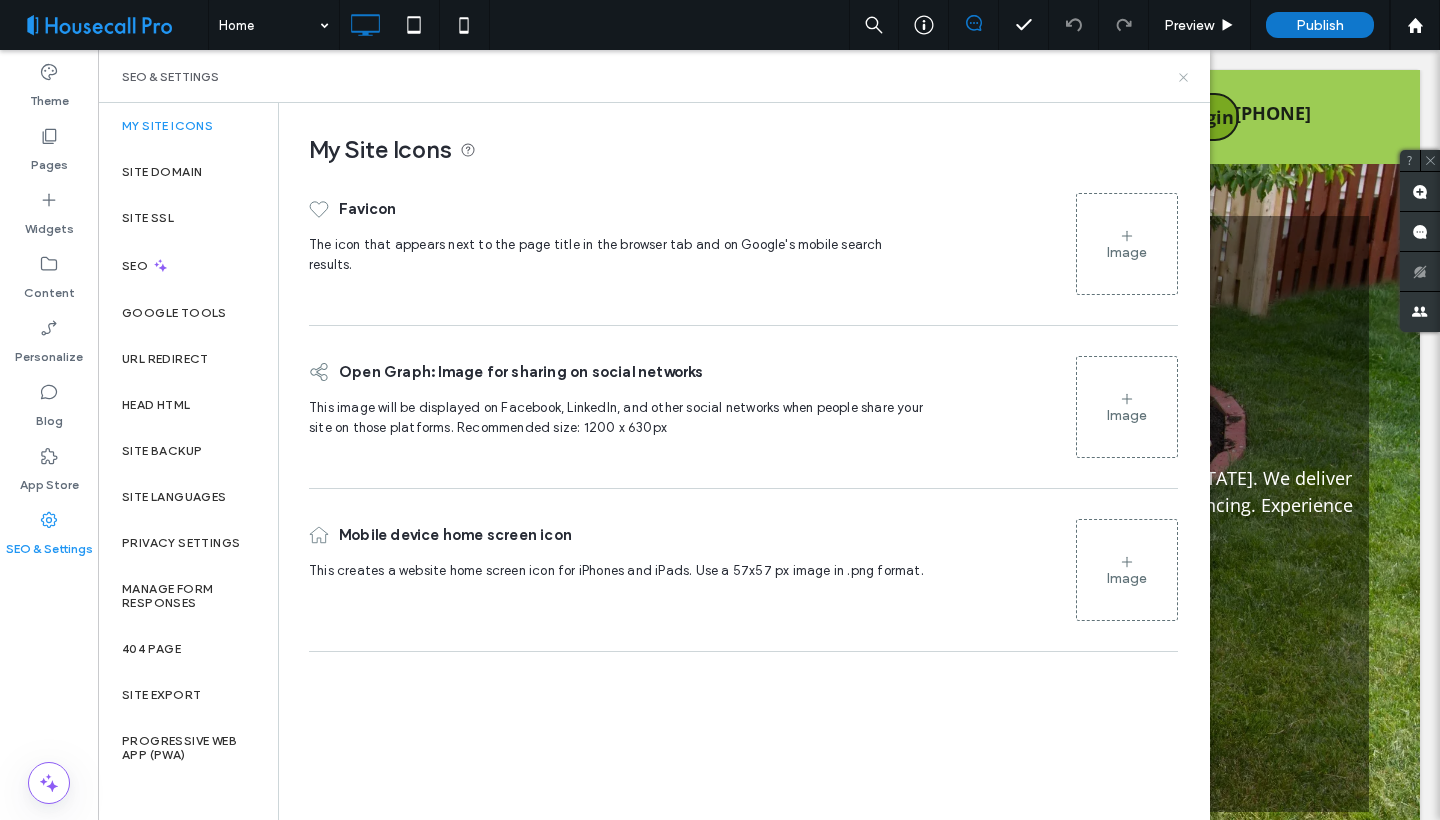 click 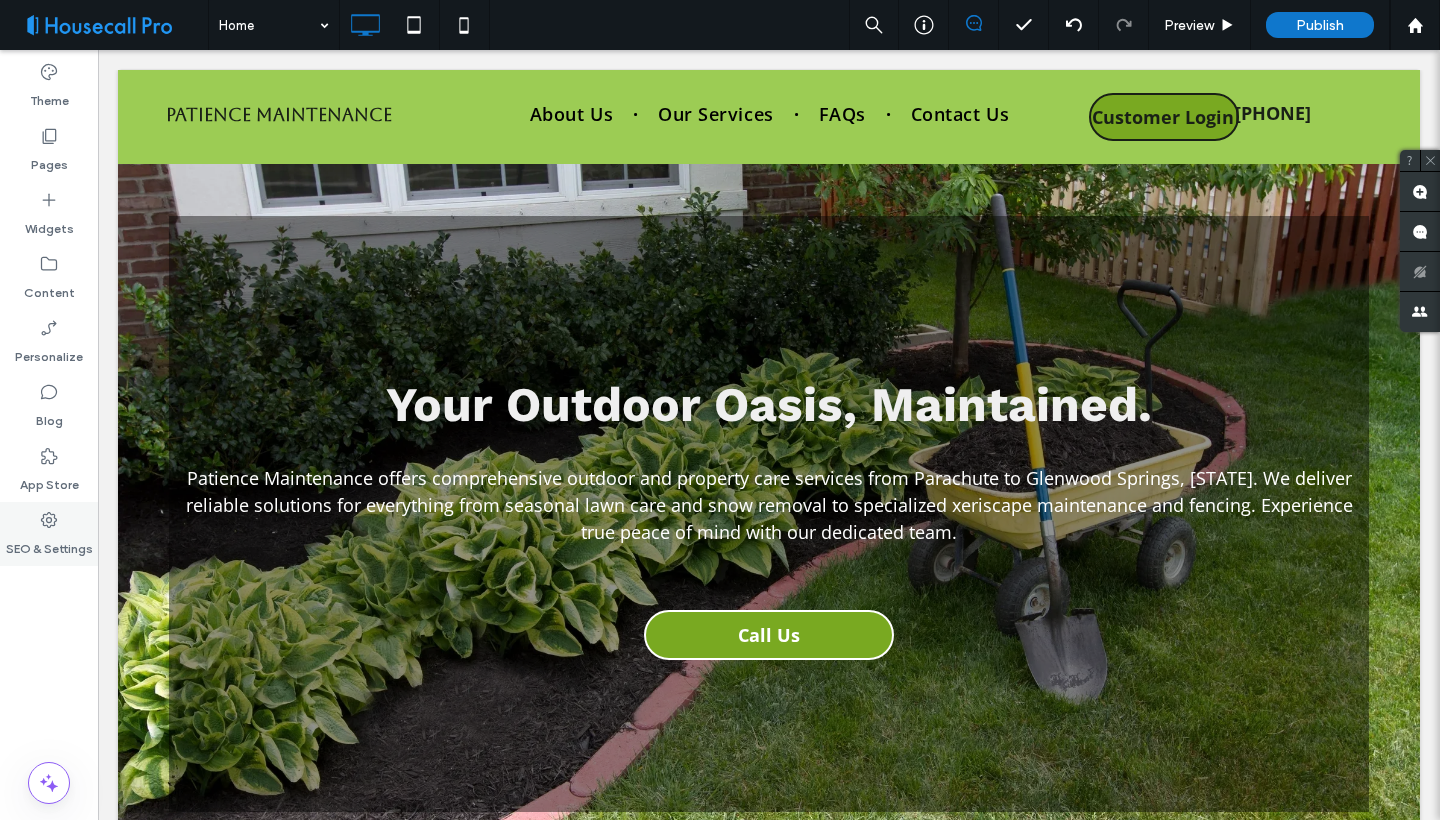 click on "SEO & Settings" at bounding box center (49, 544) 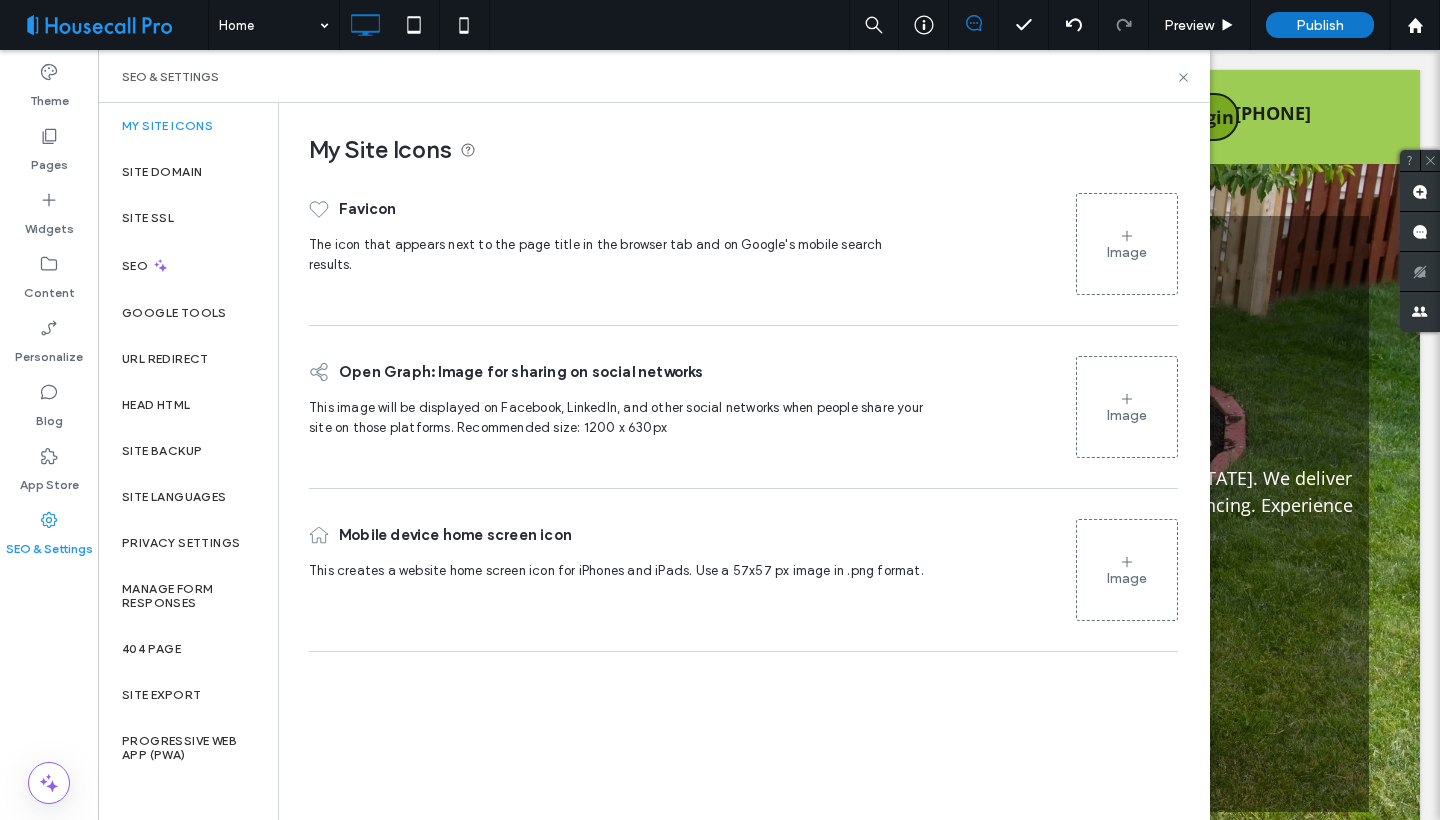 click on "Image" at bounding box center [1127, 244] 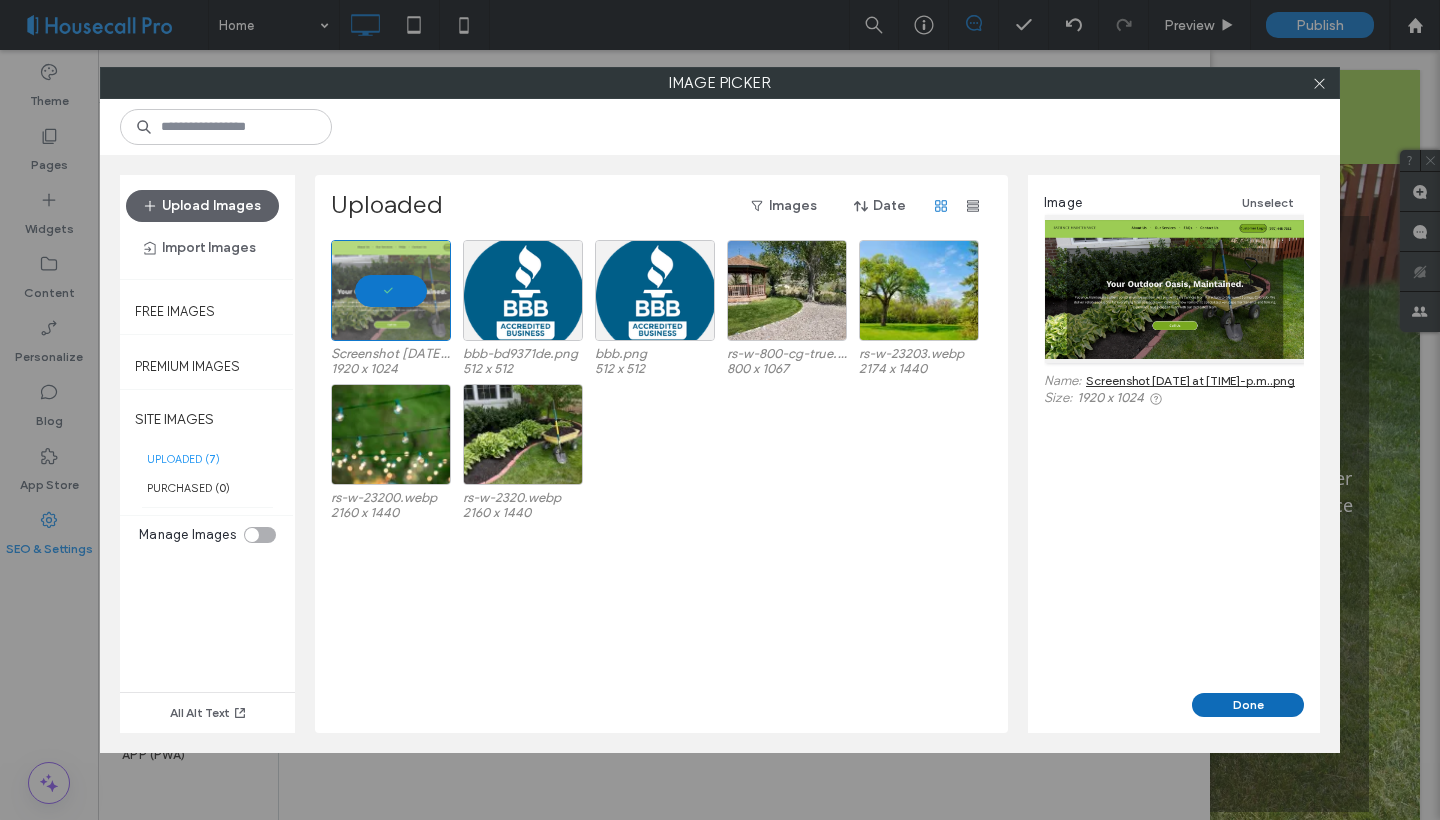 click on "Done" at bounding box center [1248, 705] 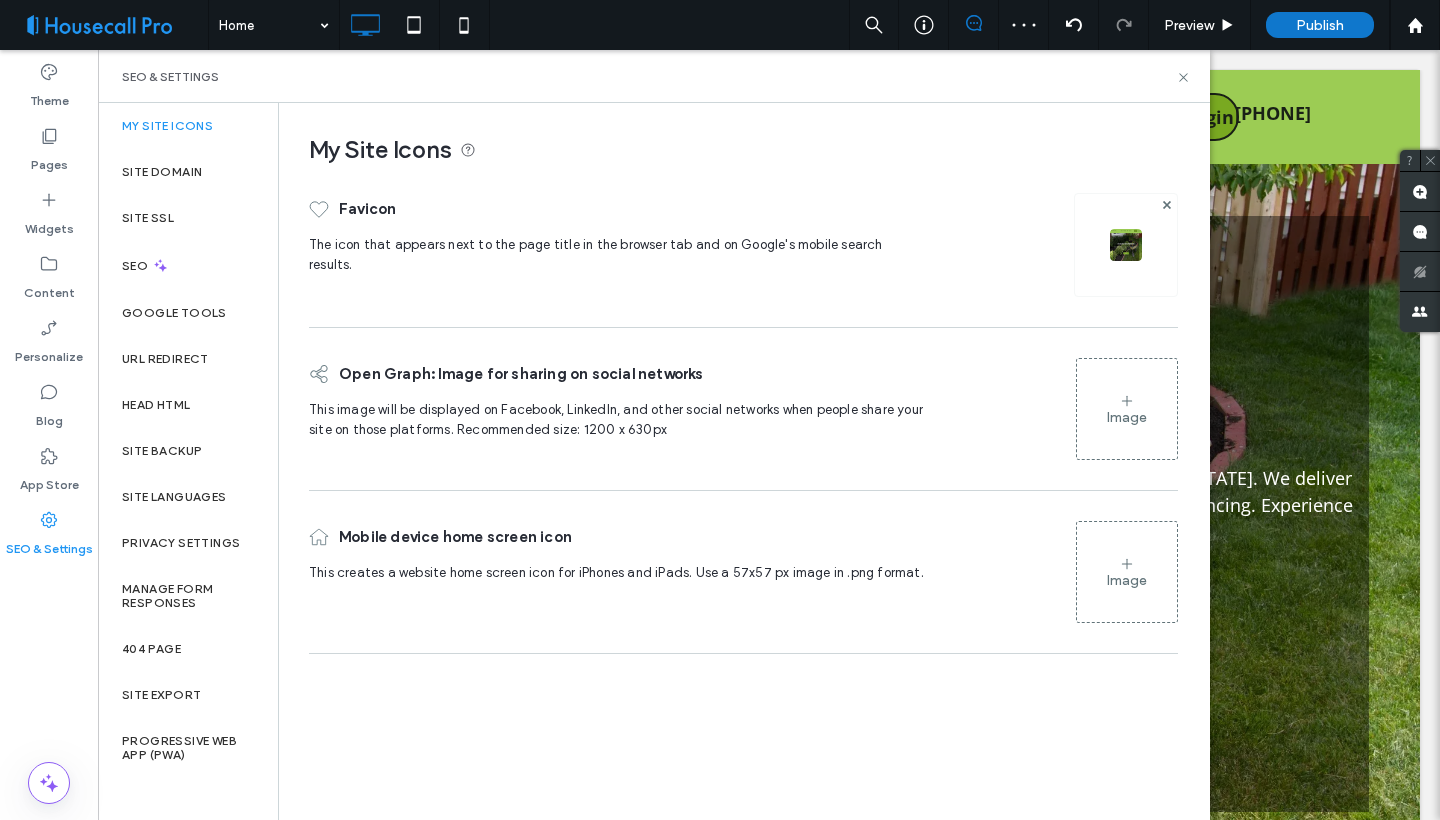 click on "Image" at bounding box center (1127, 417) 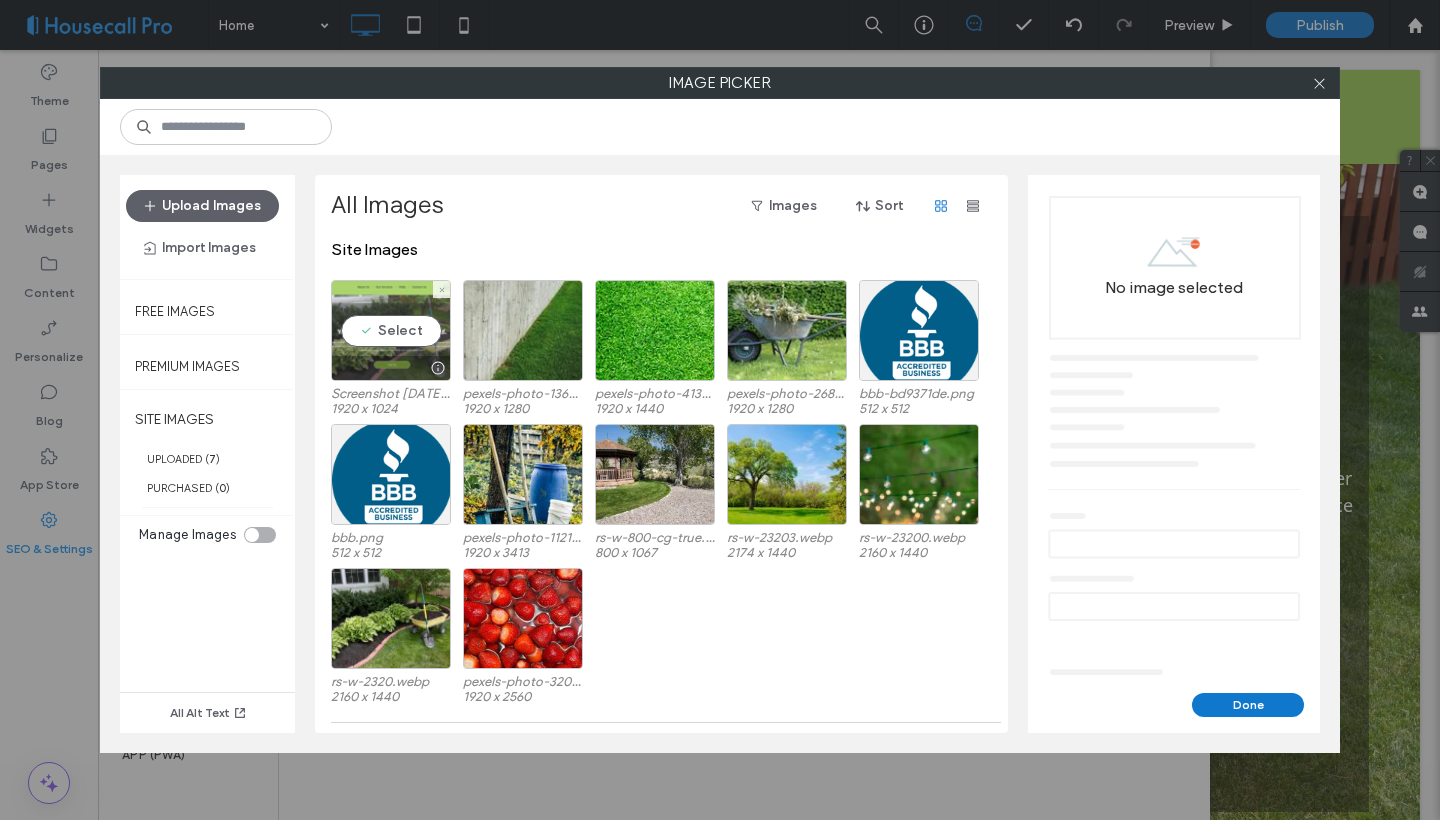 click on "Select" at bounding box center [391, 330] 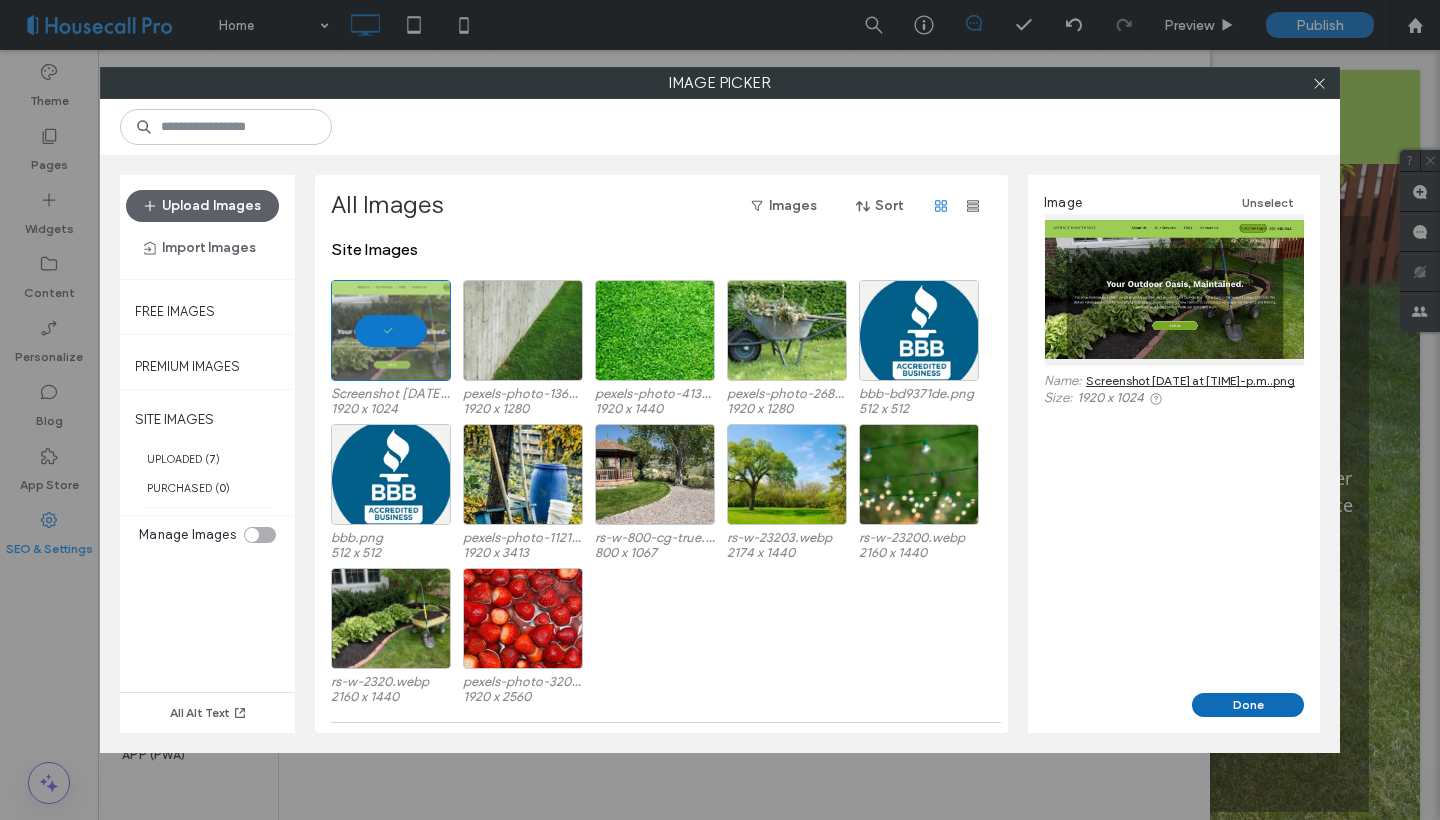 click on "Done" at bounding box center (1248, 705) 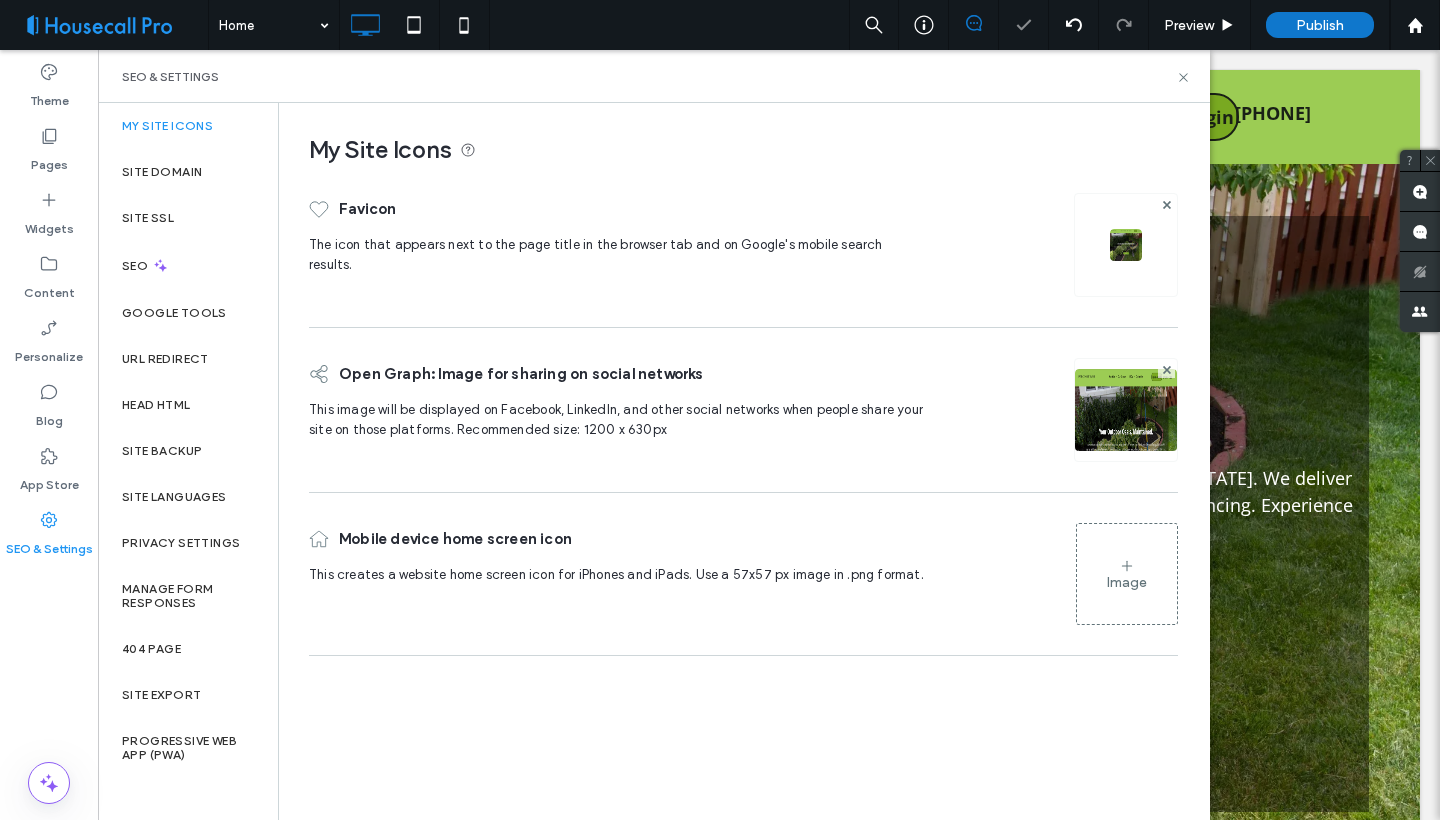 click on "Image" at bounding box center (1127, 574) 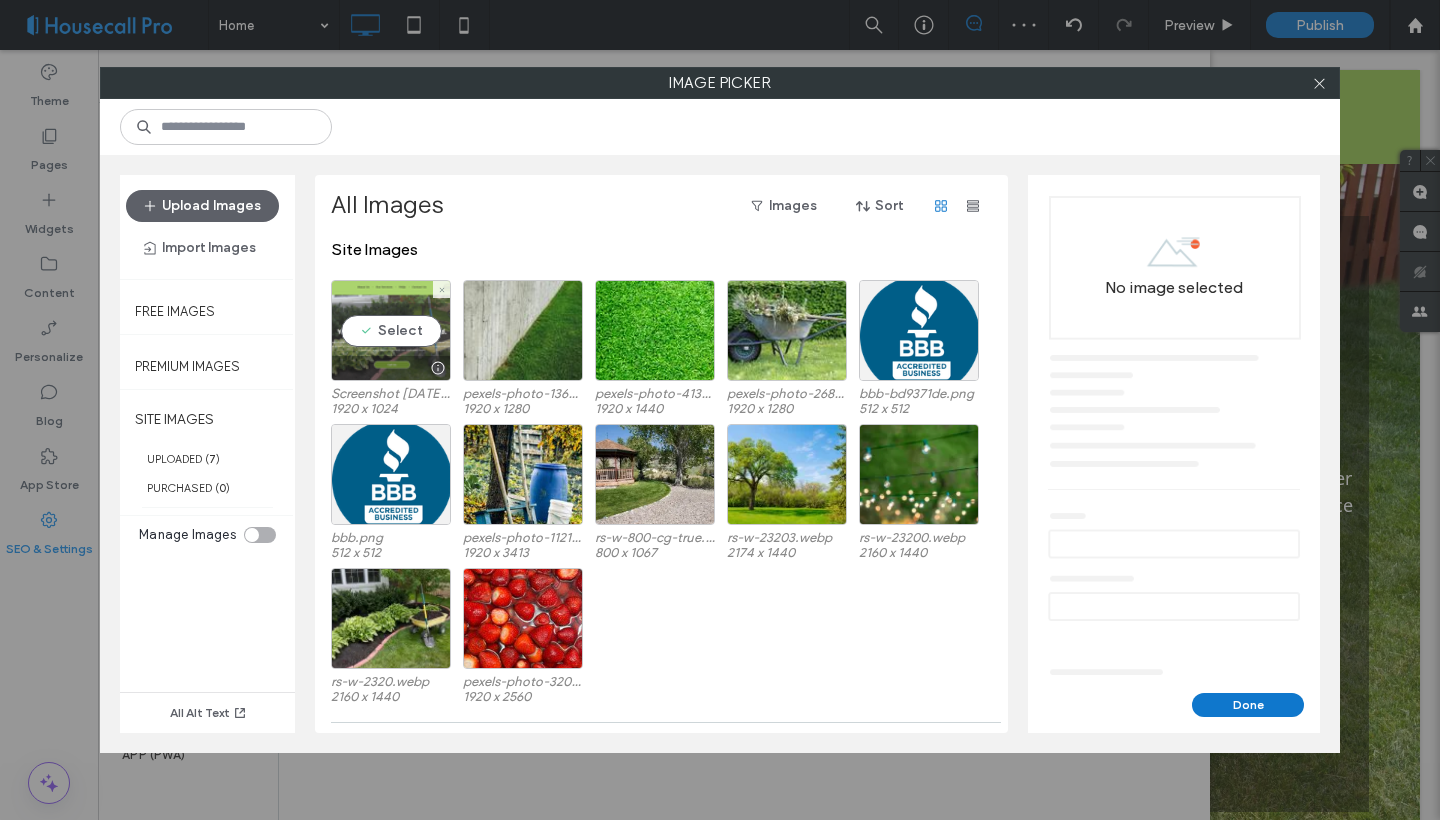 click on "Select" at bounding box center [391, 330] 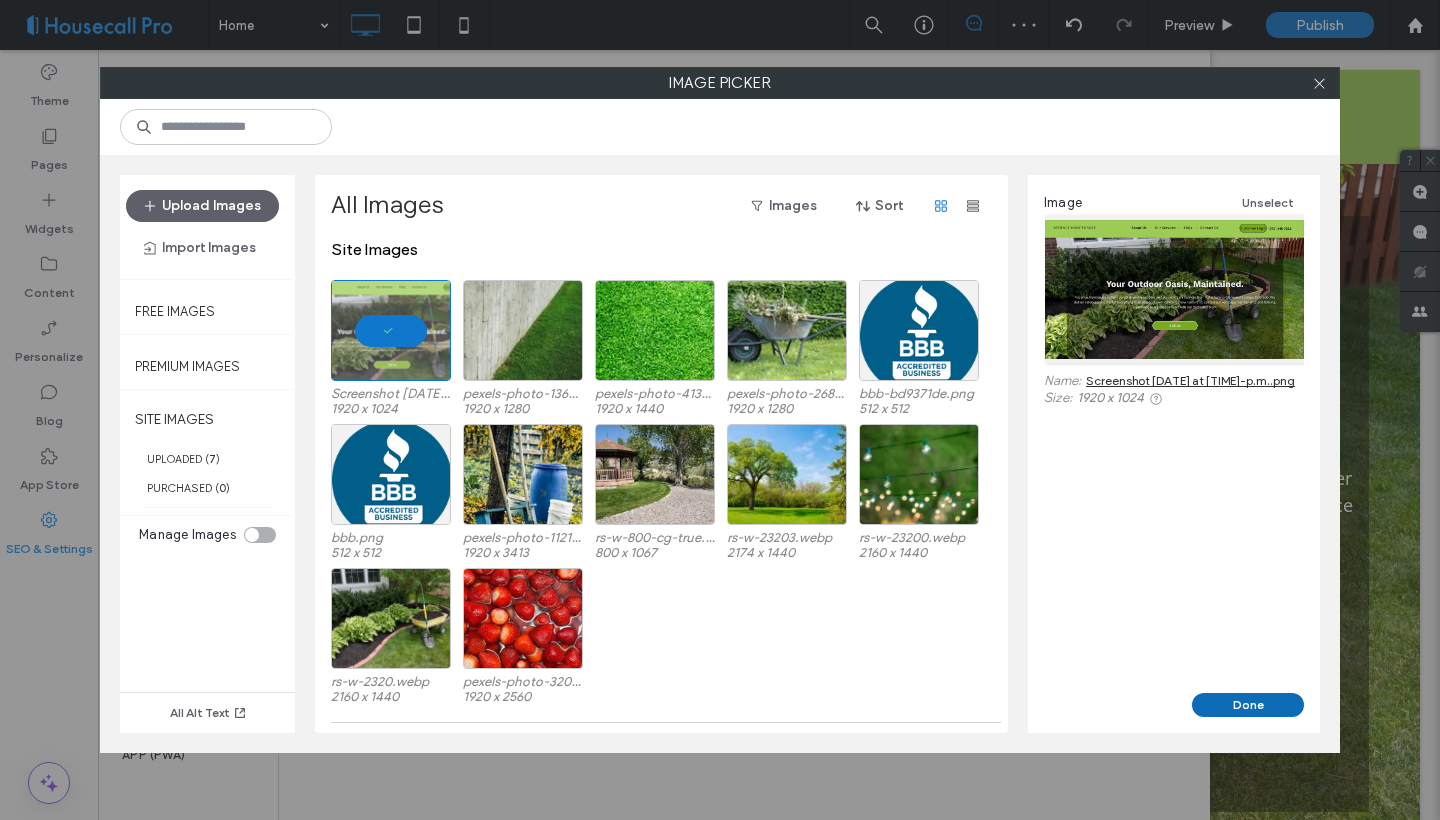 click on "Done" at bounding box center (1248, 705) 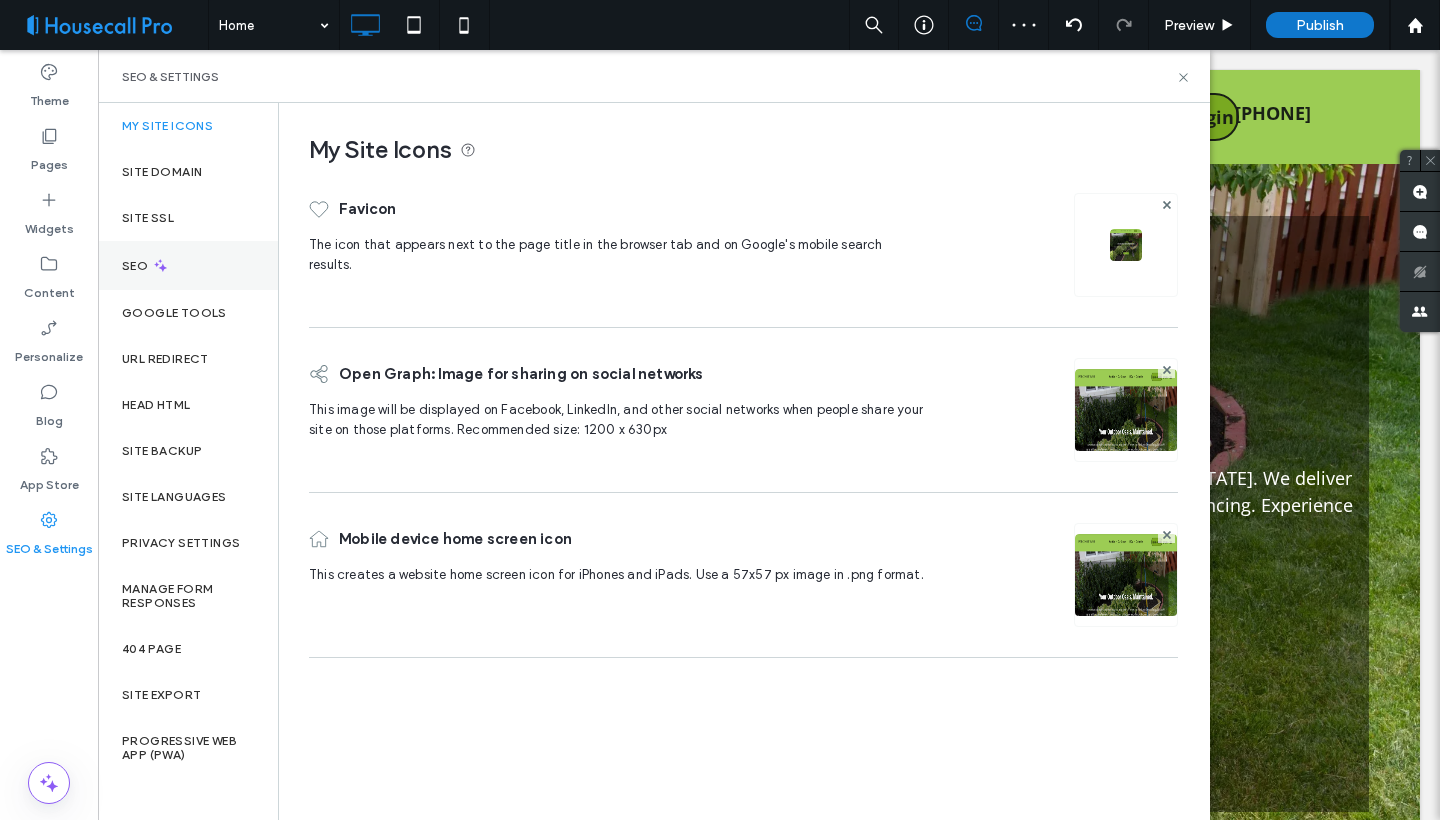click on "SEO" at bounding box center [188, 265] 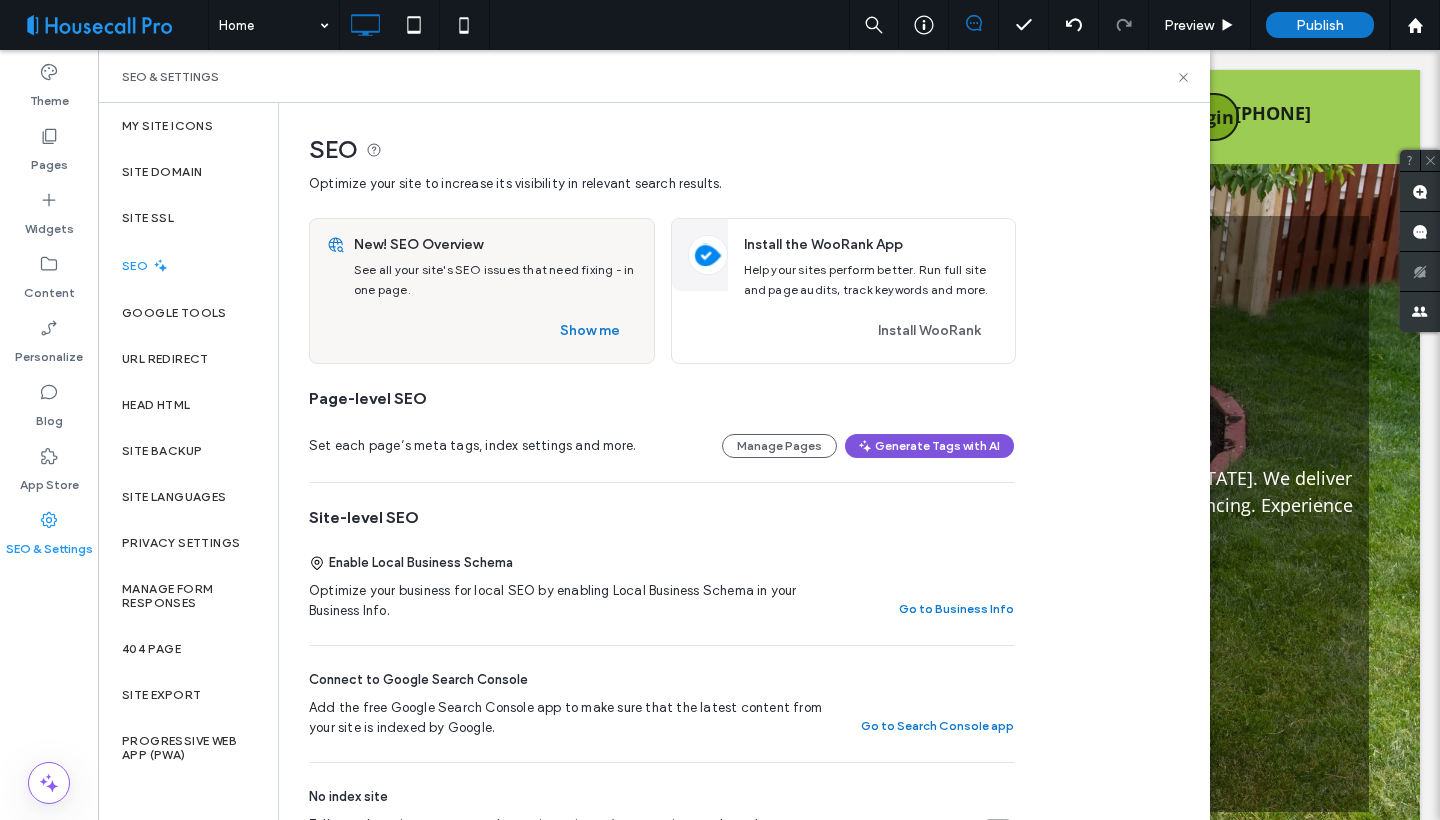 click on "Generate Tags with AI" at bounding box center (929, 446) 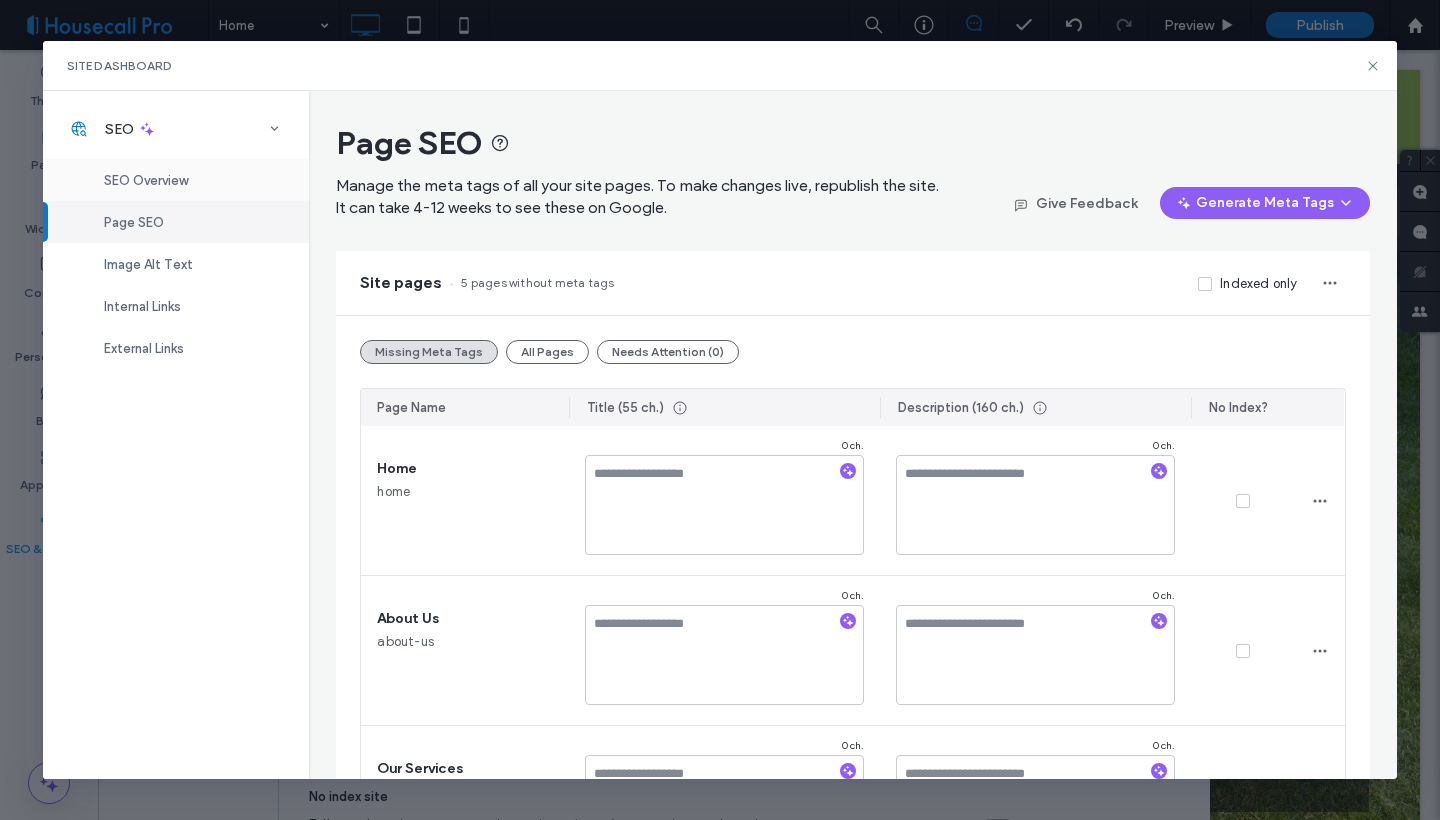click on "SEO Overview" at bounding box center (146, 180) 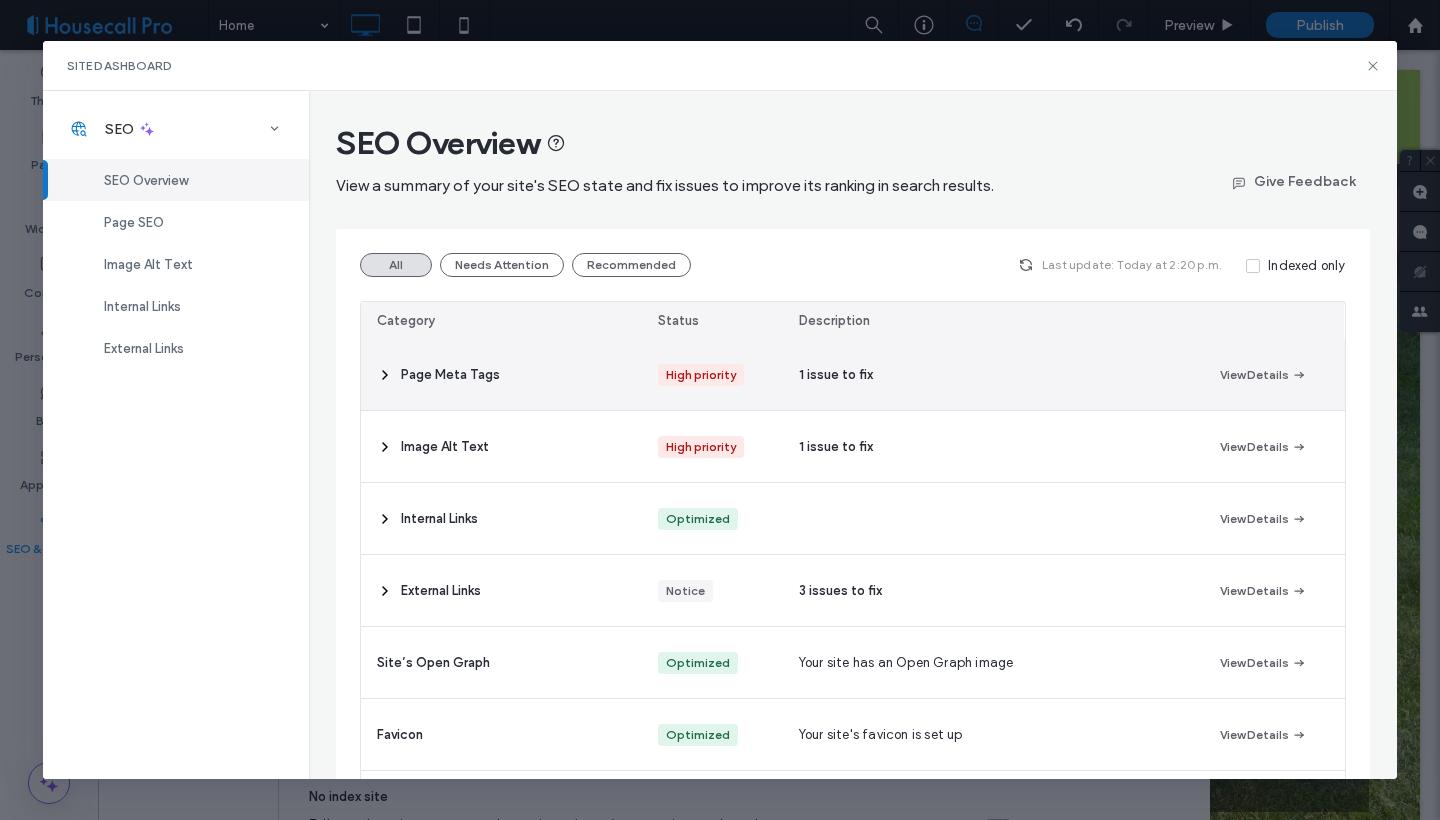 click on "Page Meta Tags" at bounding box center [501, 374] 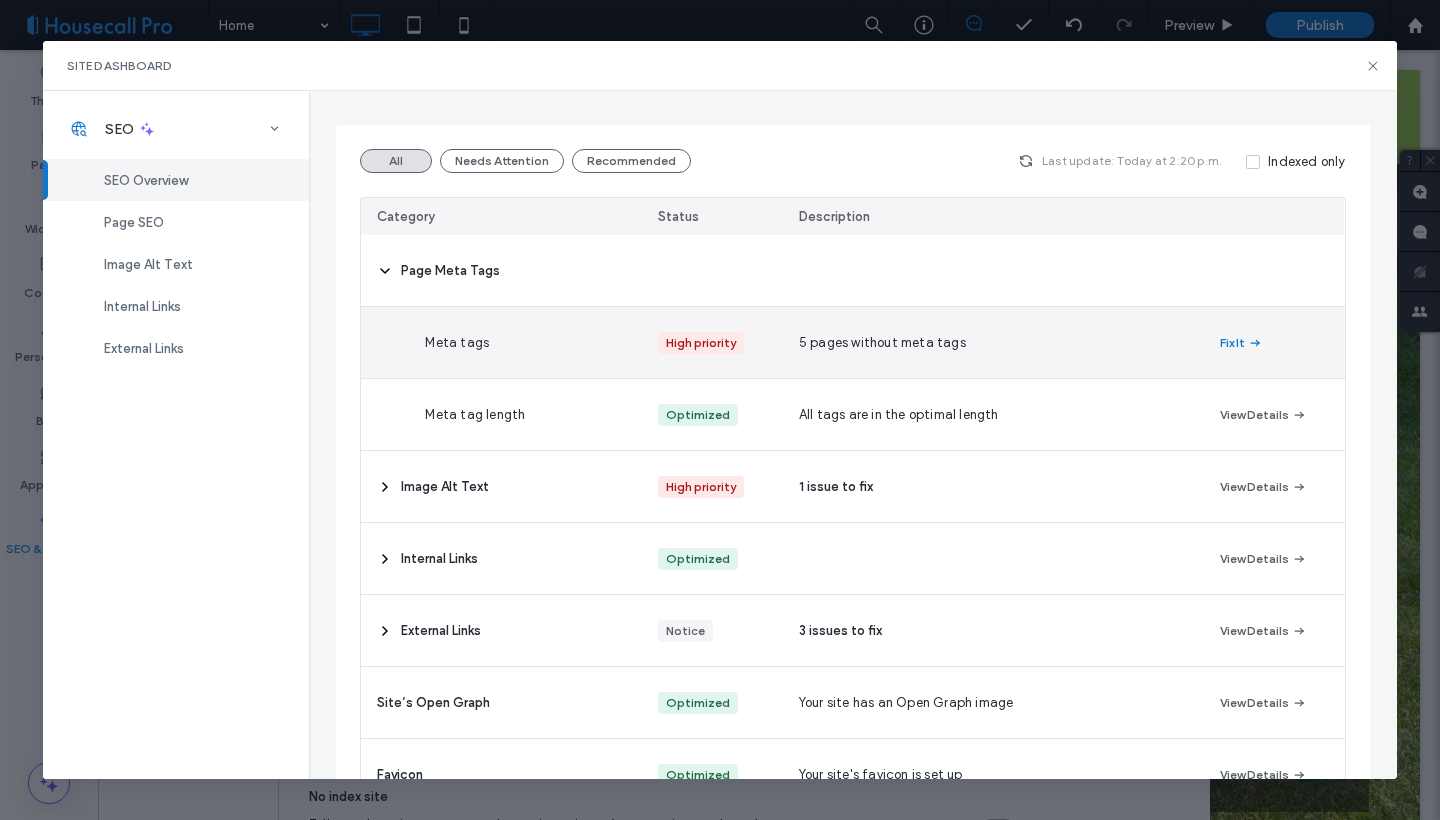 scroll, scrollTop: 105, scrollLeft: 0, axis: vertical 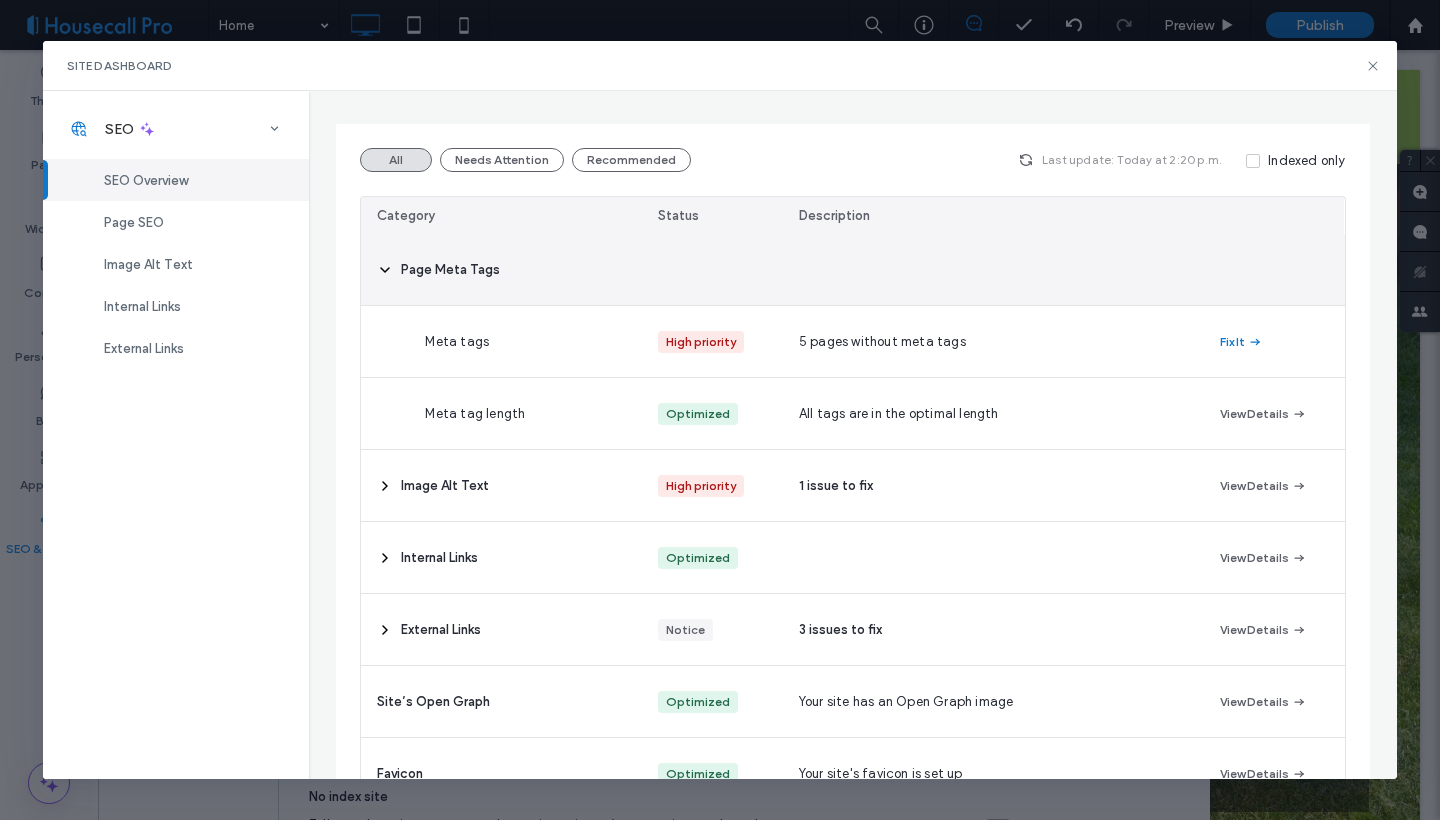 click on "Page Meta Tags" at bounding box center [501, 269] 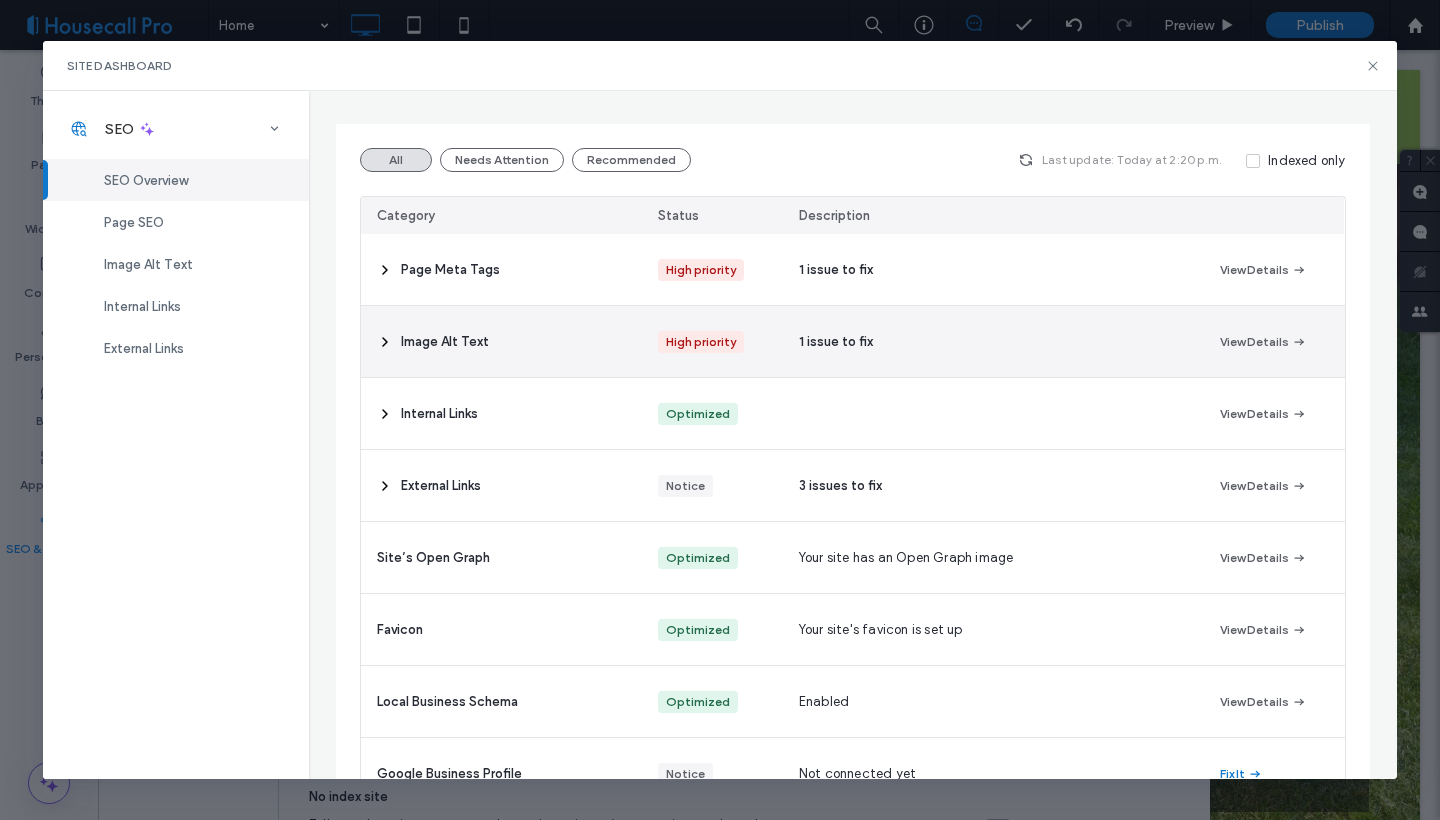 click on "Image Alt Text" at bounding box center (501, 341) 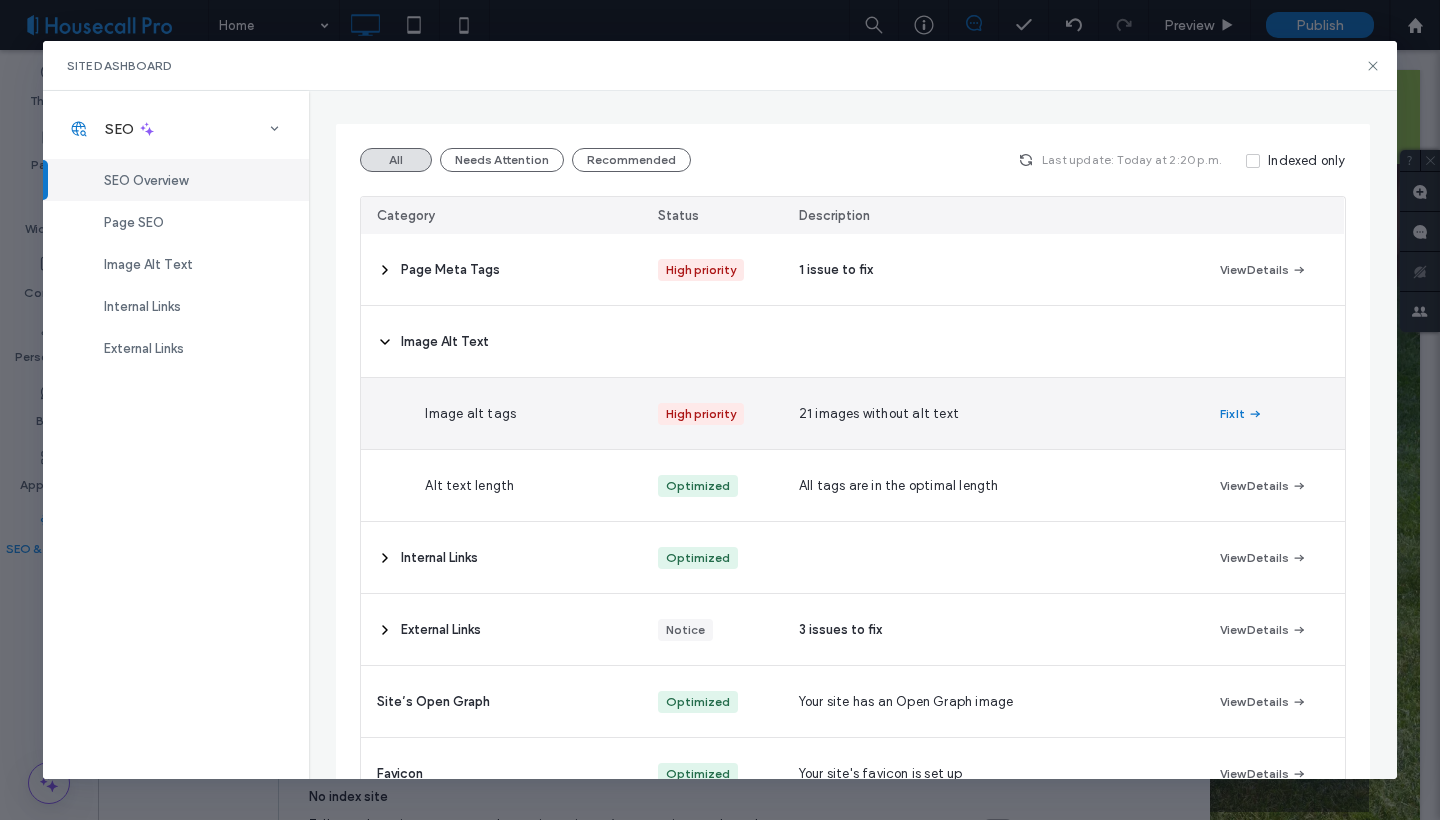 click on "High priority" at bounding box center (712, 413) 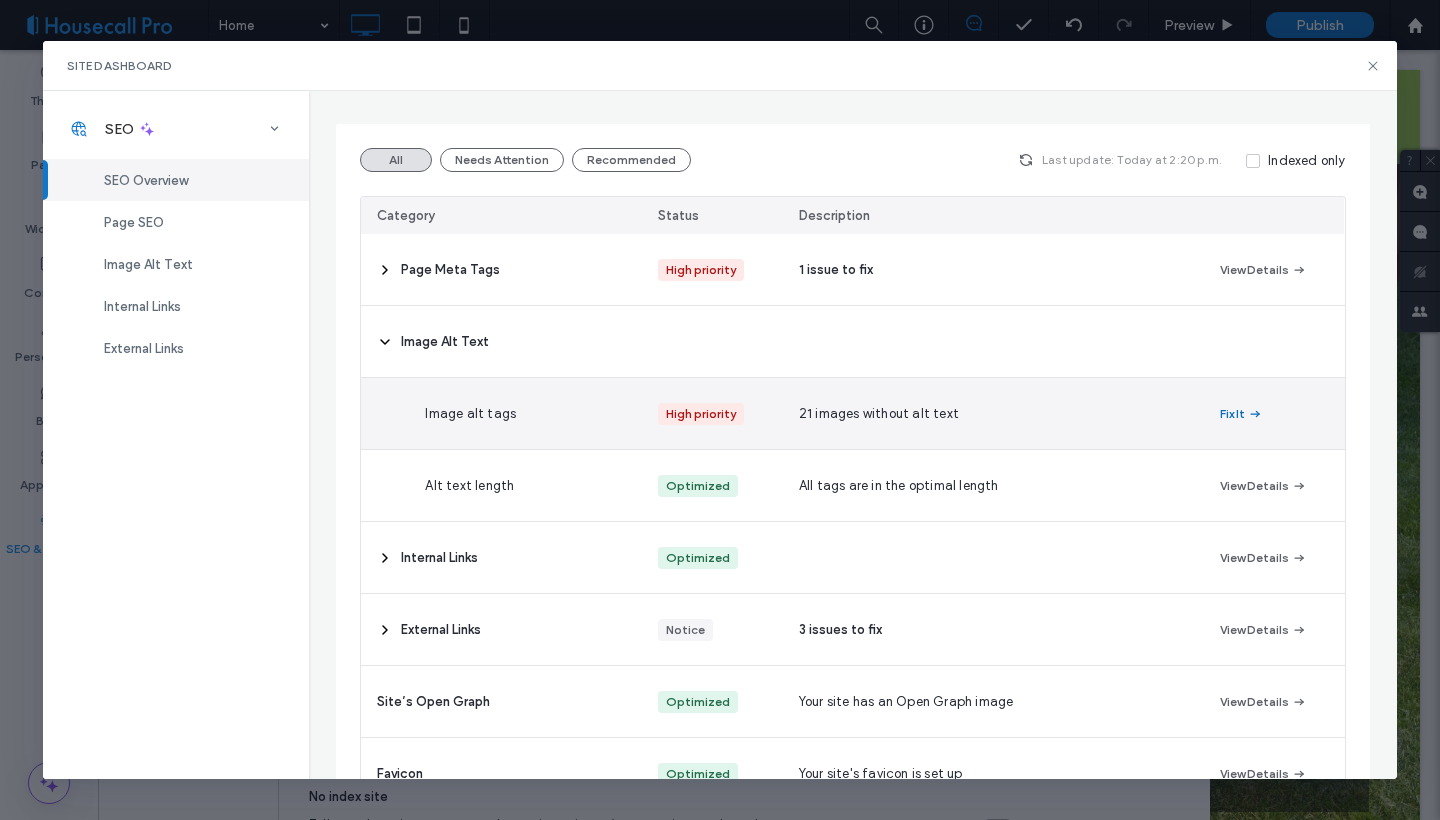 click 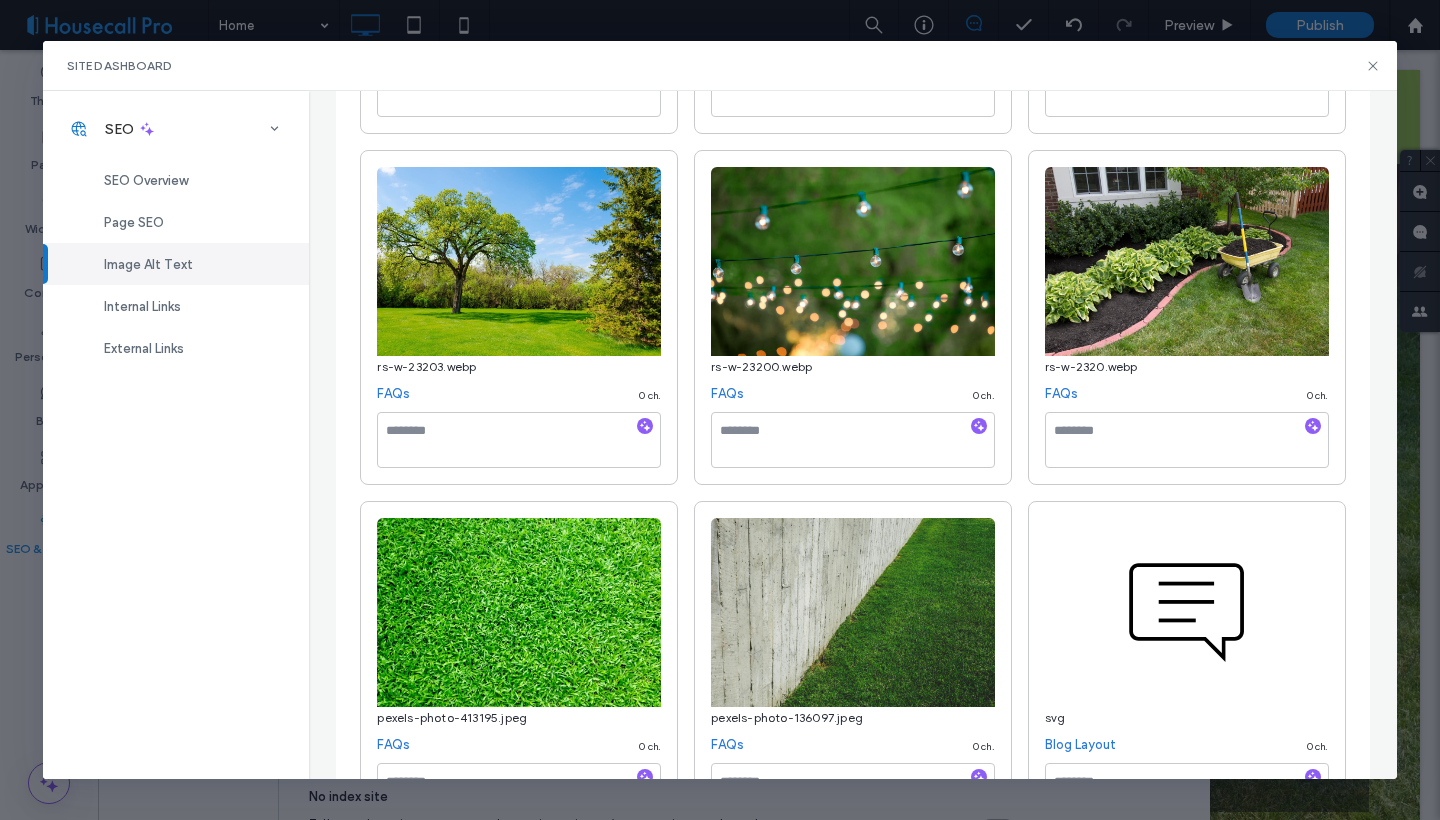 scroll, scrollTop: 1095, scrollLeft: 0, axis: vertical 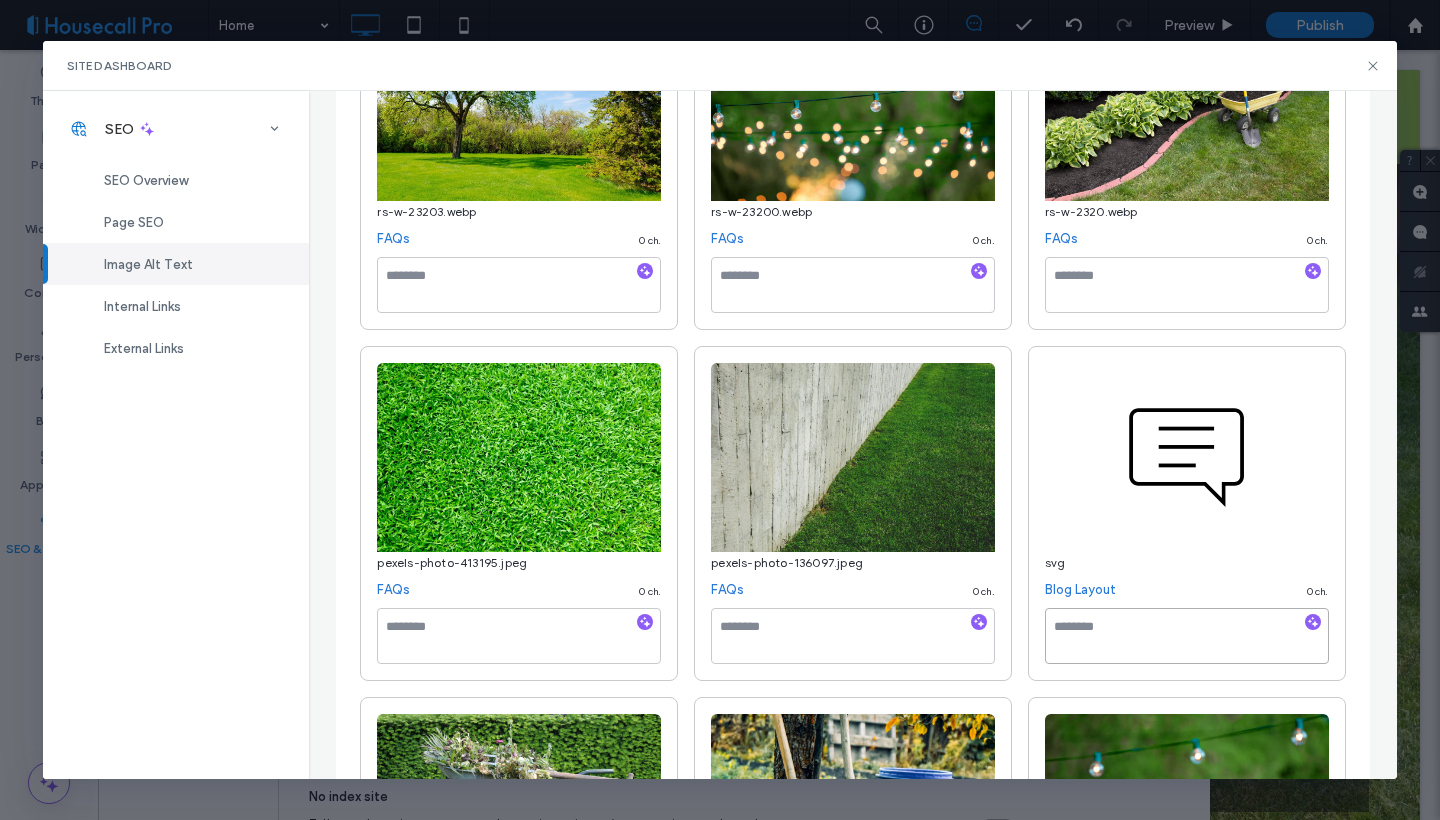 click at bounding box center [1187, 636] 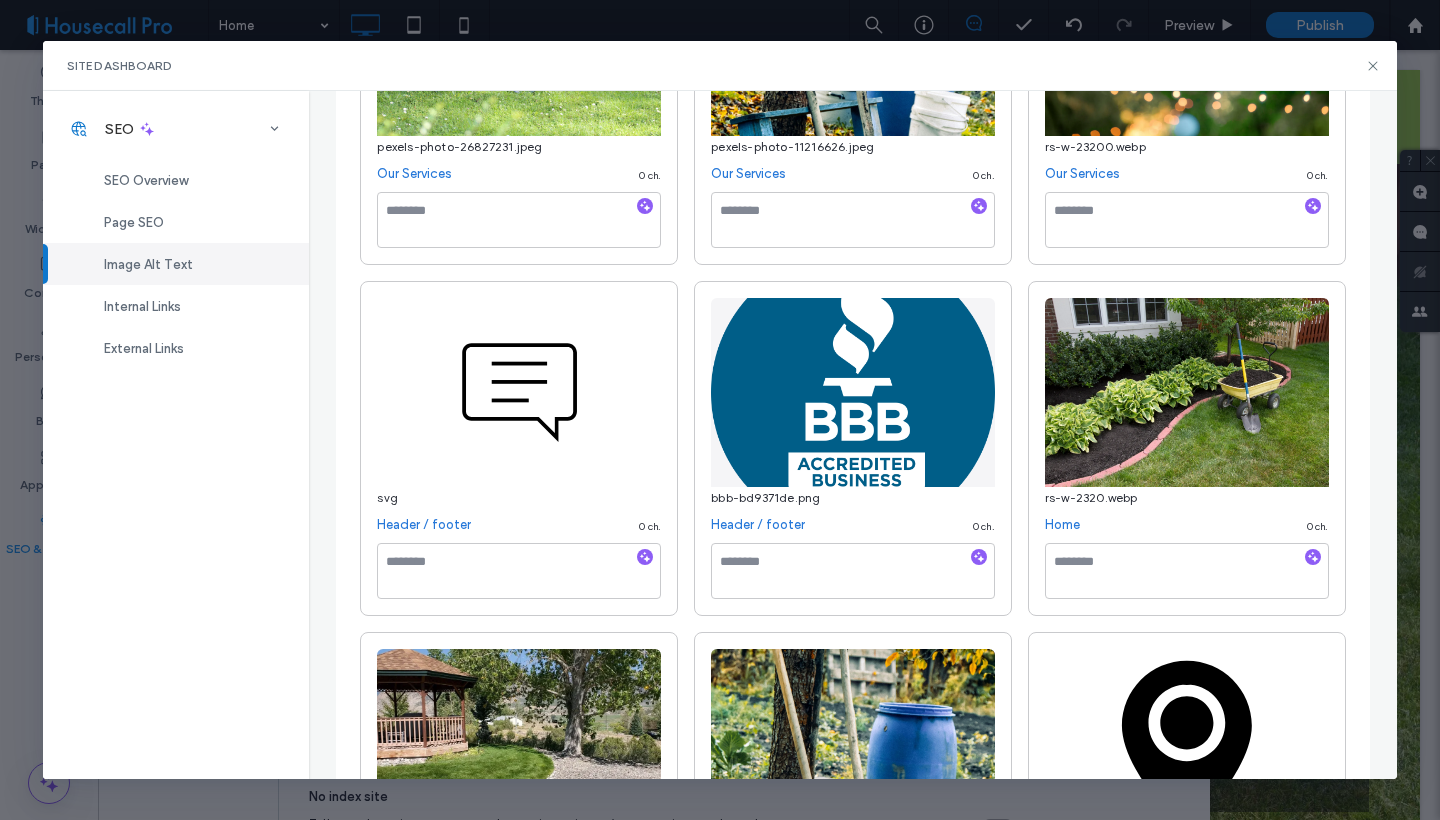 scroll, scrollTop: 1946, scrollLeft: 0, axis: vertical 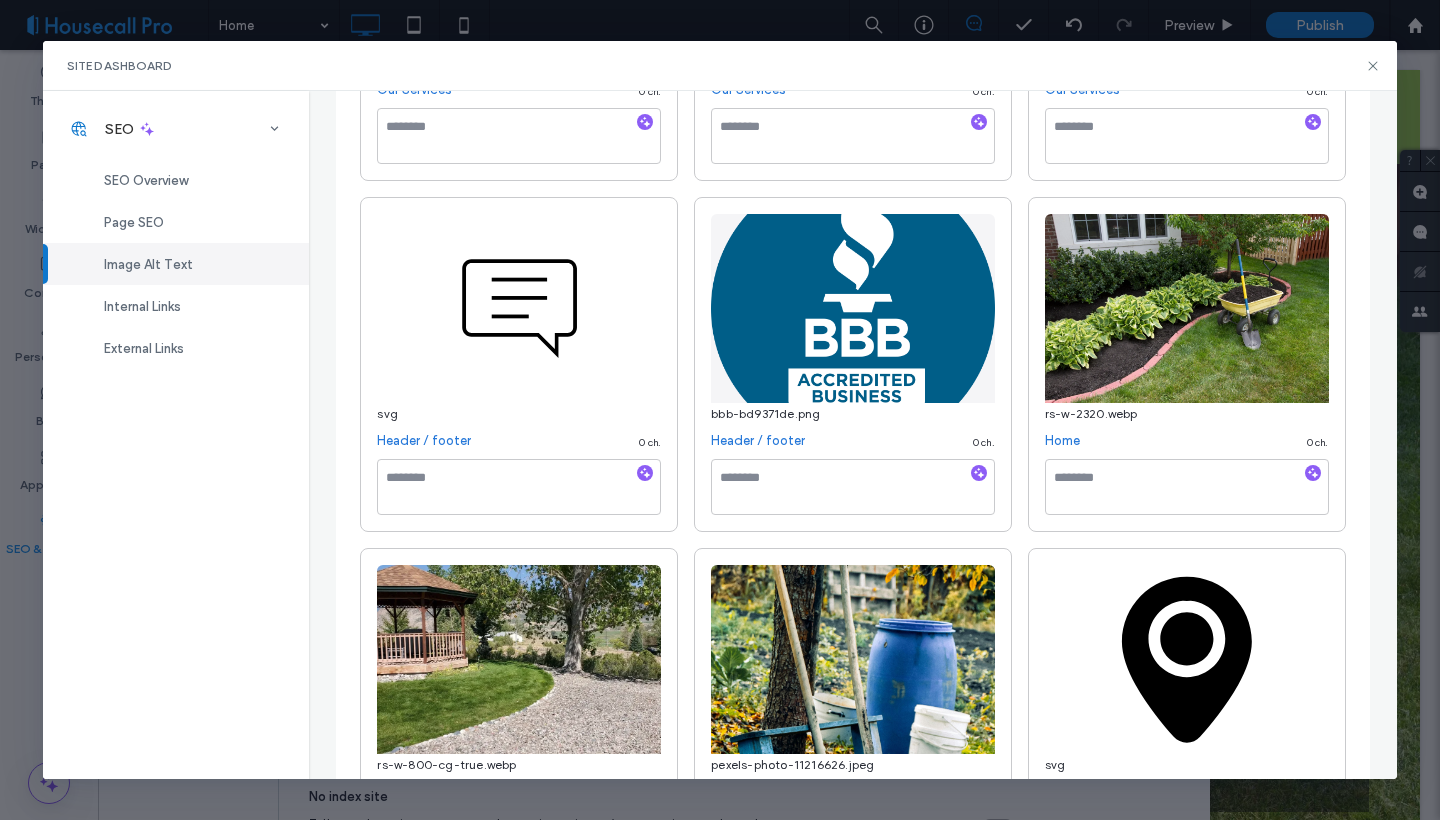 type on "**********" 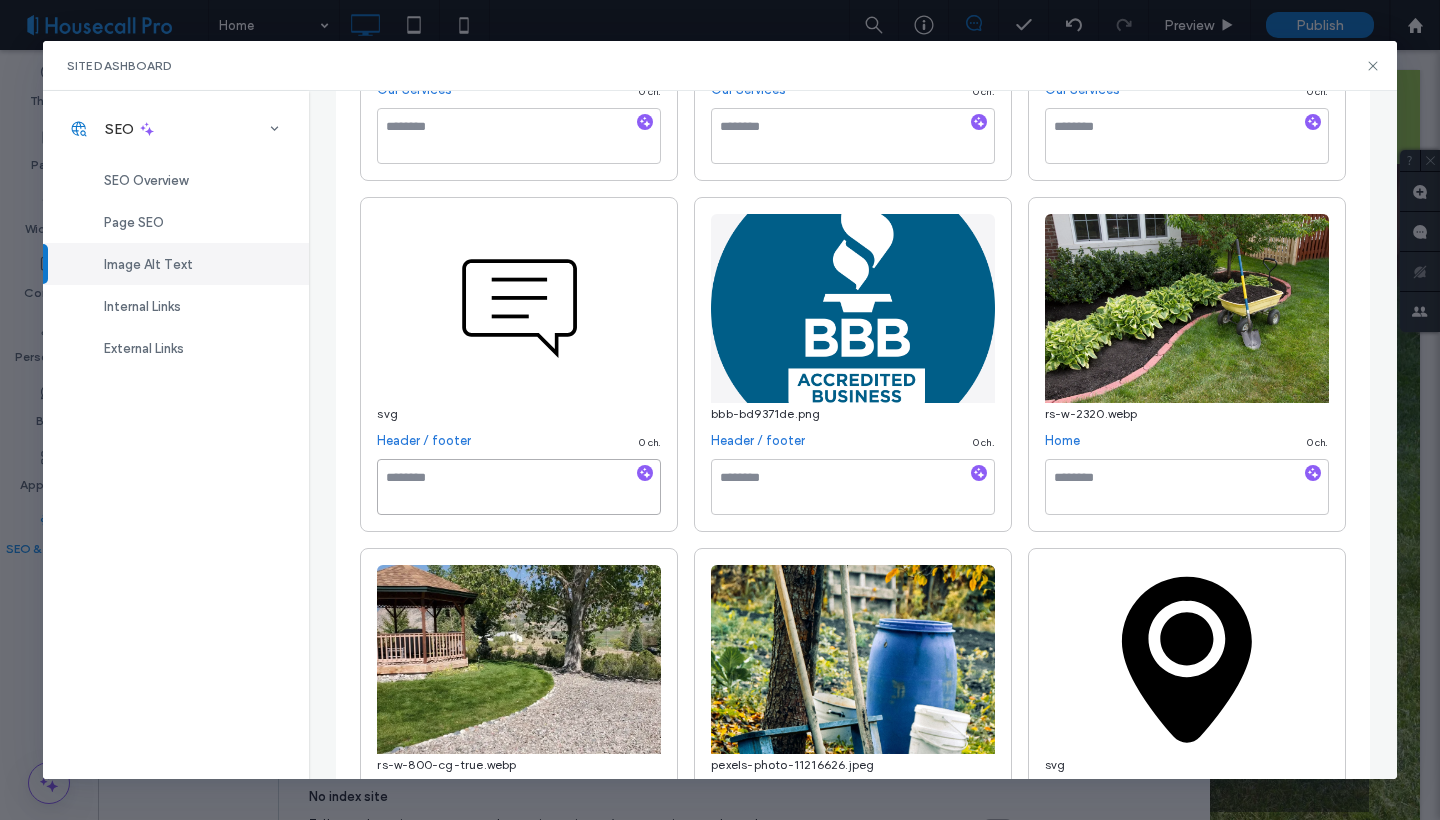click at bounding box center (519, 487) 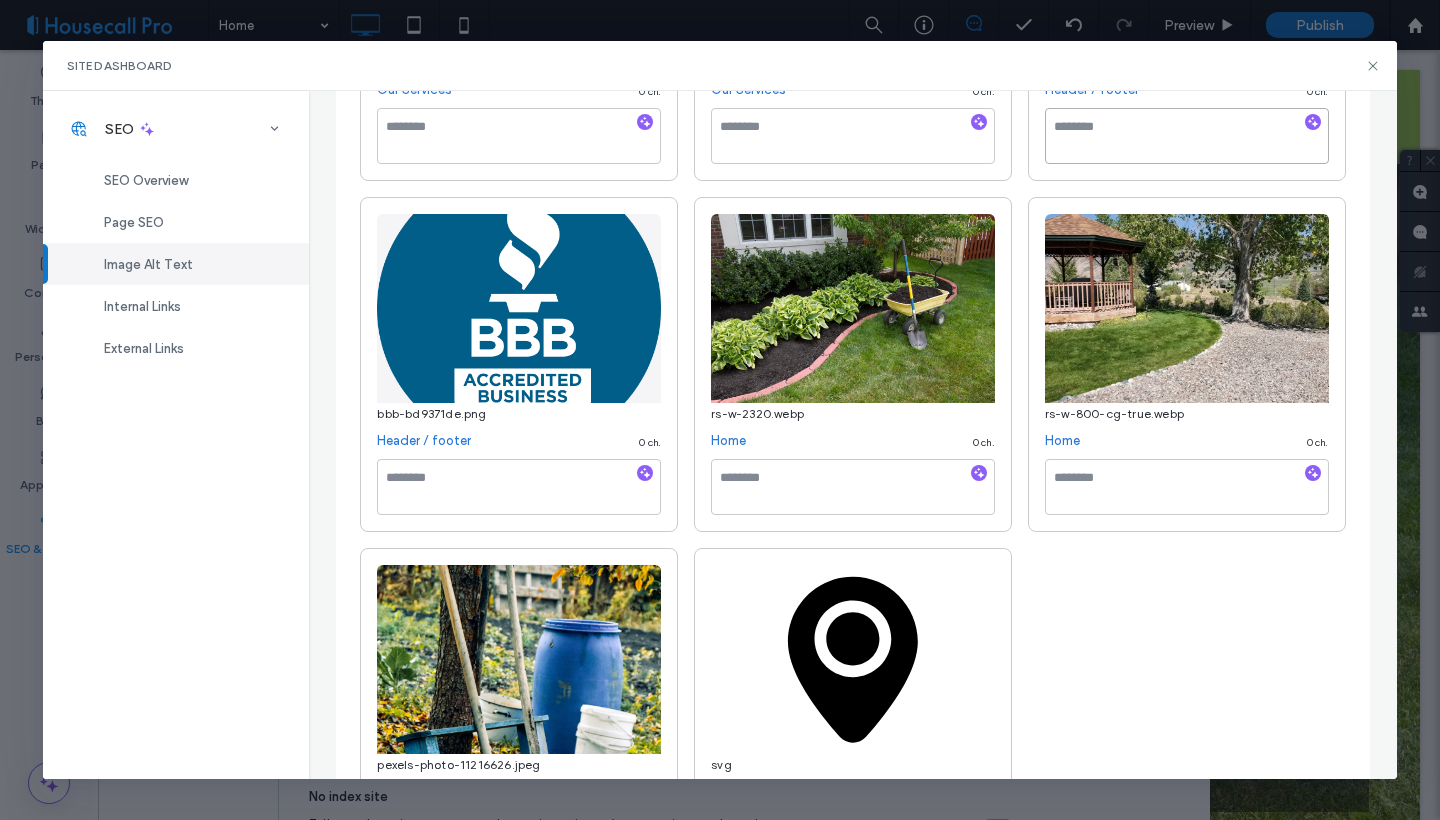 paste on "**********" 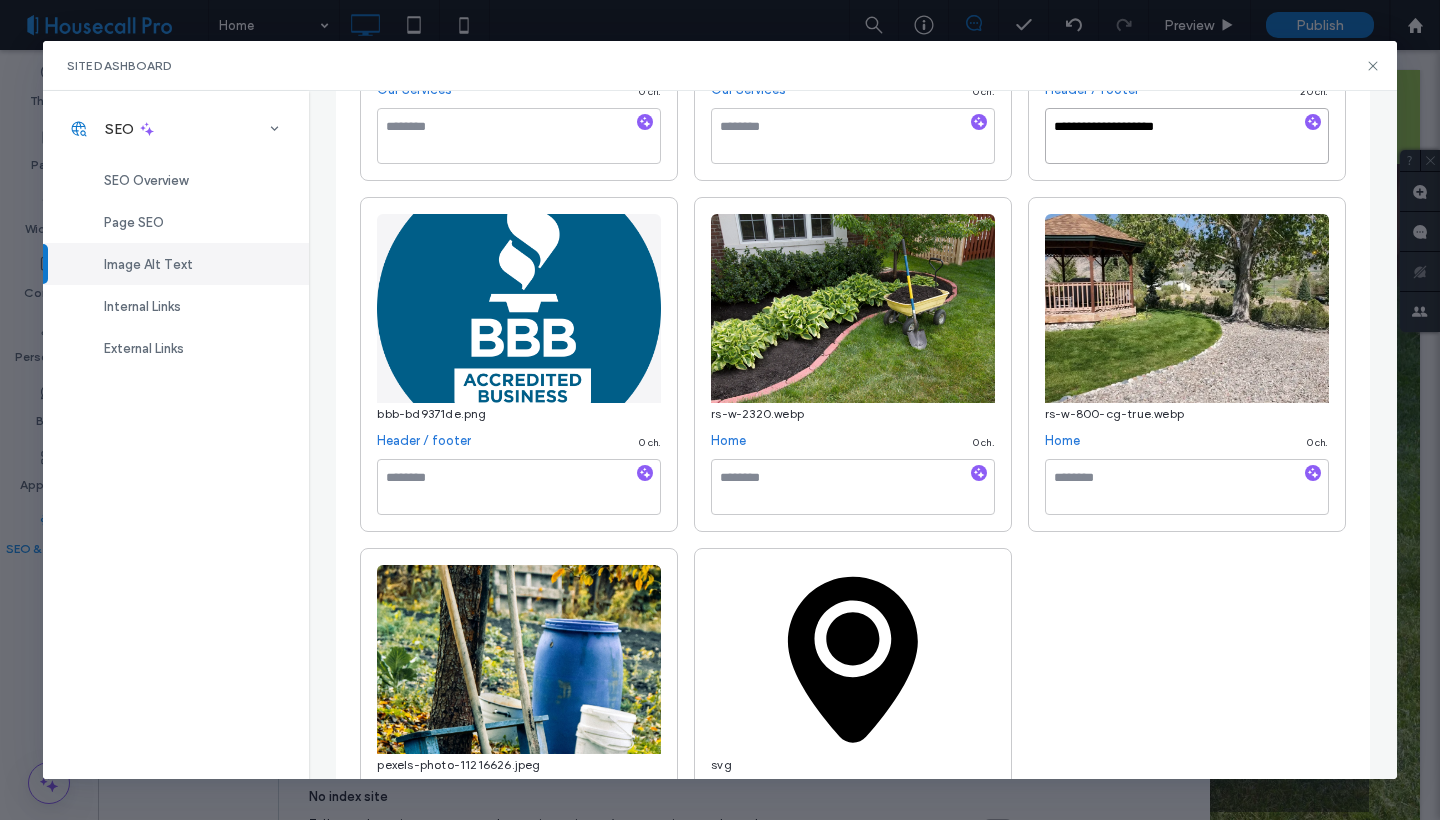 type on "**********" 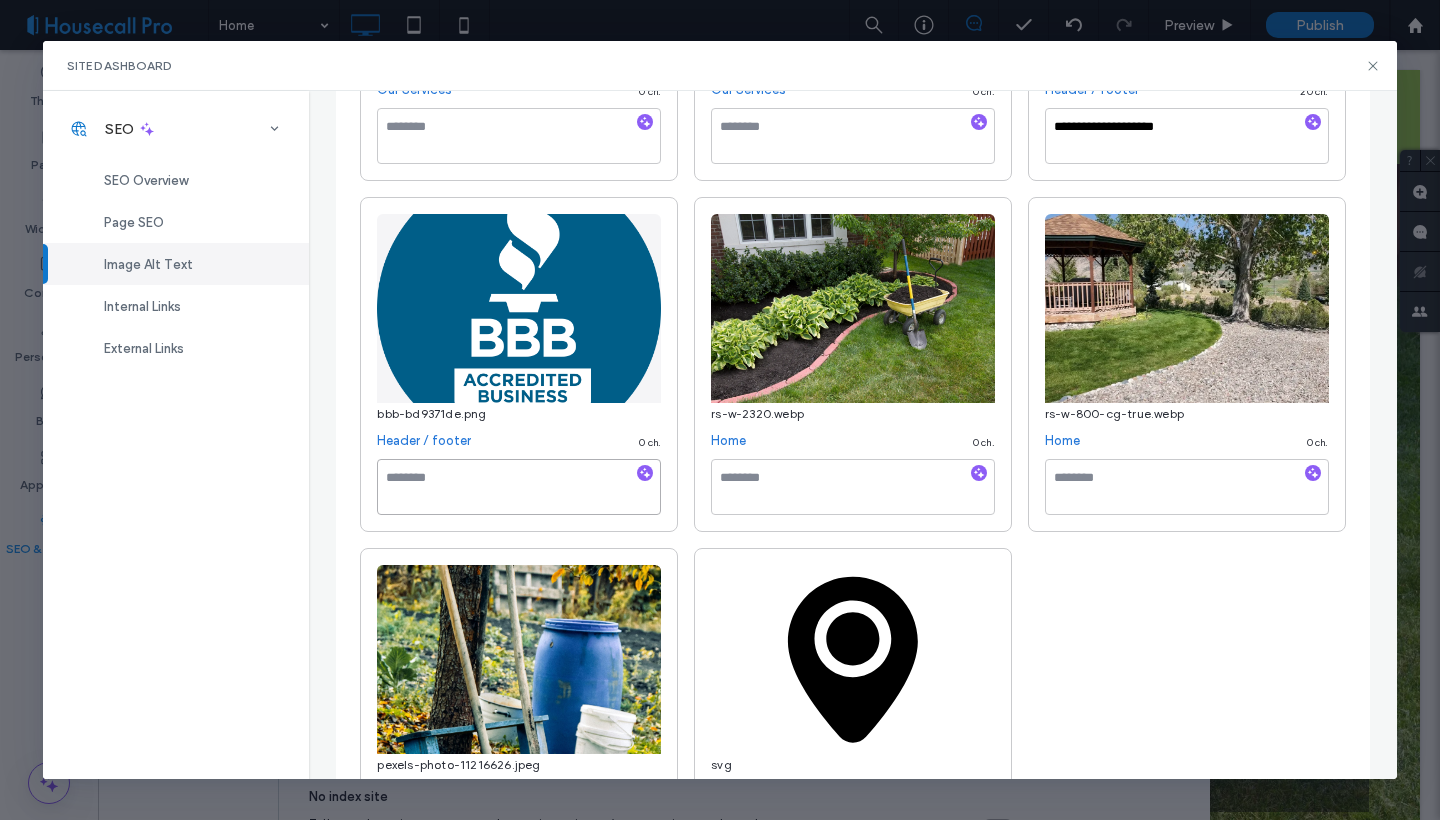 click at bounding box center [519, 487] 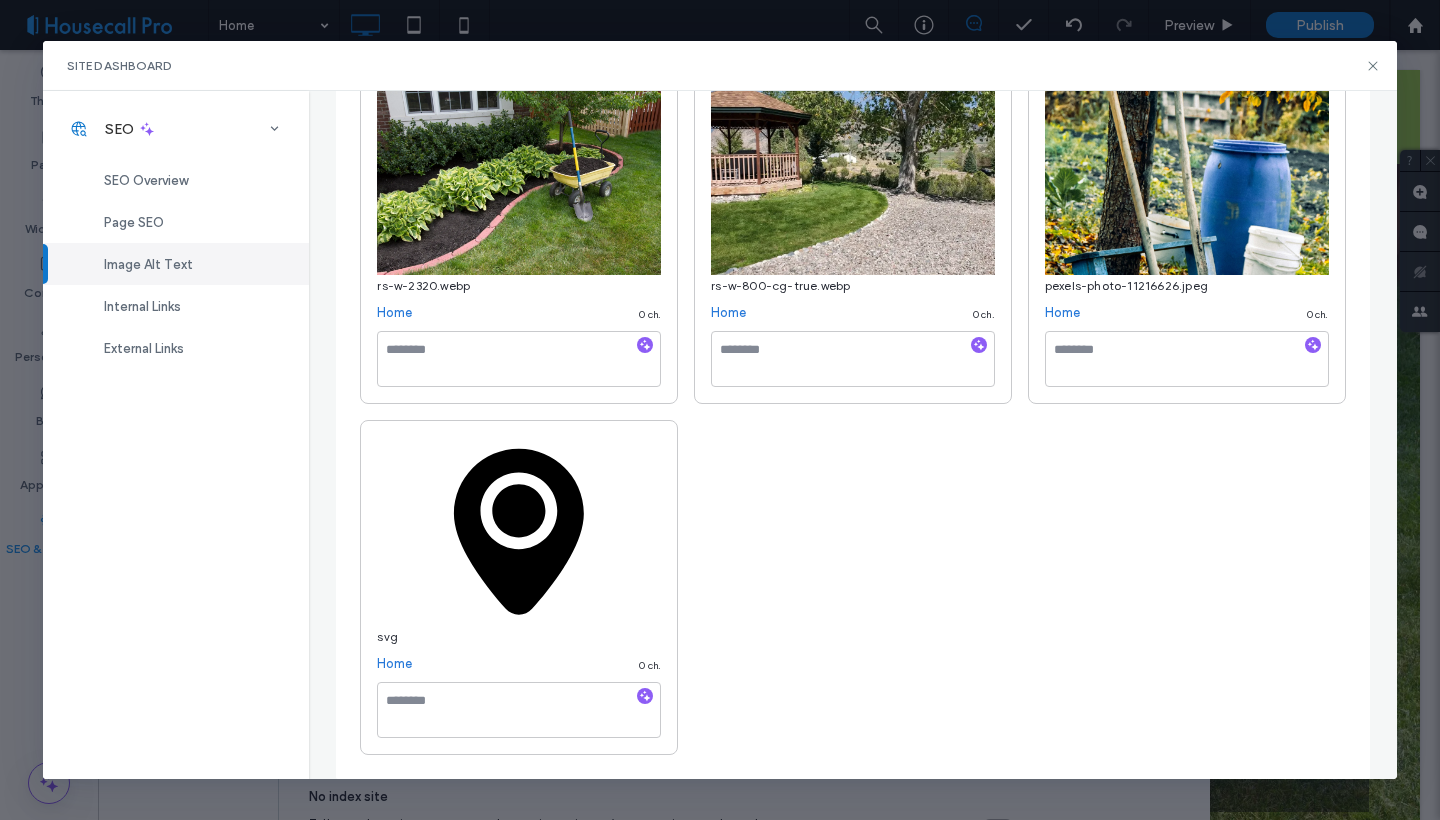scroll, scrollTop: 2074, scrollLeft: 0, axis: vertical 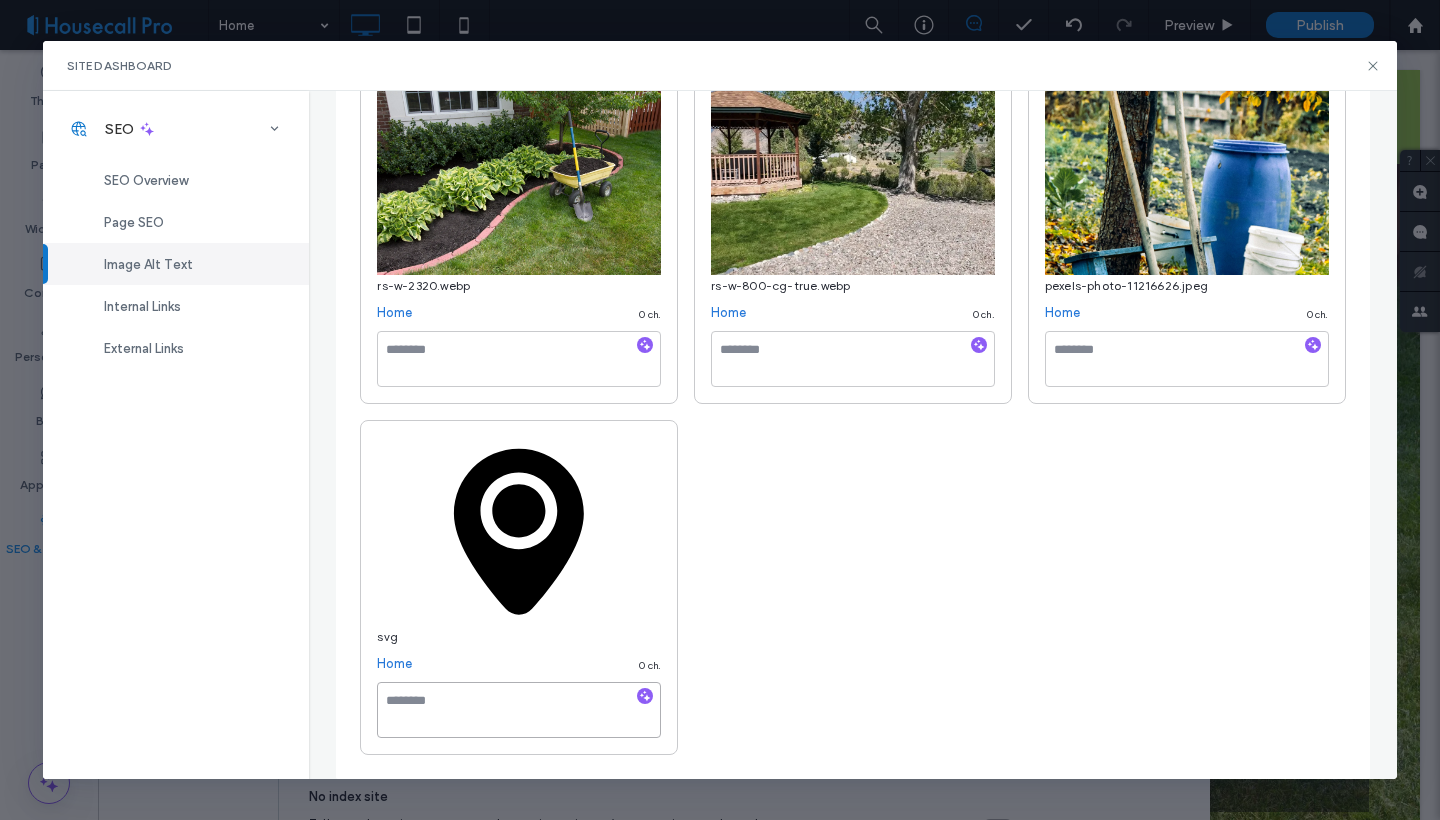 click at bounding box center [519, 710] 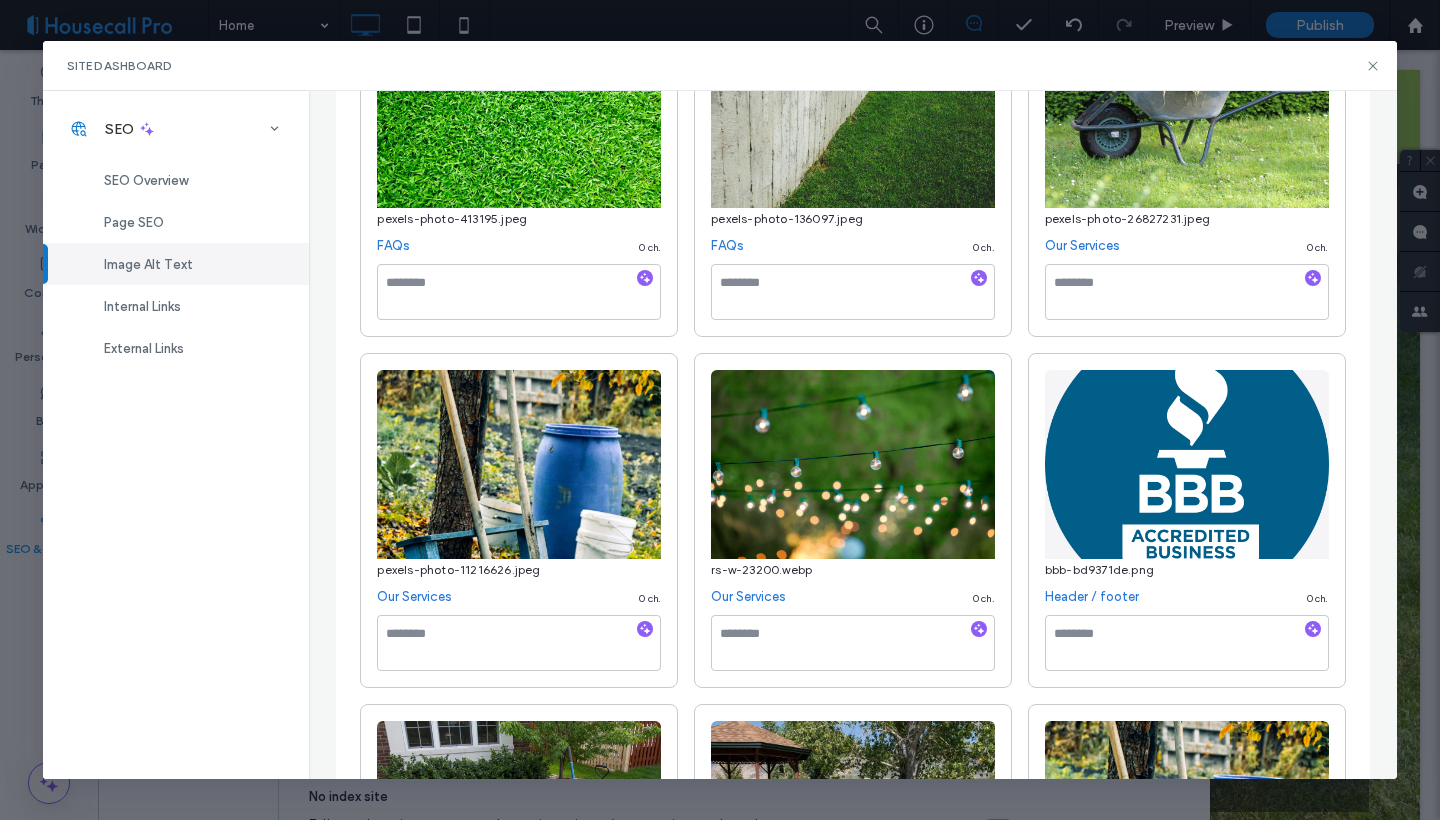 scroll, scrollTop: 1439, scrollLeft: 0, axis: vertical 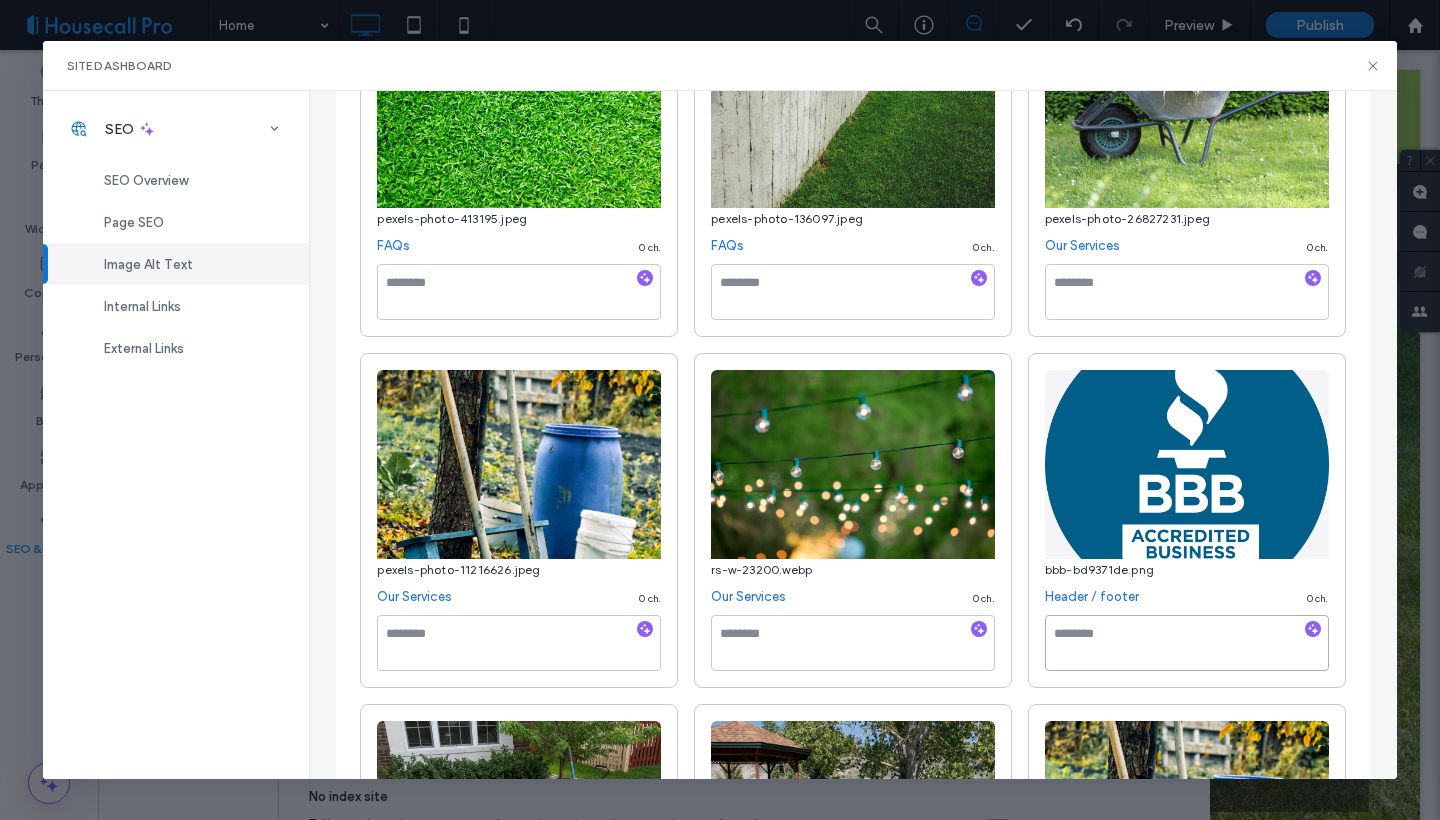 click at bounding box center (1187, 643) 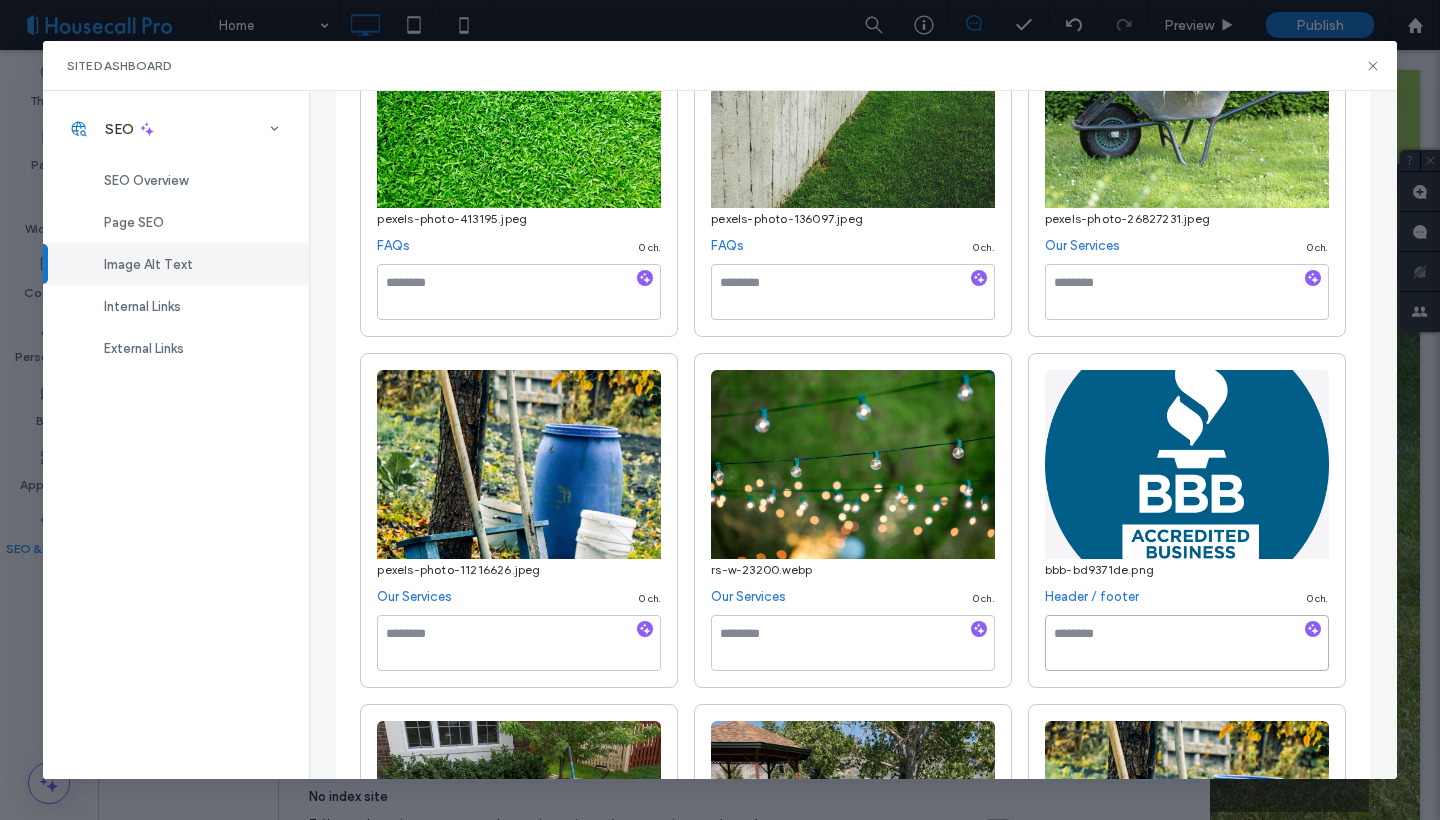 paste on "**********" 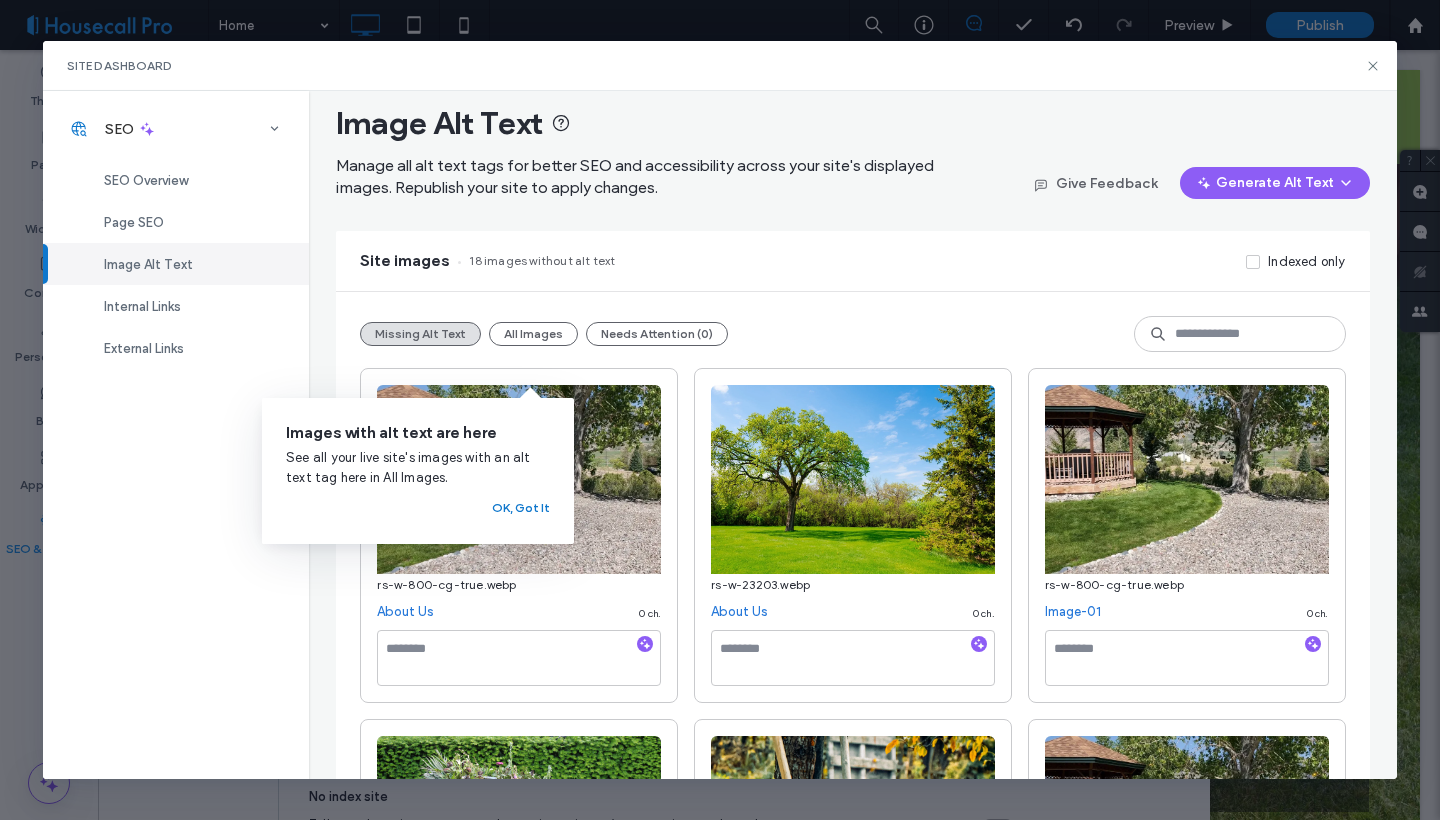 scroll, scrollTop: 0, scrollLeft: 0, axis: both 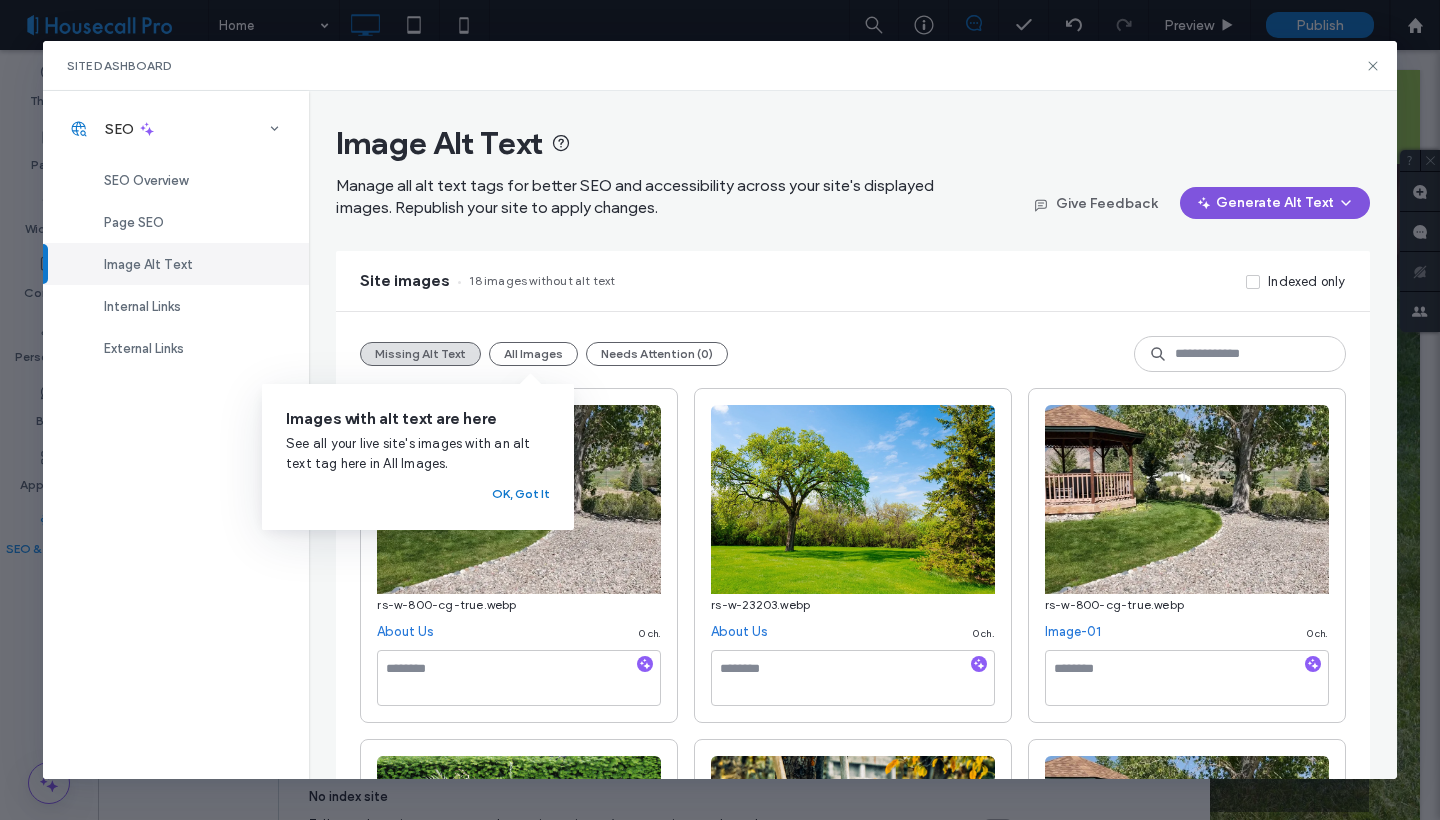 type on "**********" 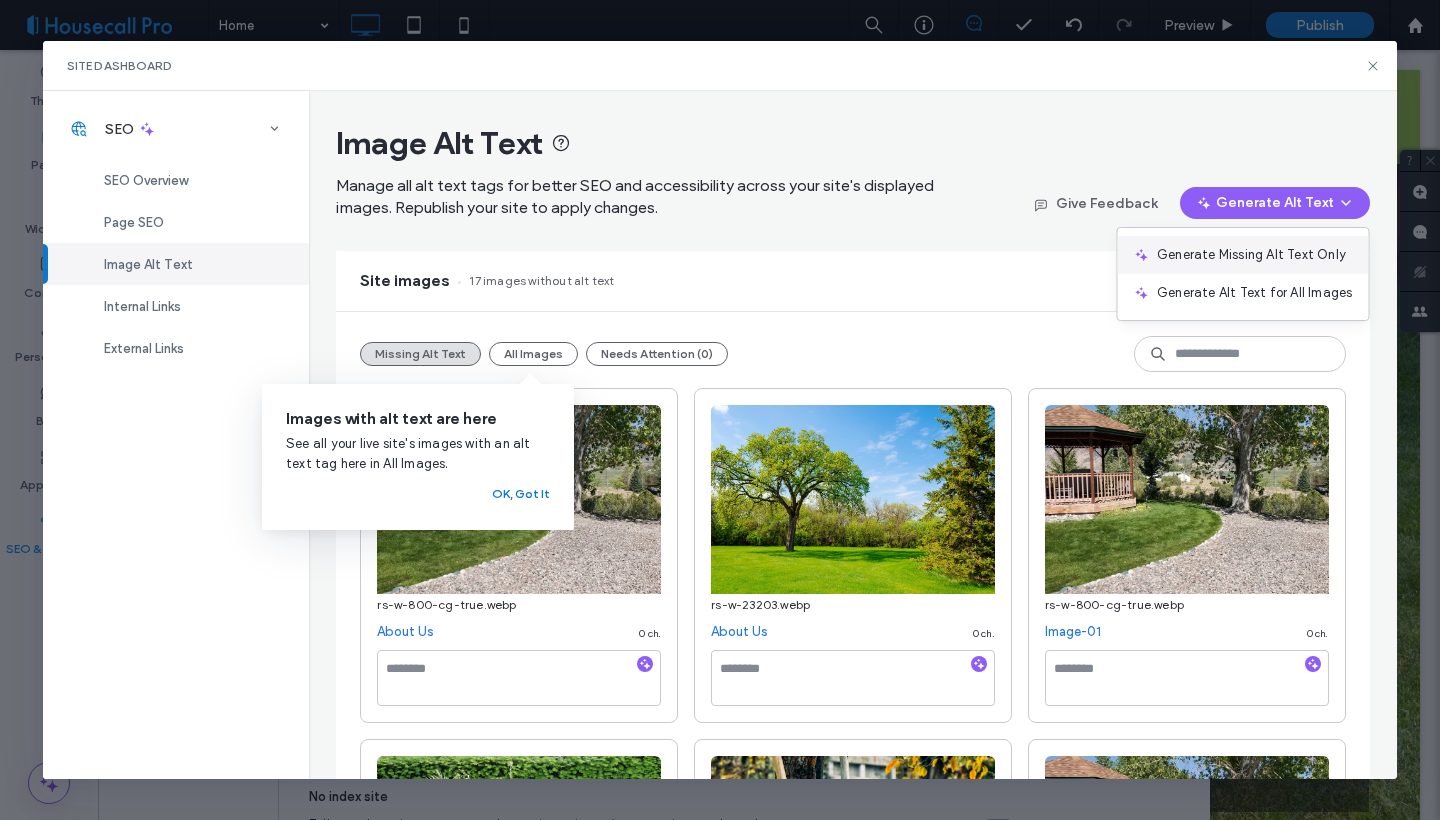 click on "Generate Missing Alt Text Only" at bounding box center (1251, 255) 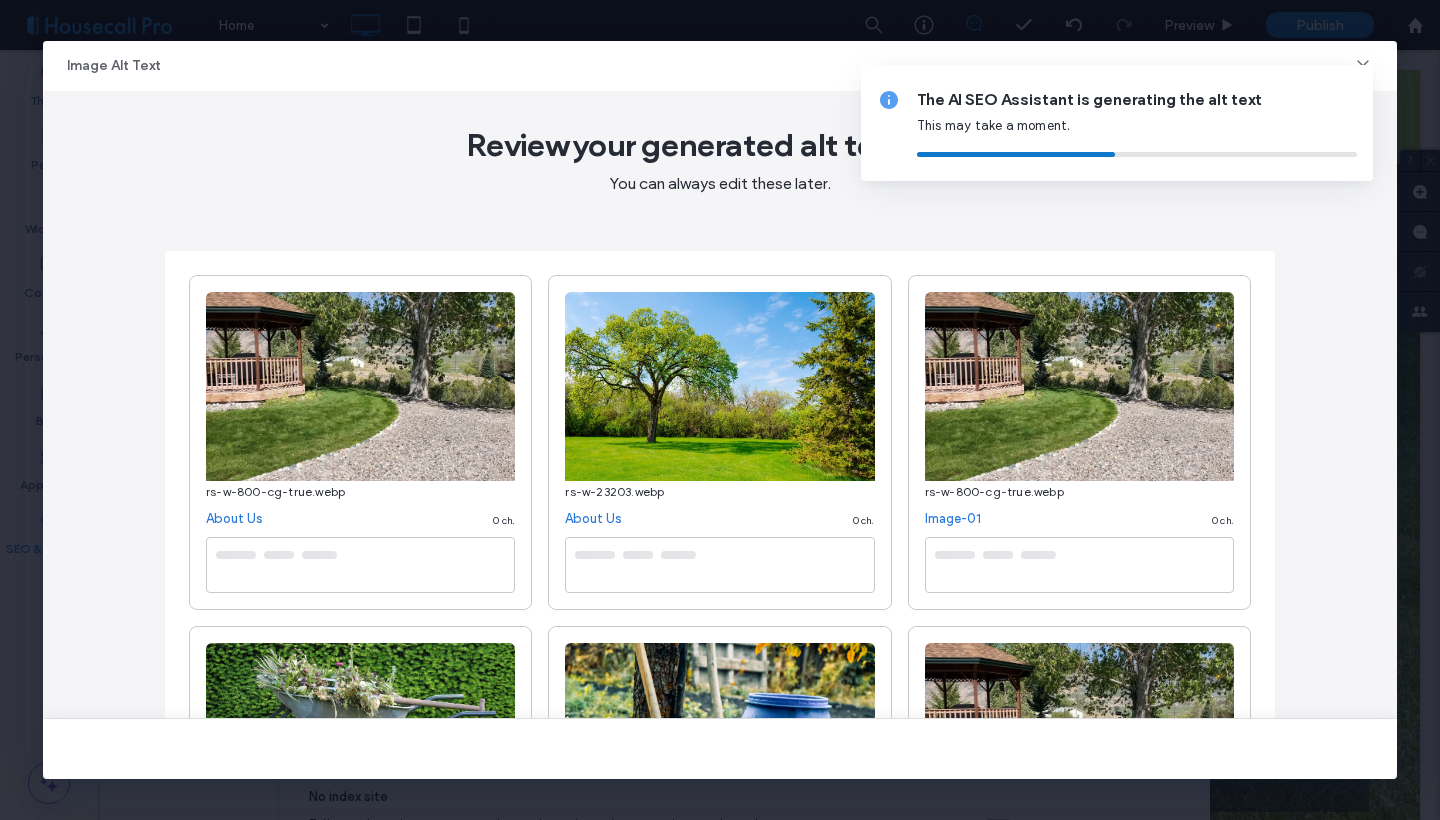 type on "**********" 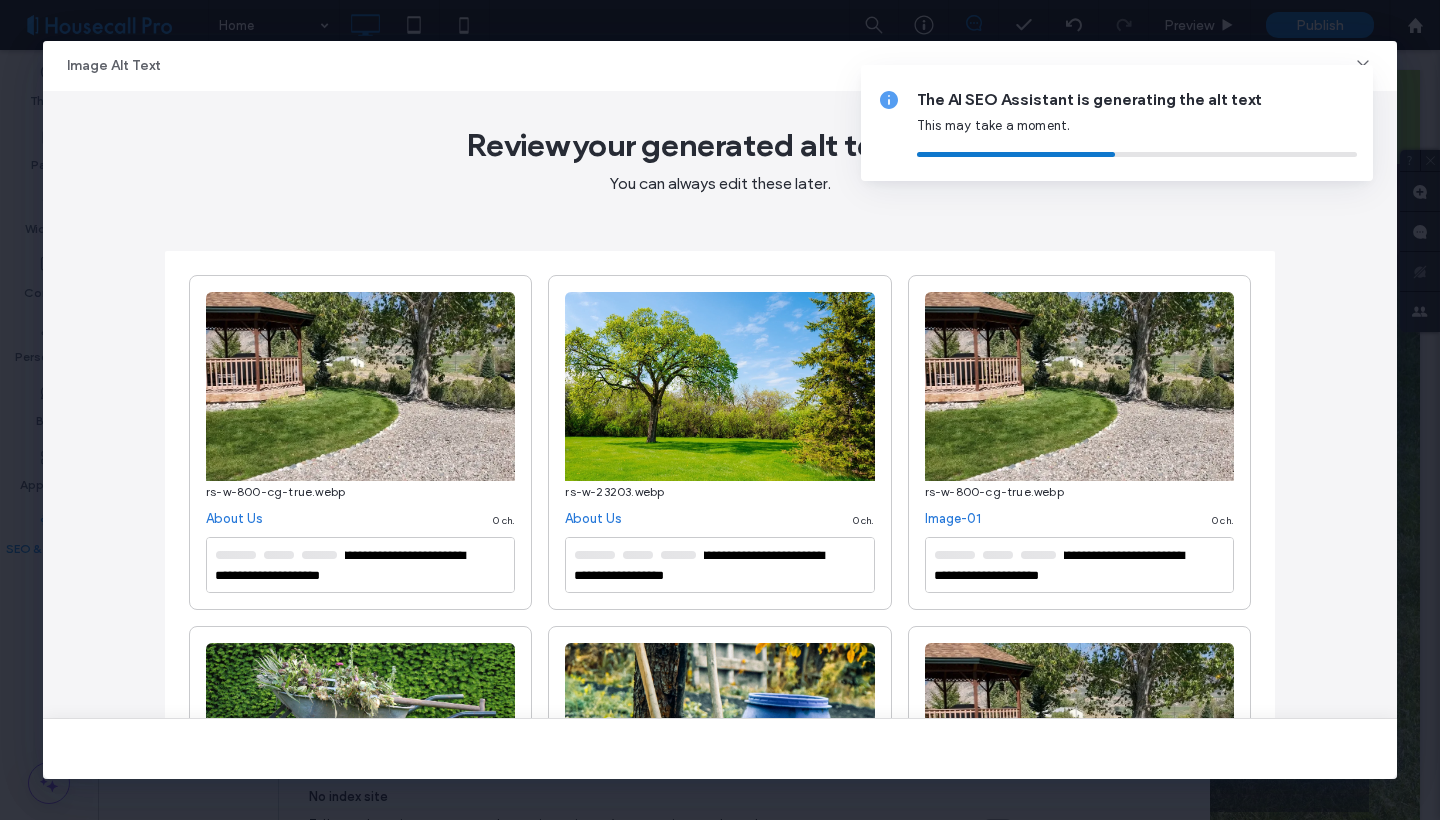 type on "**********" 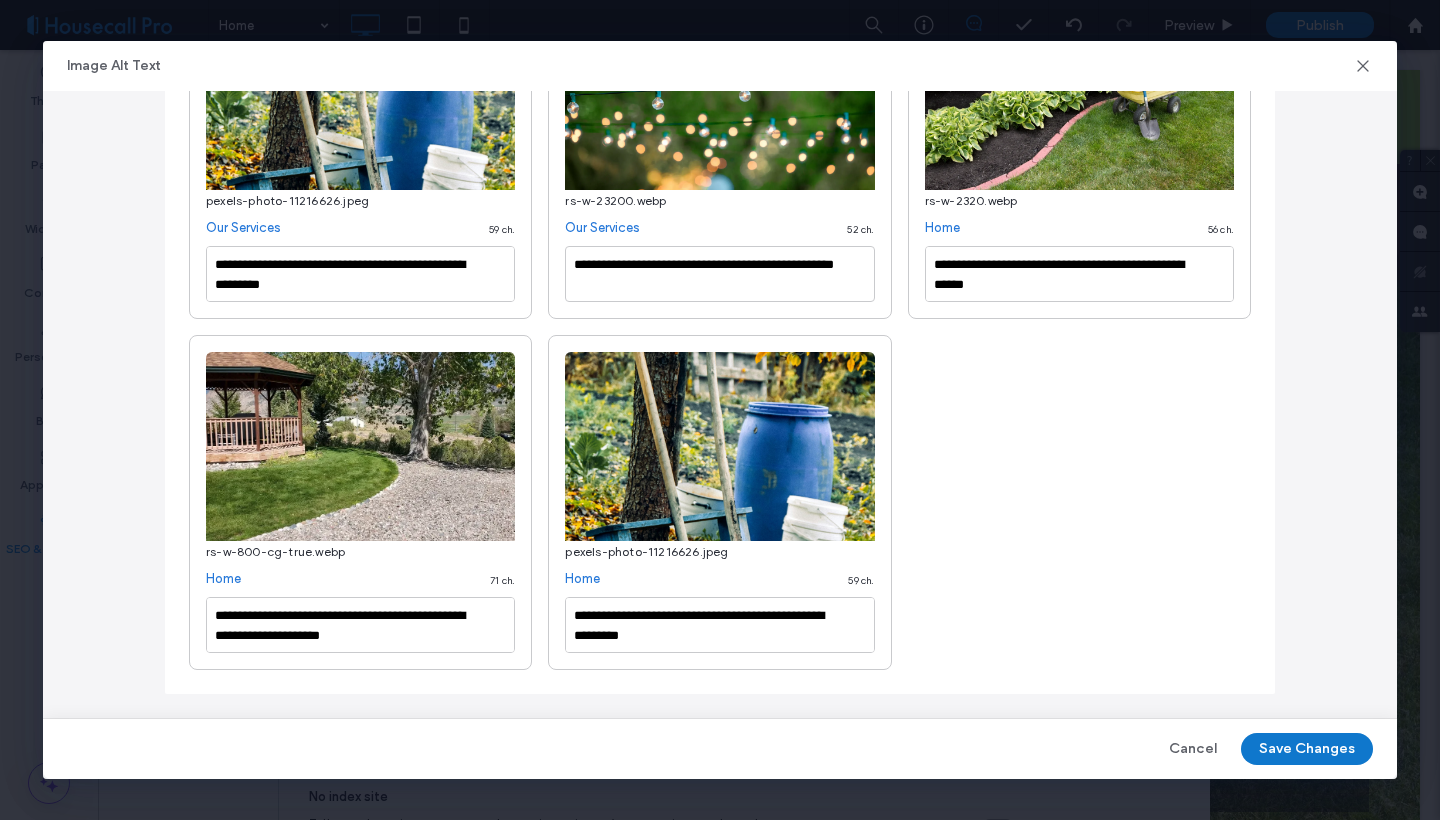 scroll, scrollTop: 1695, scrollLeft: 0, axis: vertical 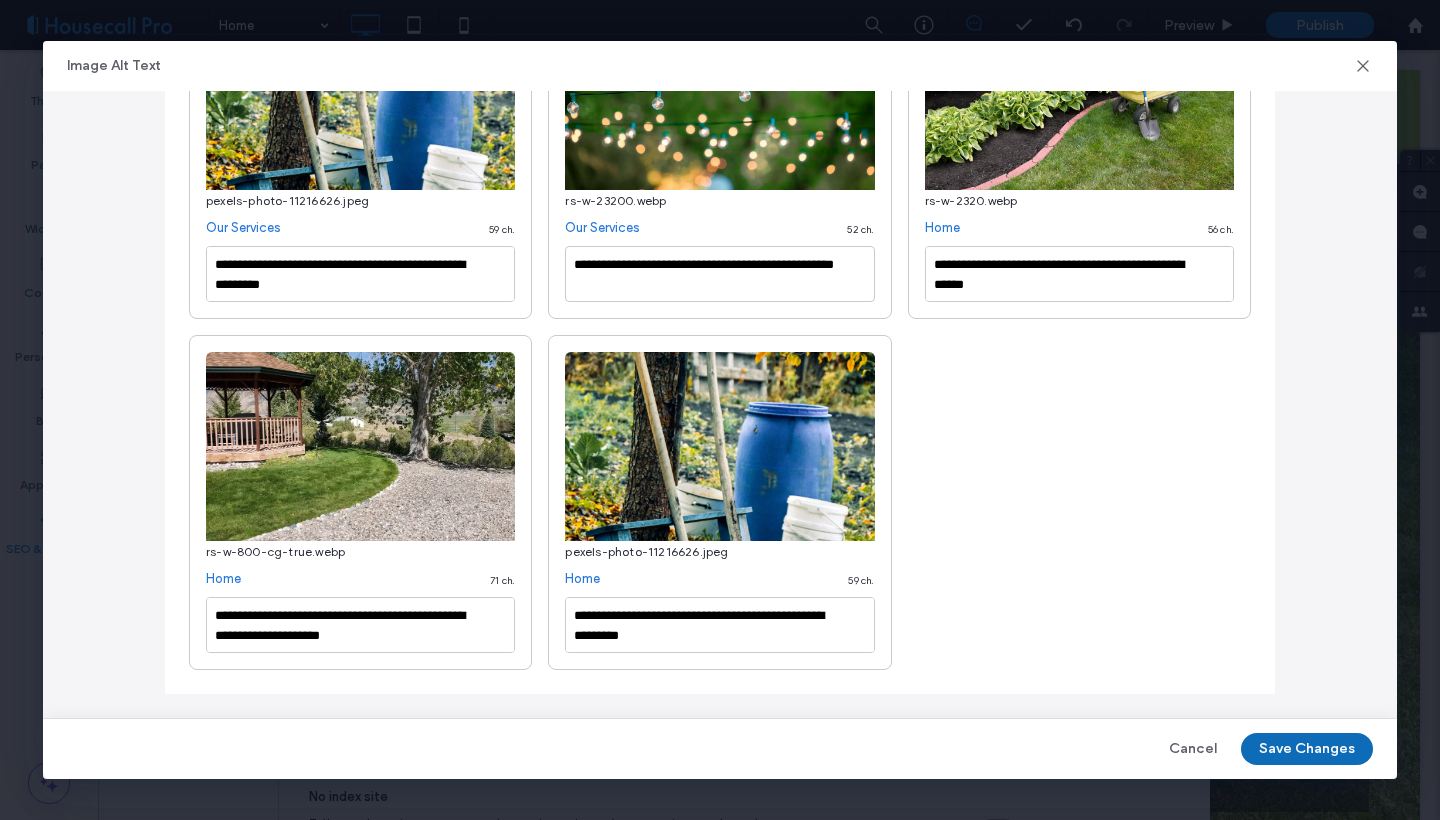 click on "Save Changes" at bounding box center (1307, 749) 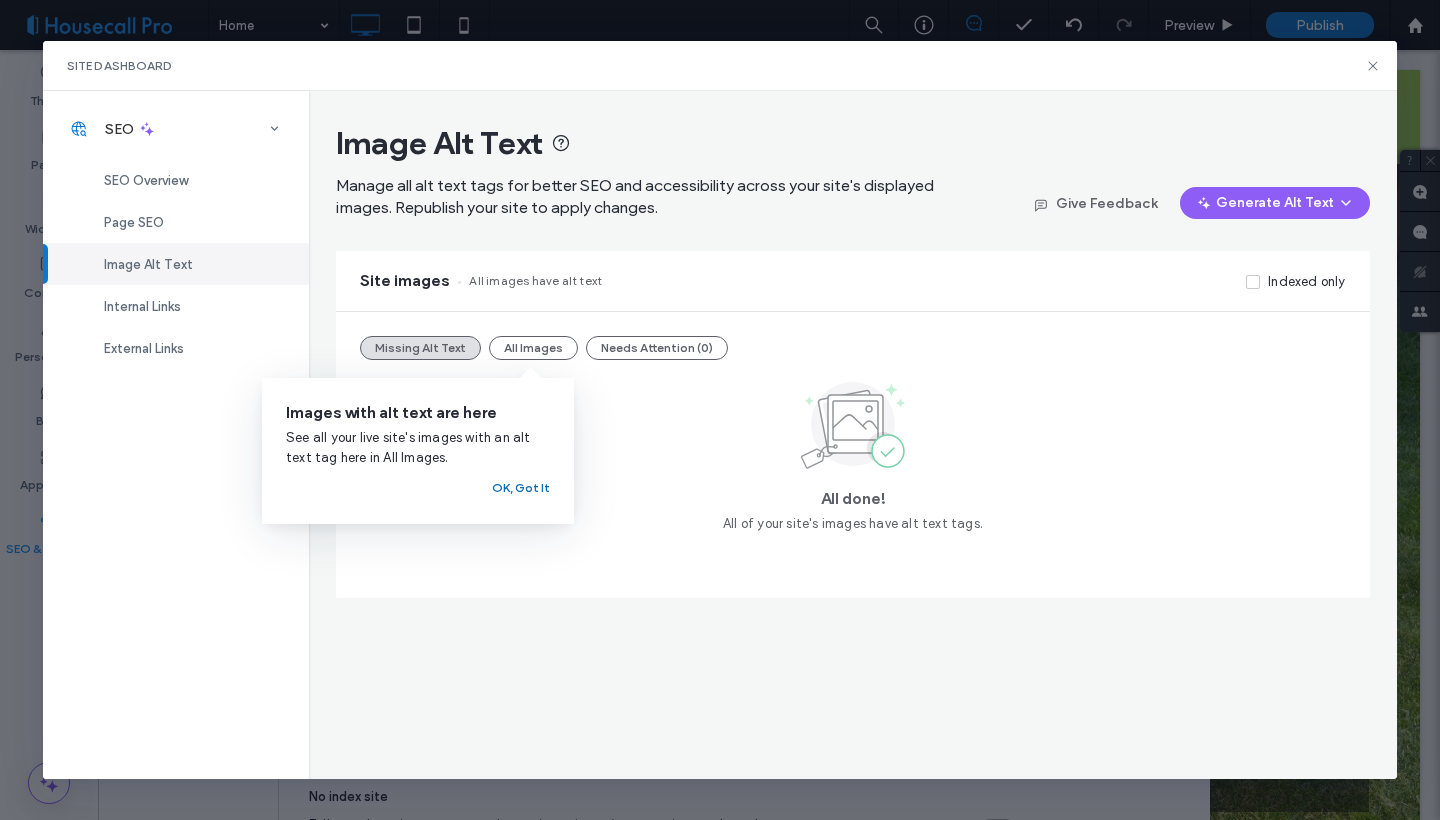 click on "OK, Got It" at bounding box center [521, 488] 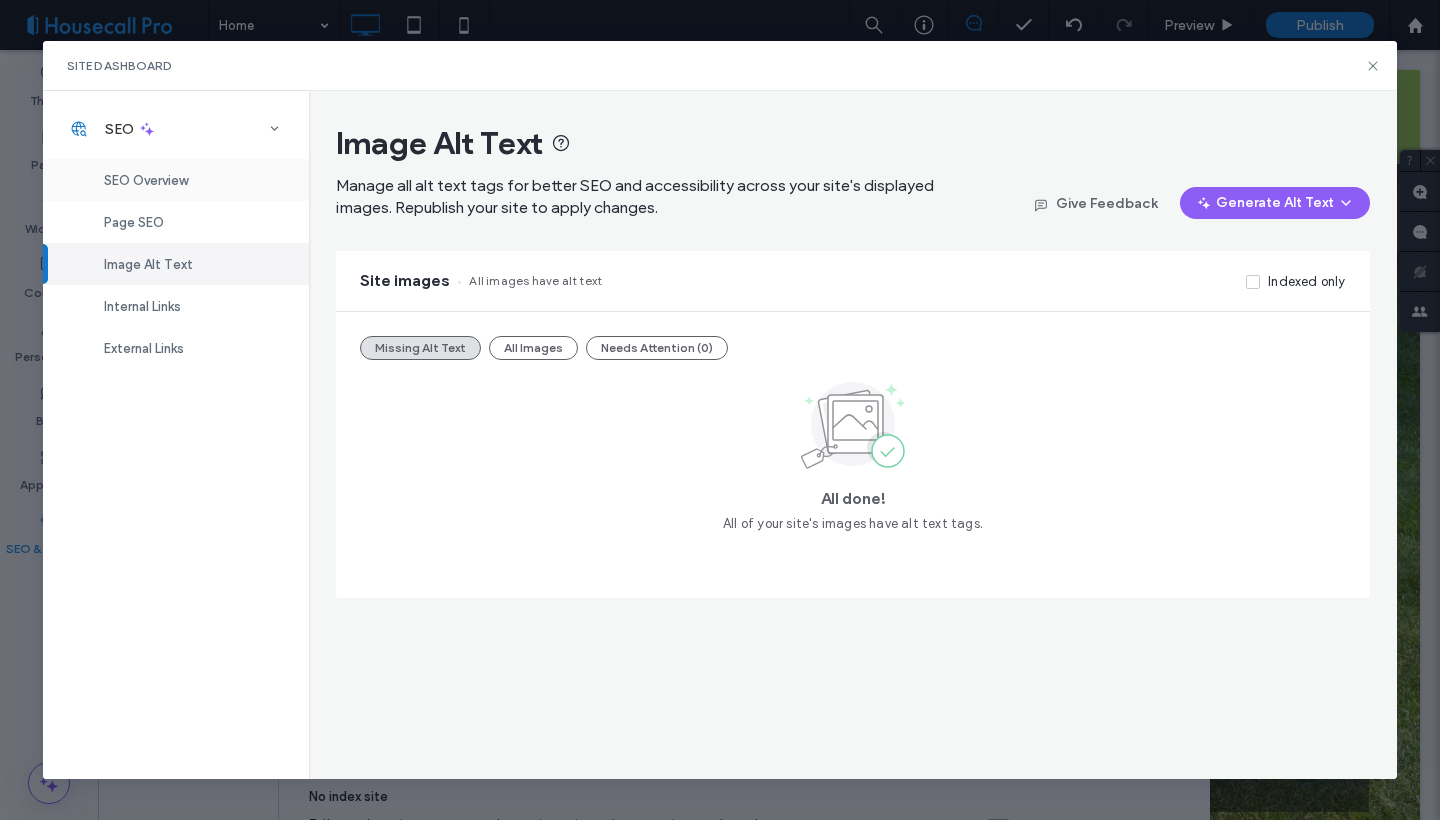 click on "SEO Overview" at bounding box center [146, 180] 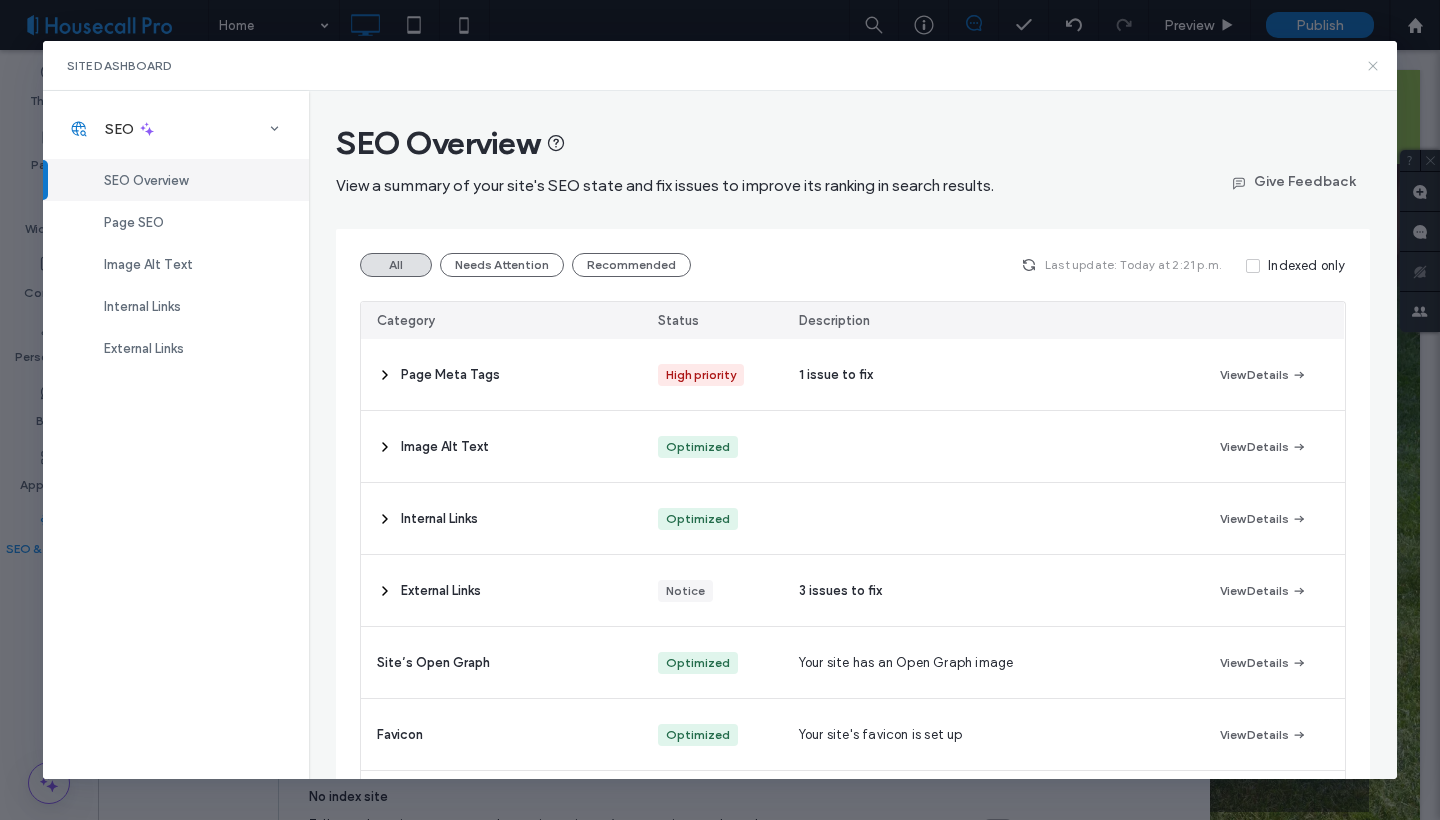click 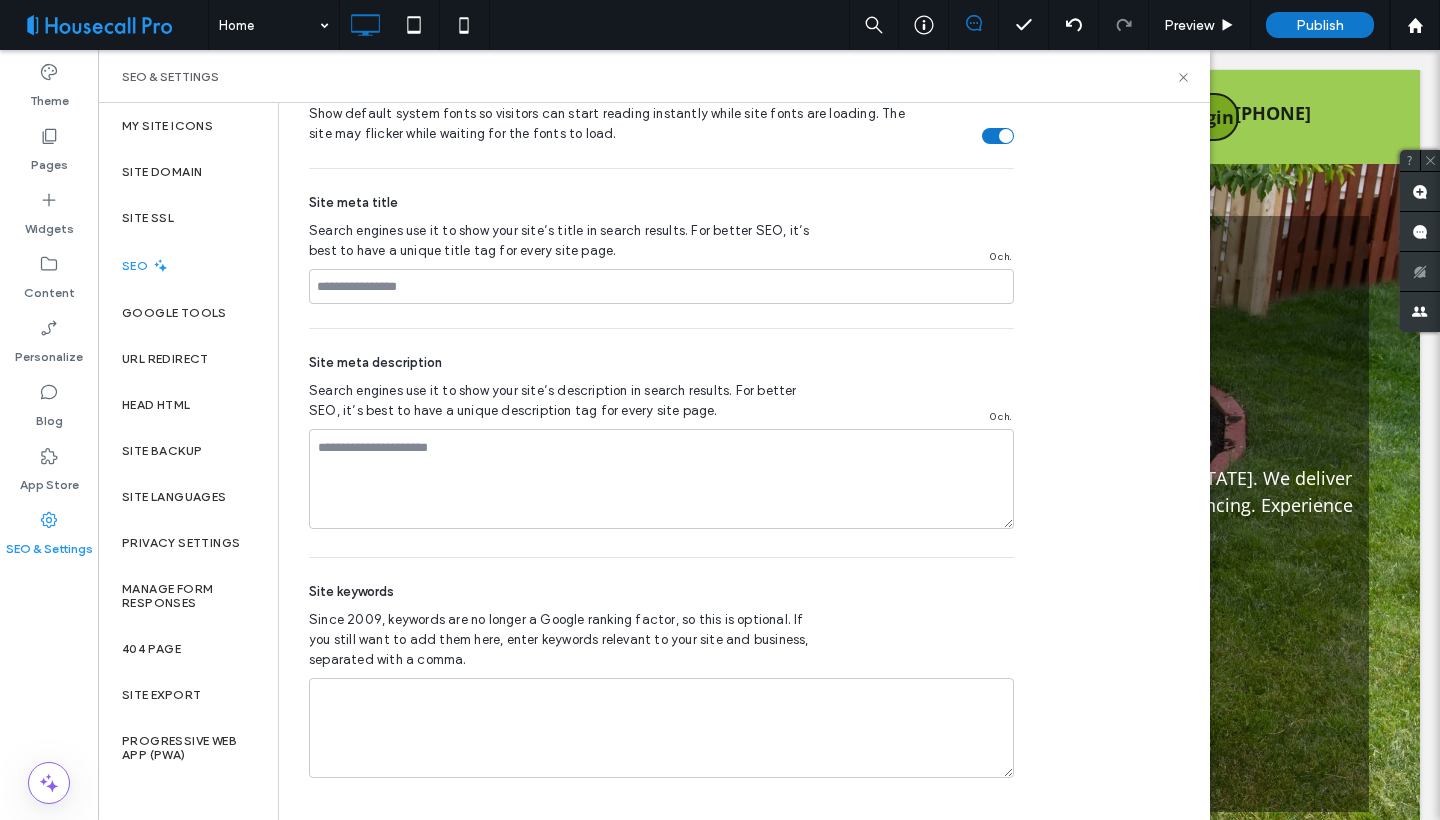 scroll, scrollTop: 1042, scrollLeft: 0, axis: vertical 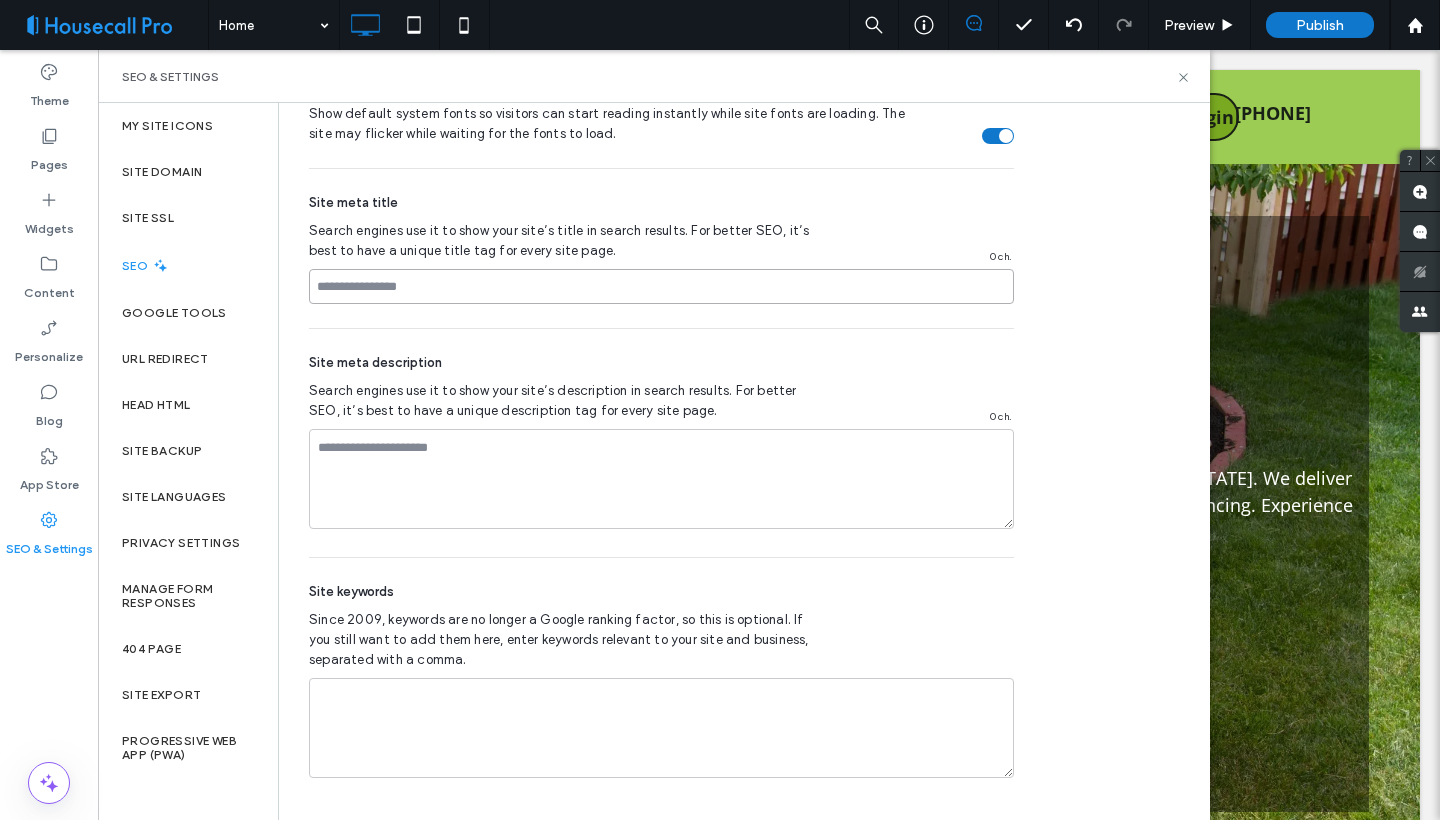 click at bounding box center [661, 286] 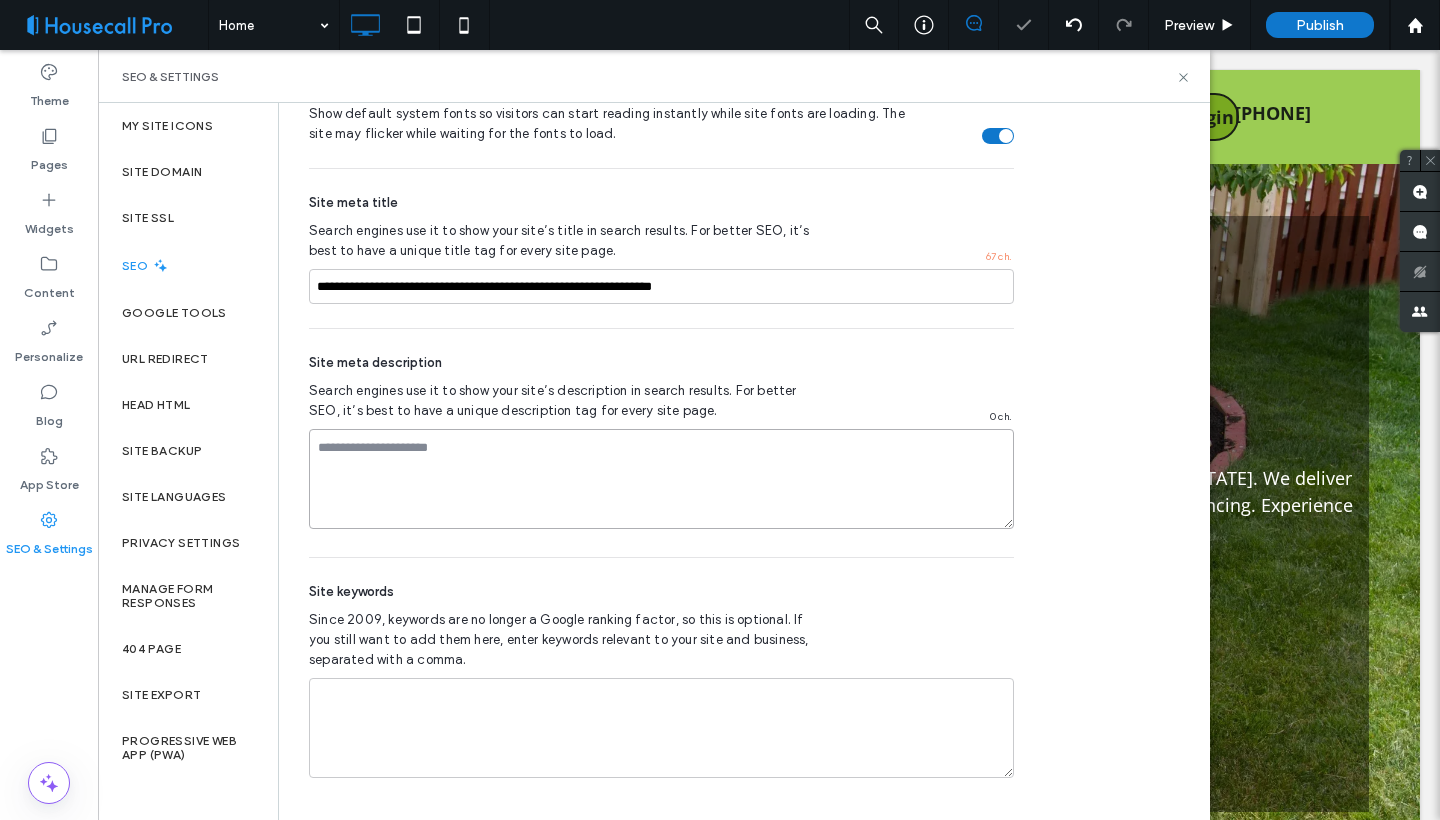 click at bounding box center [661, 479] 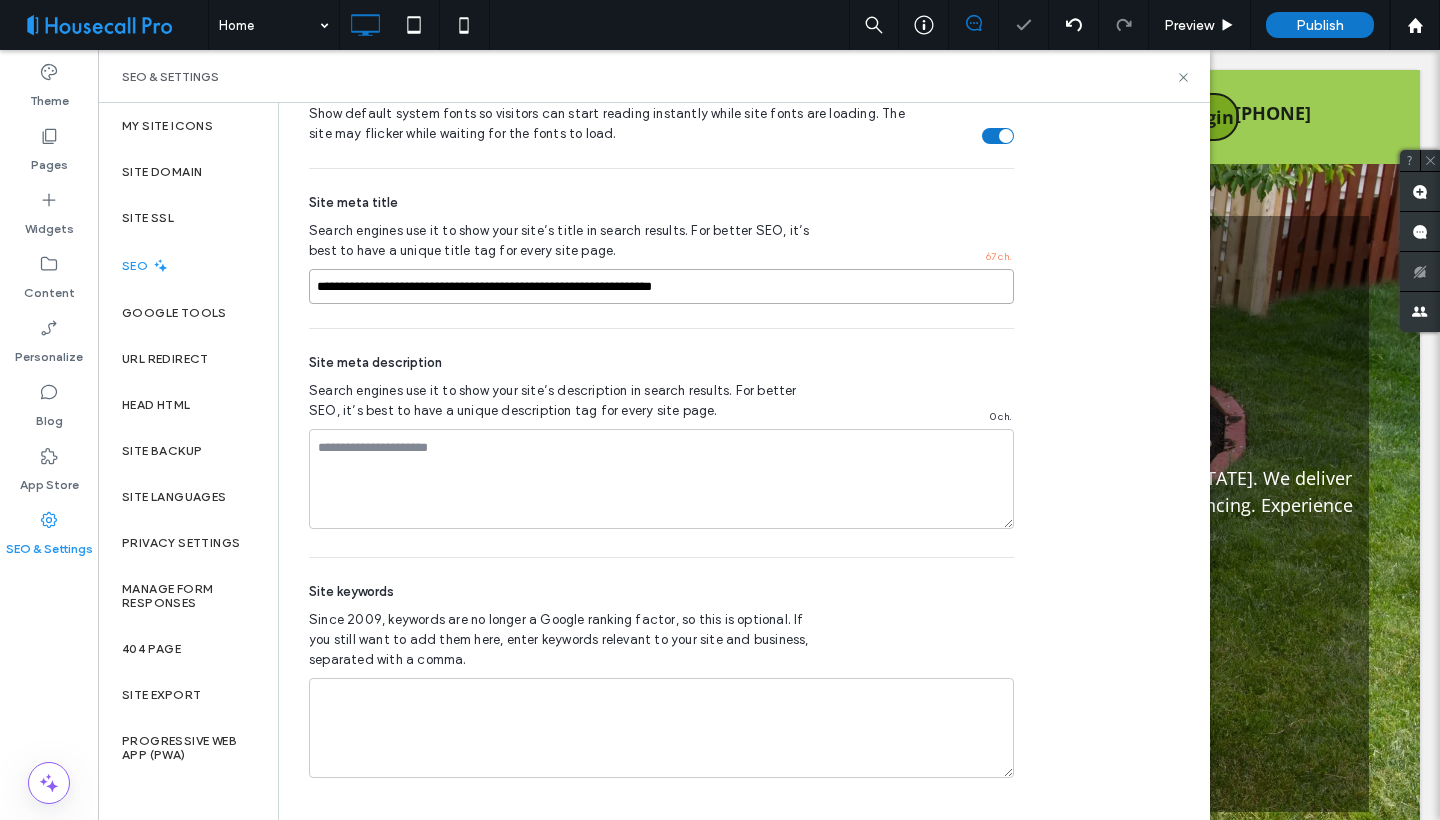 drag, startPoint x: 459, startPoint y: 288, endPoint x: 375, endPoint y: 287, distance: 84.00595 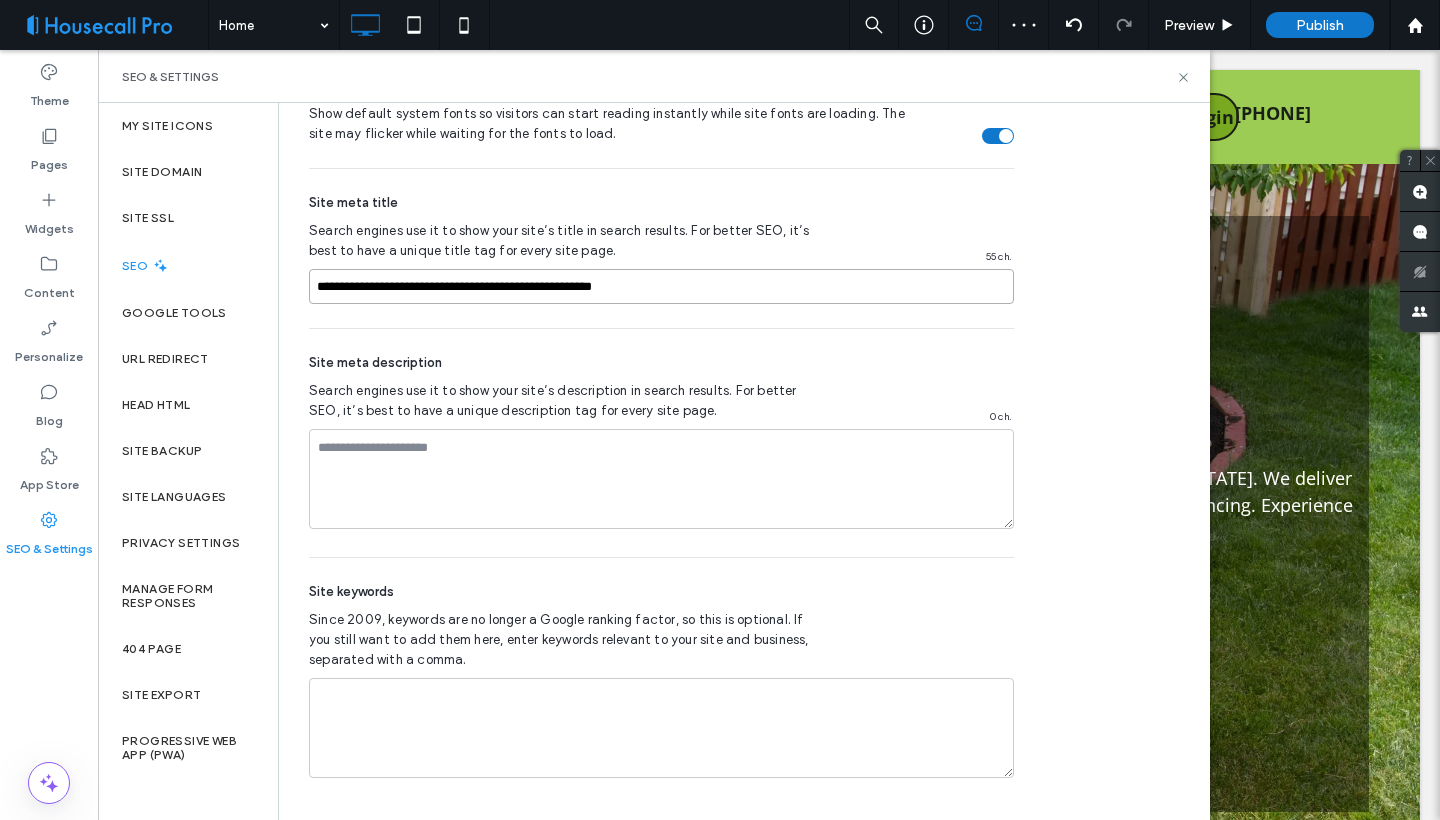 type on "**********" 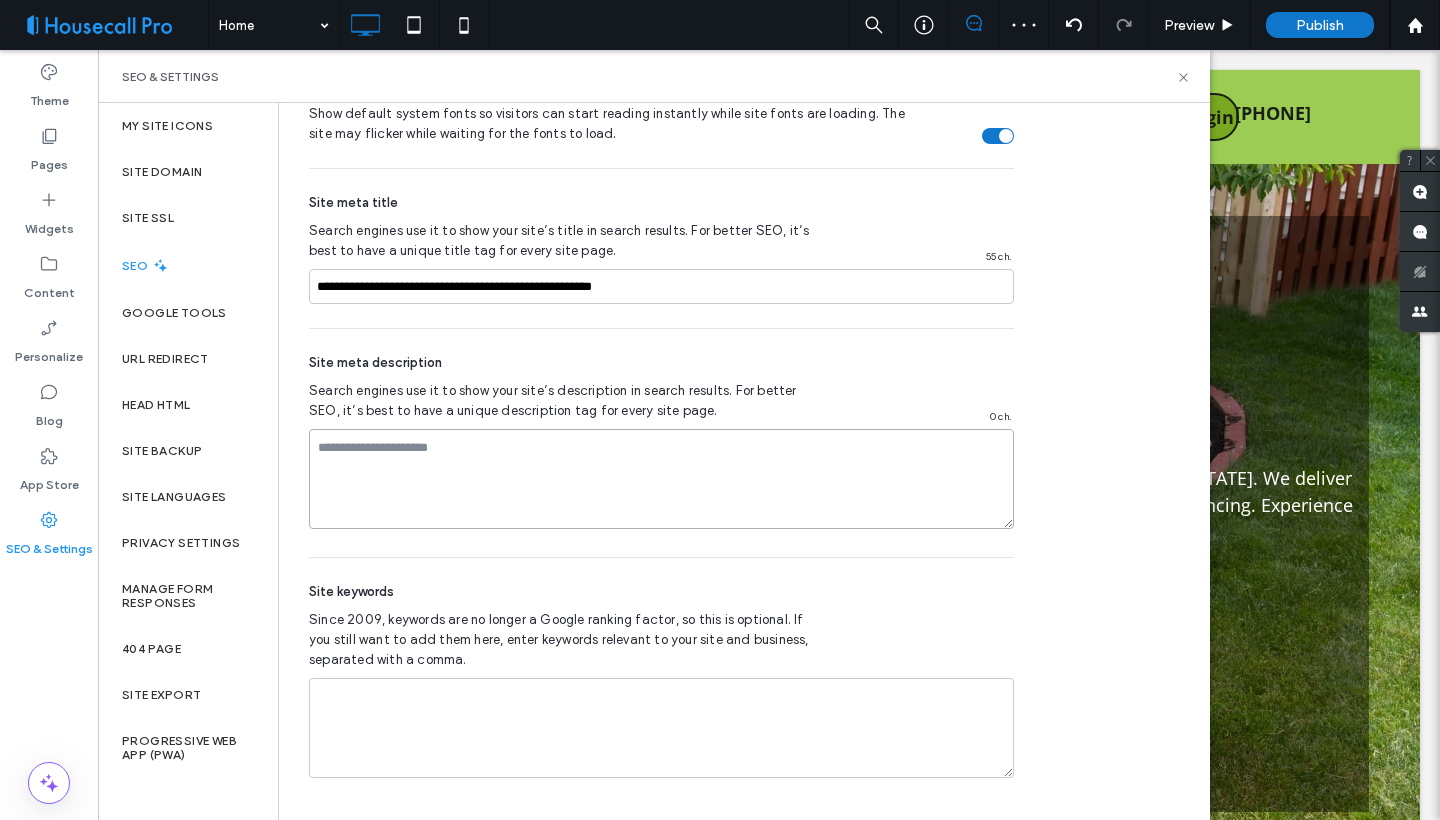 click at bounding box center (661, 479) 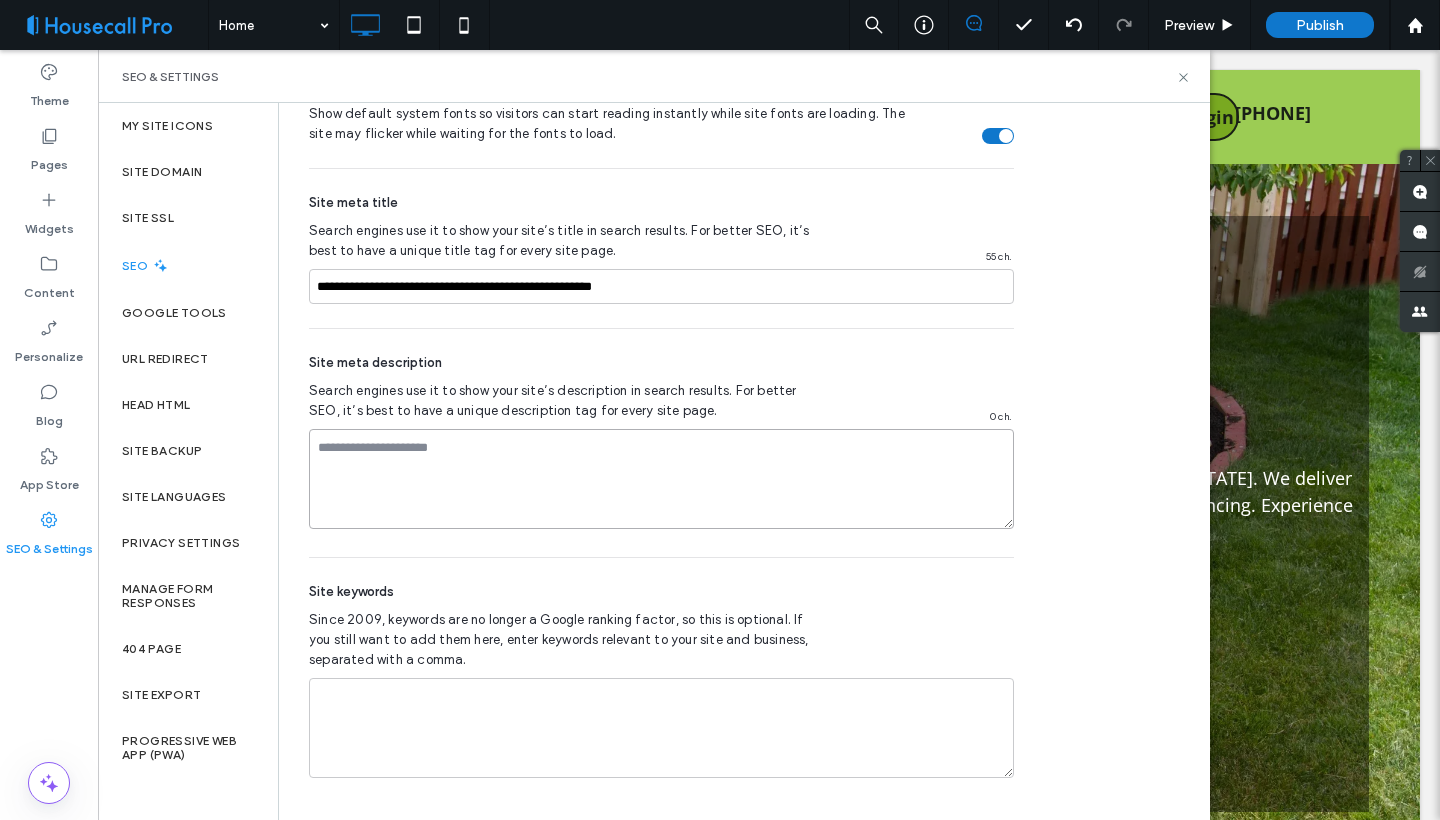 paste on "**********" 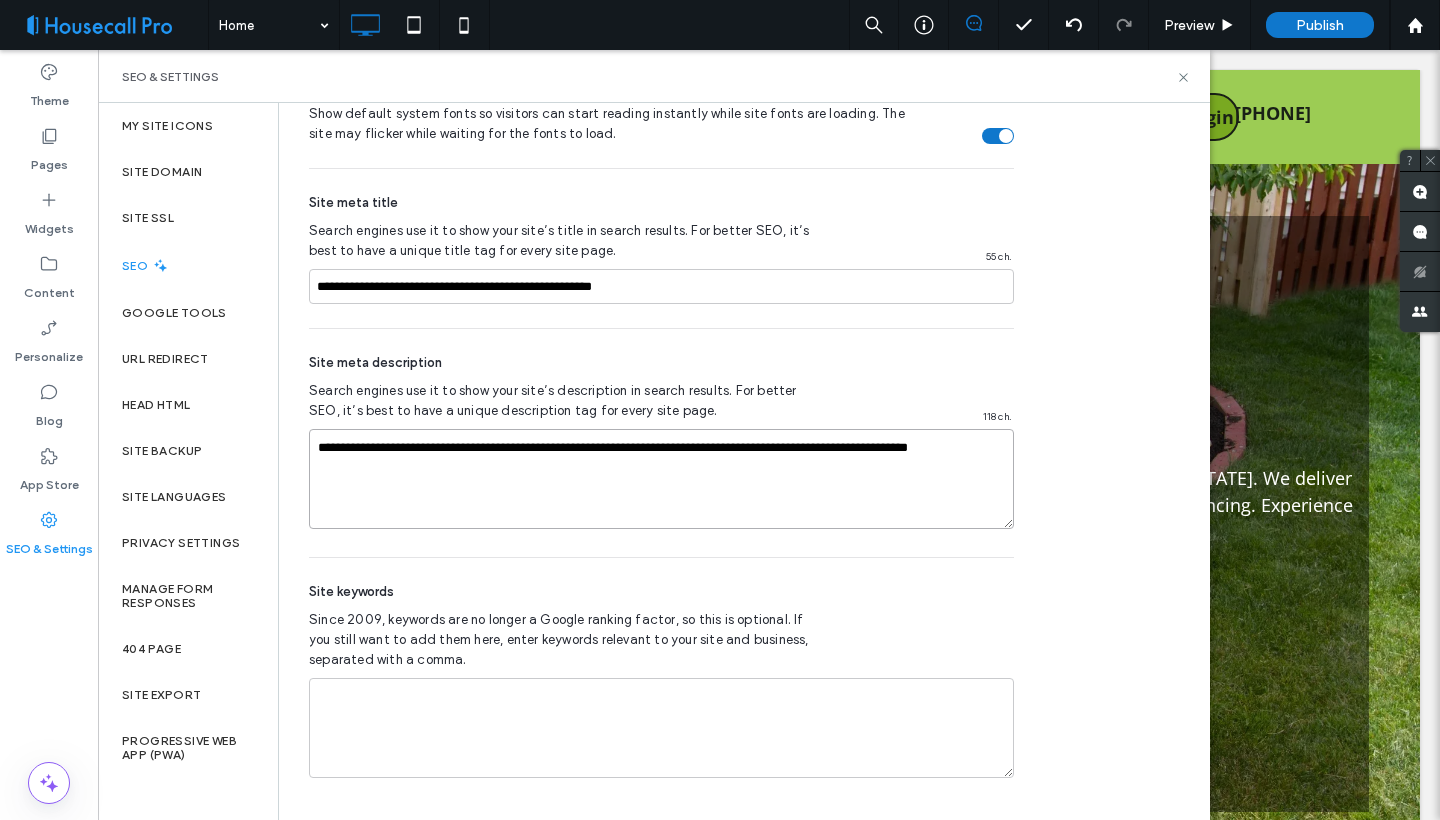 type on "**********" 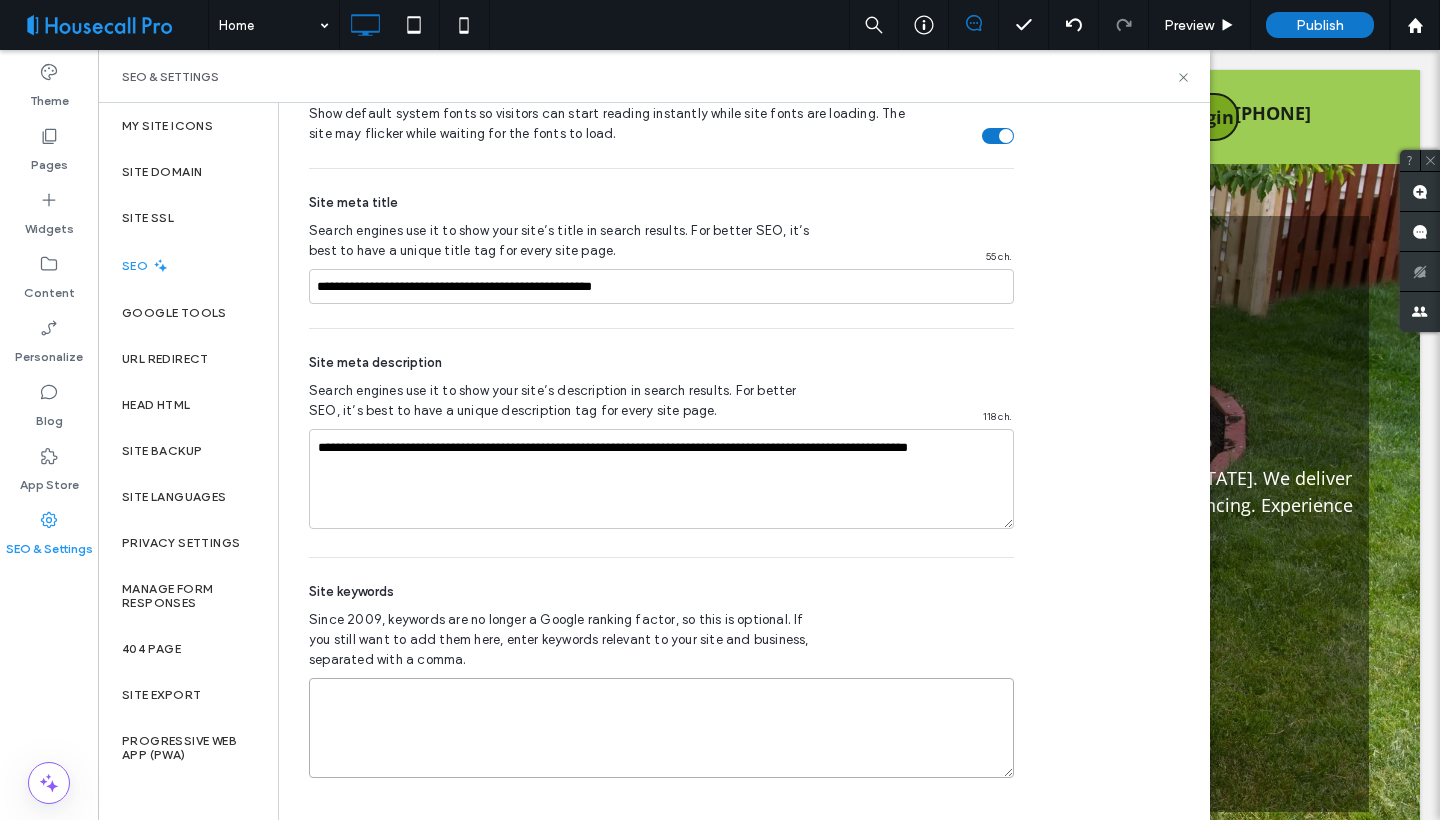 click at bounding box center [661, 728] 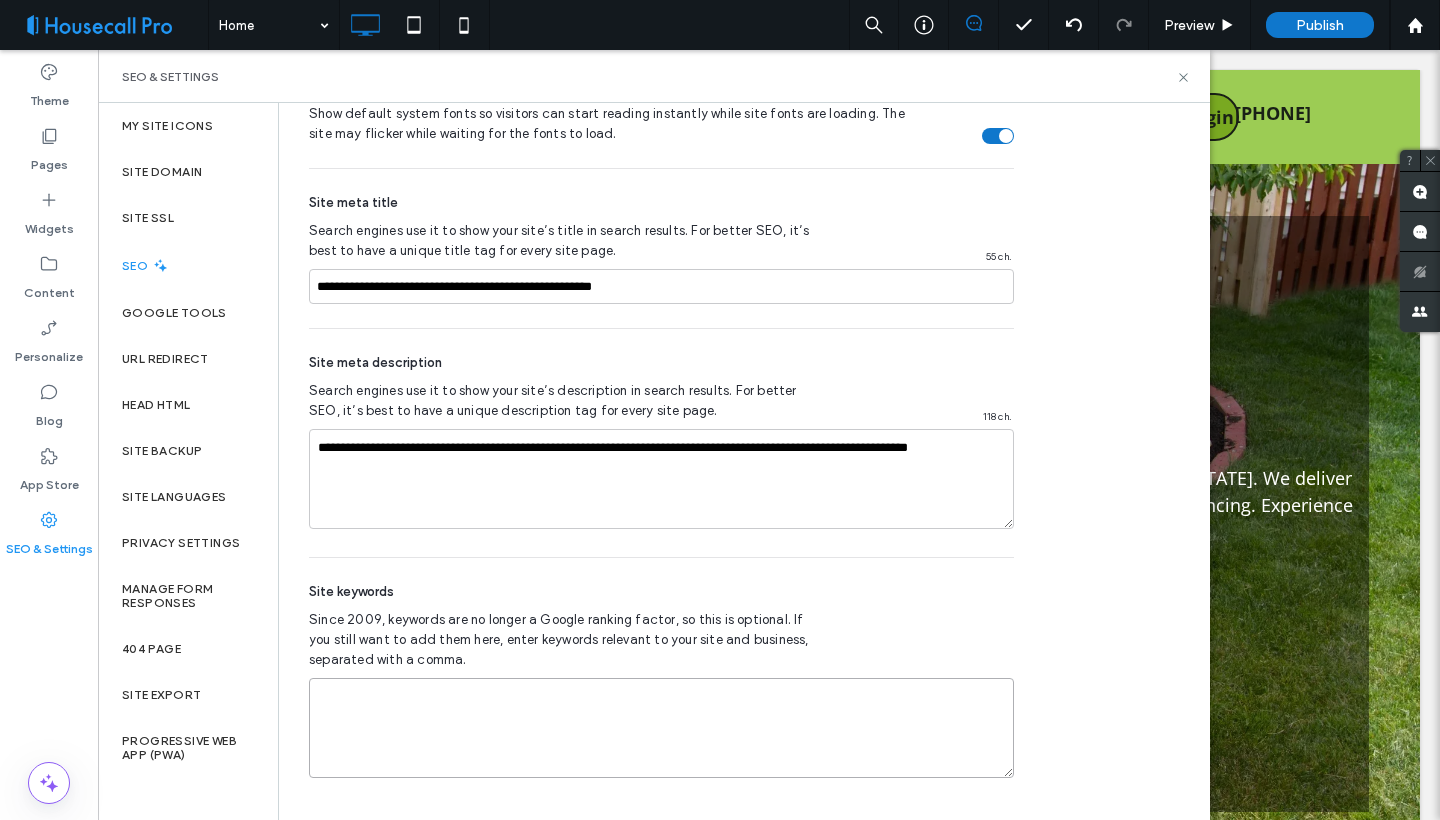 paste on "**********" 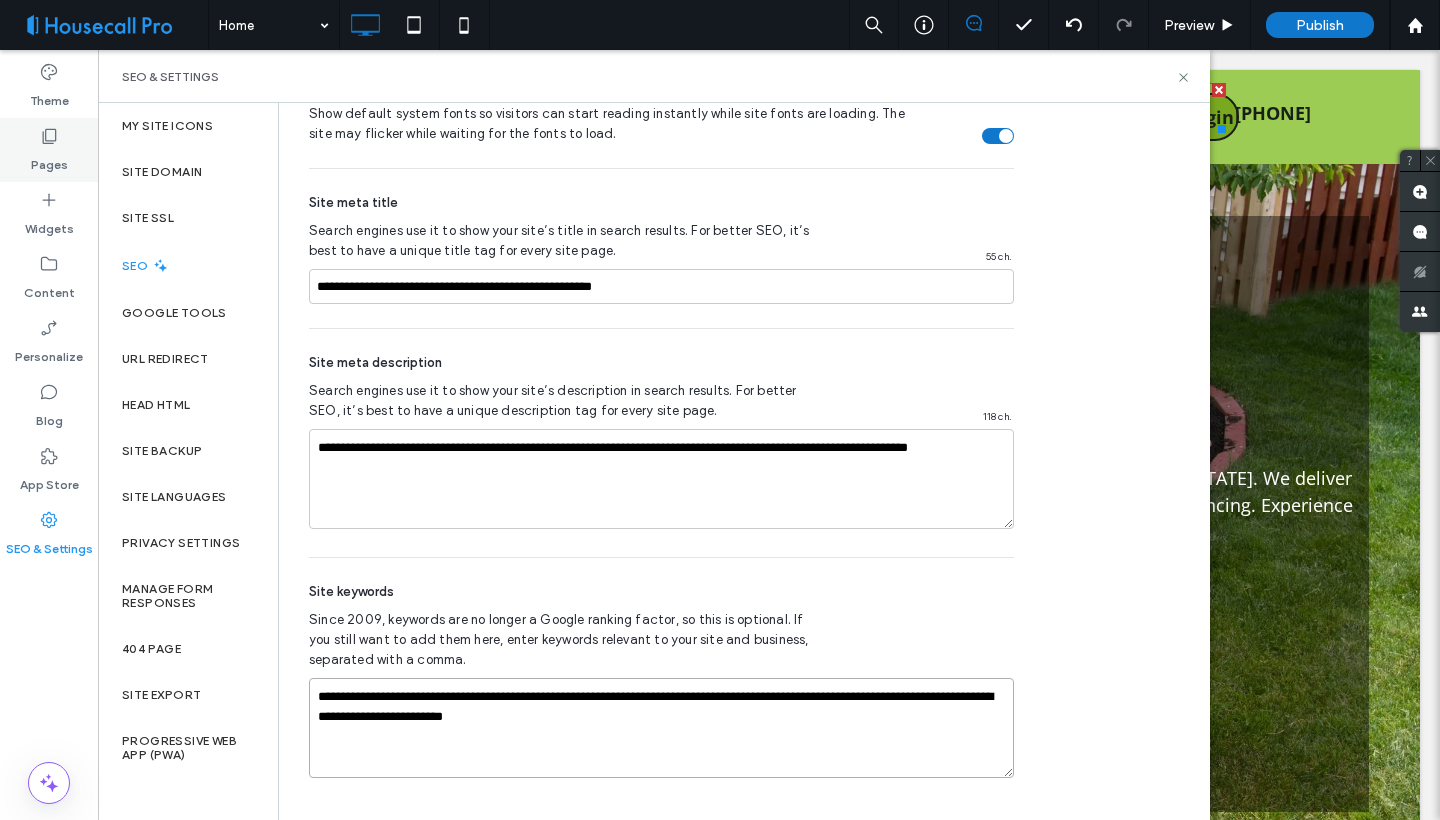 type on "**********" 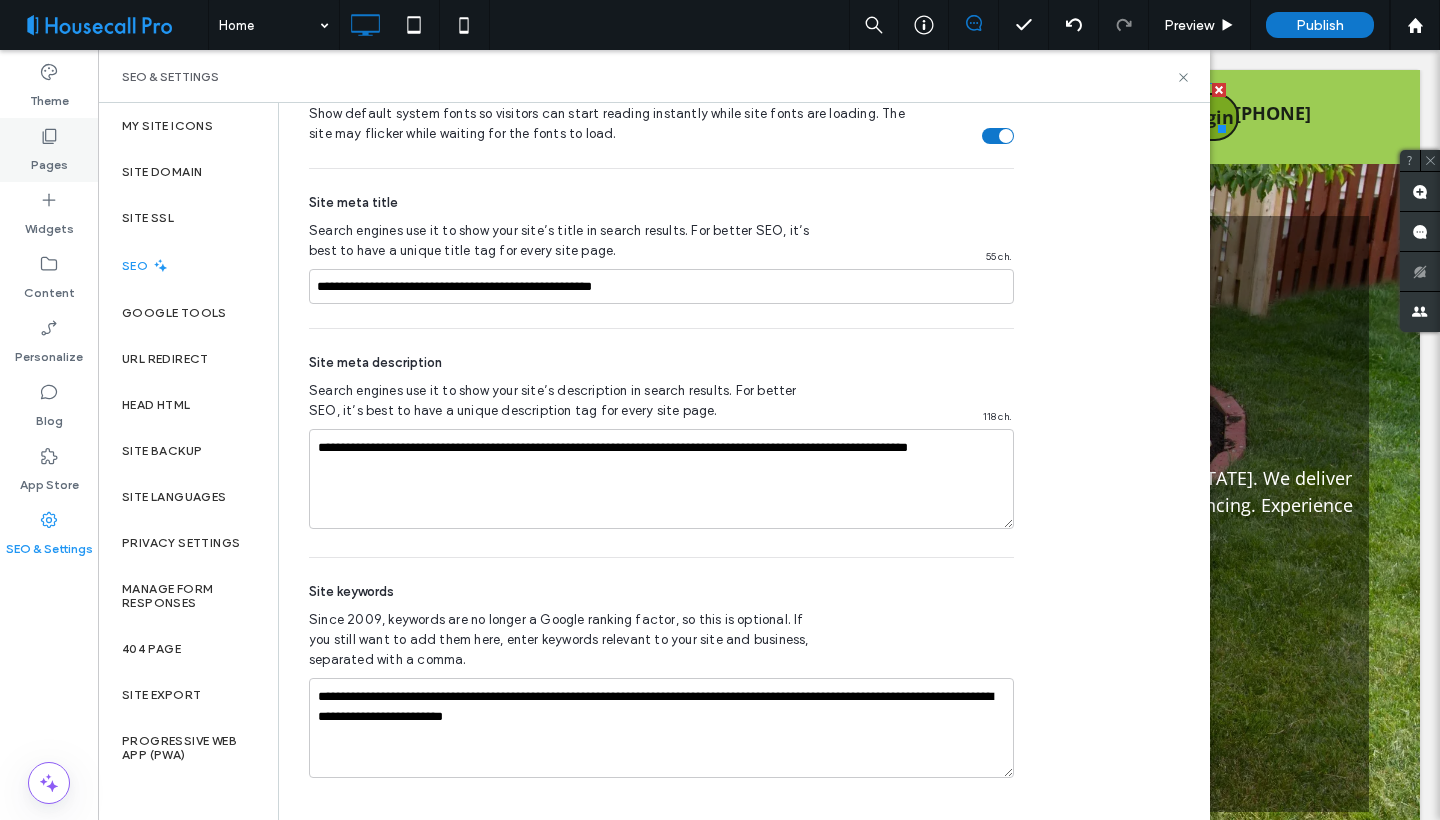 click 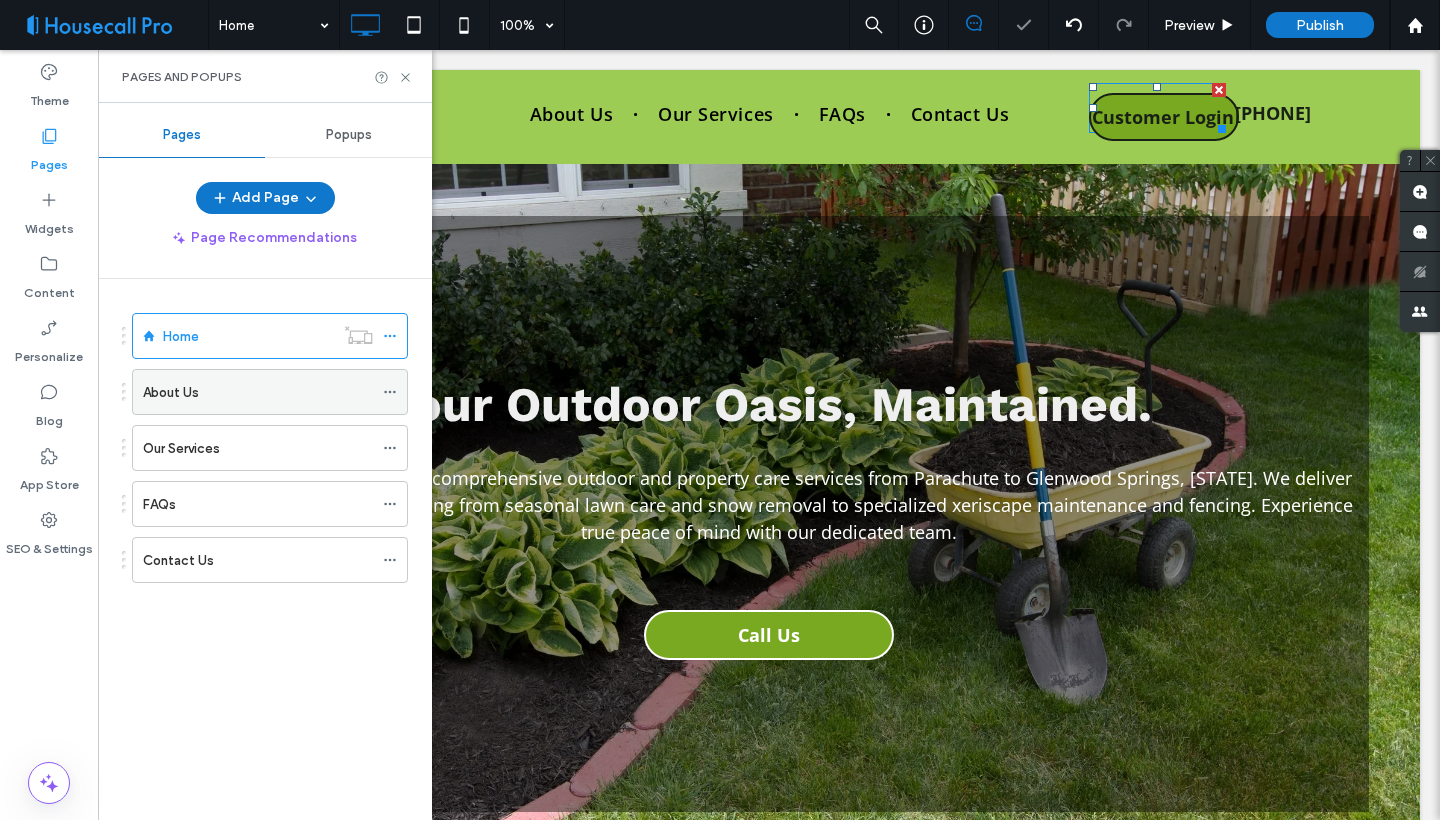 click 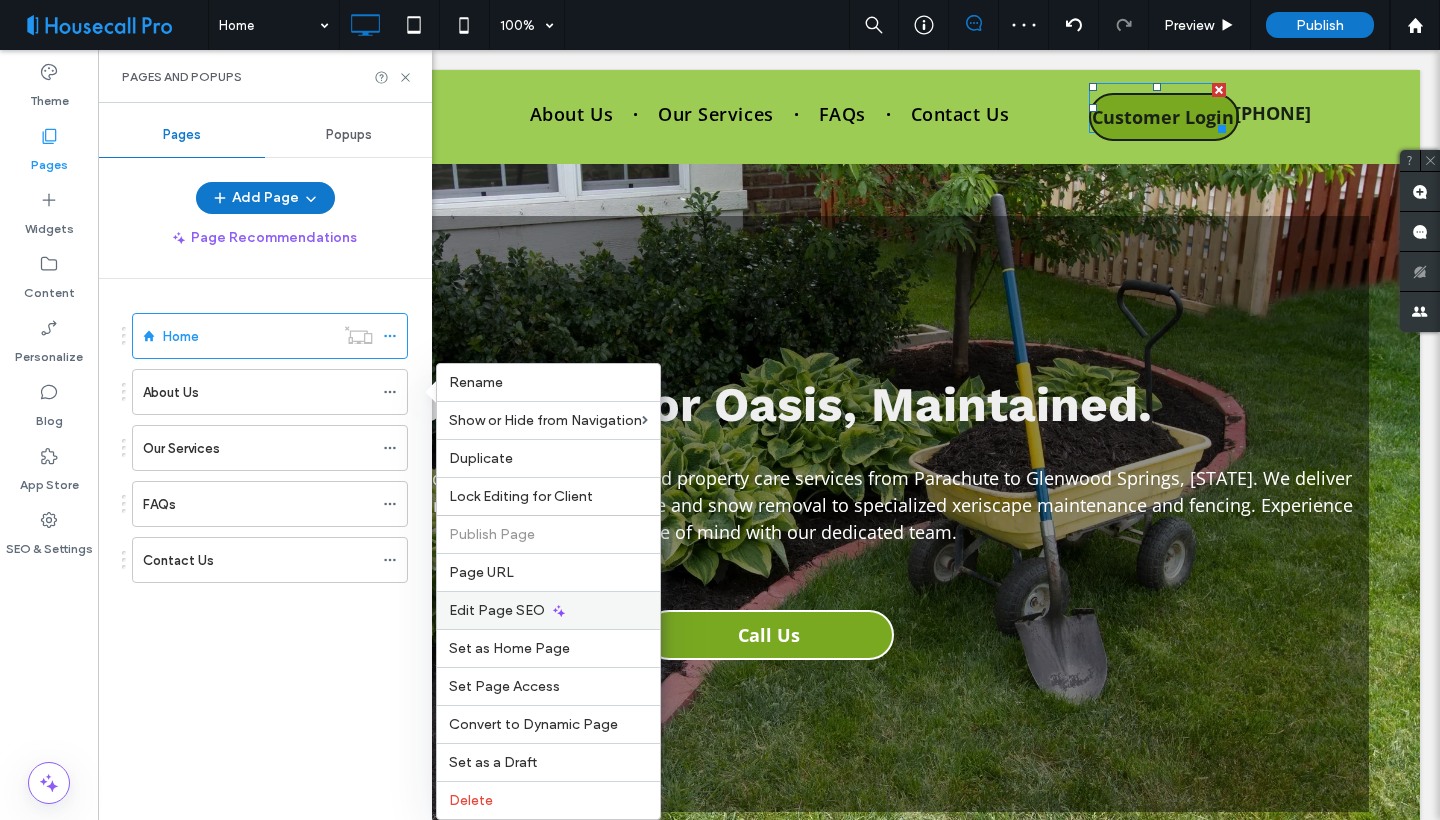 click on "Edit Page SEO" at bounding box center [548, 610] 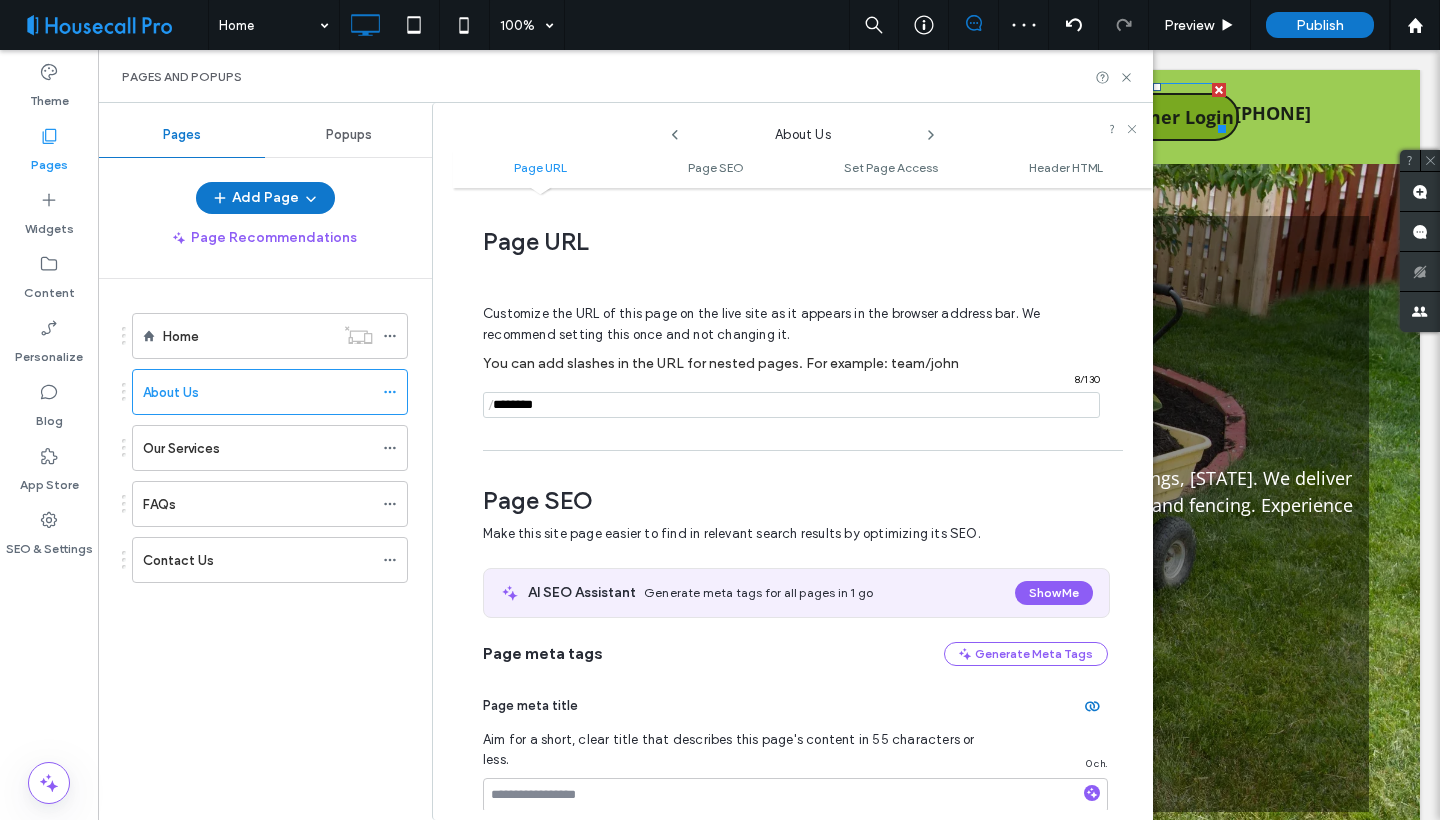 scroll, scrollTop: 274, scrollLeft: 0, axis: vertical 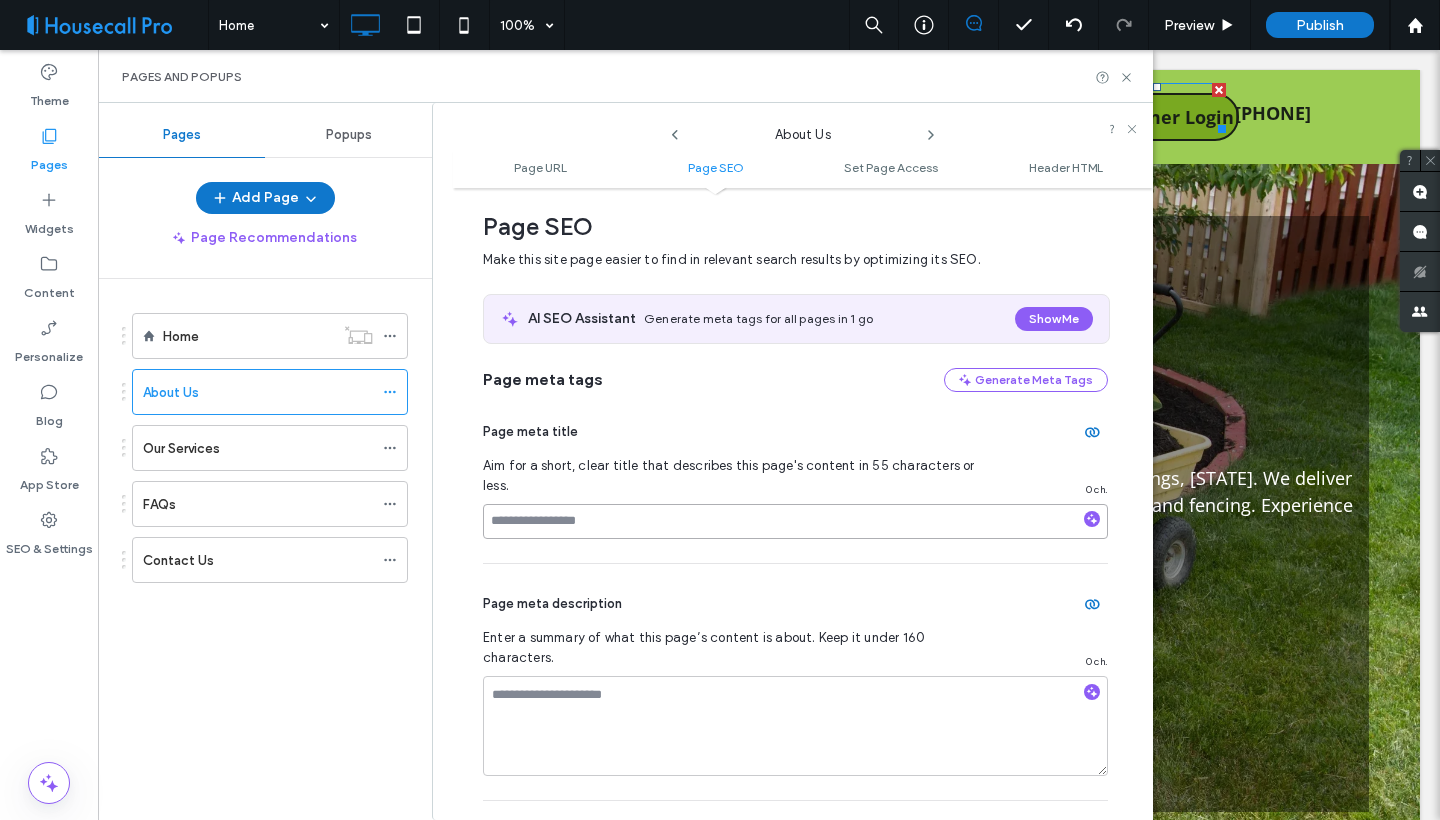 click at bounding box center [795, 521] 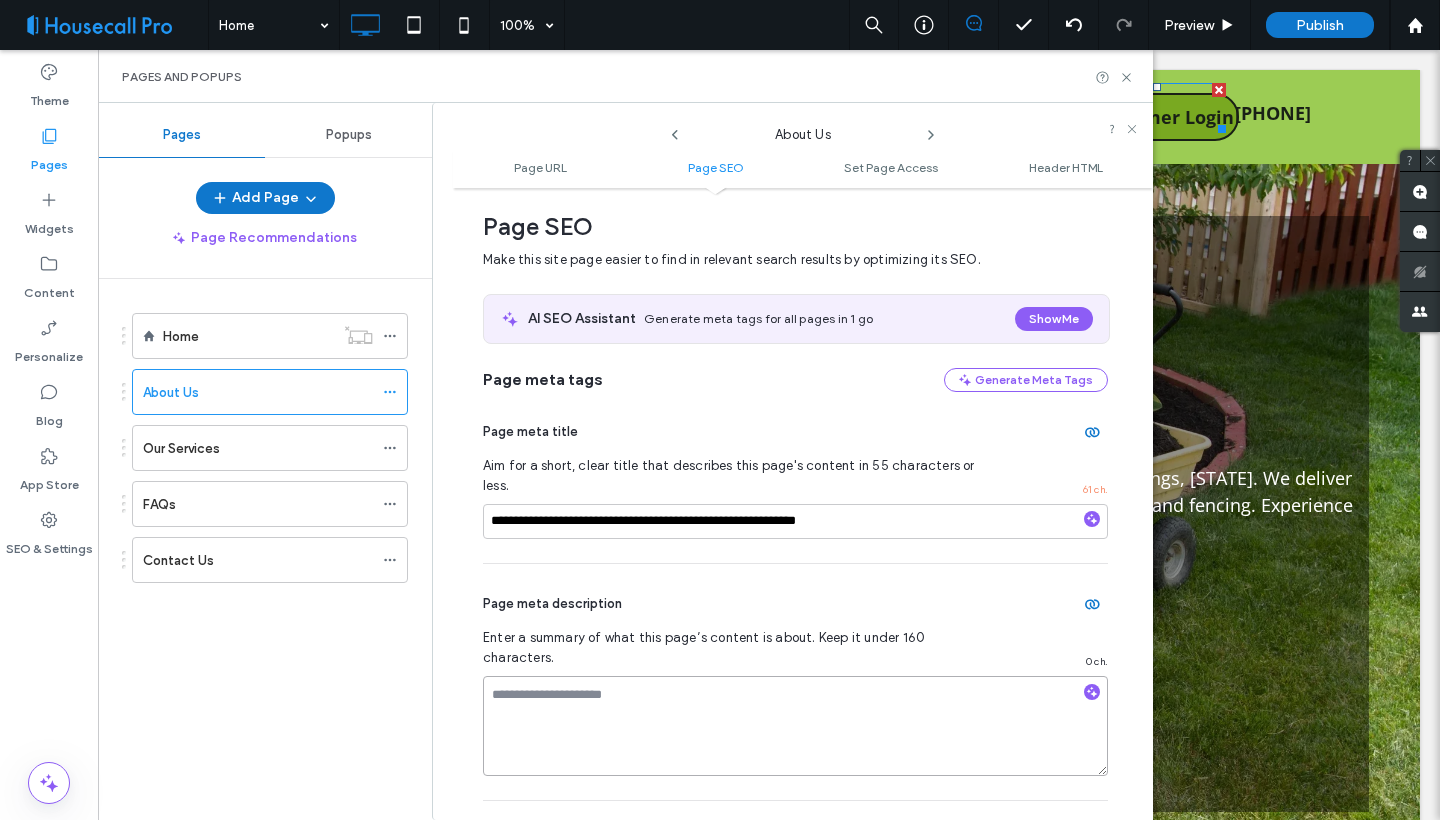 click at bounding box center [795, 726] 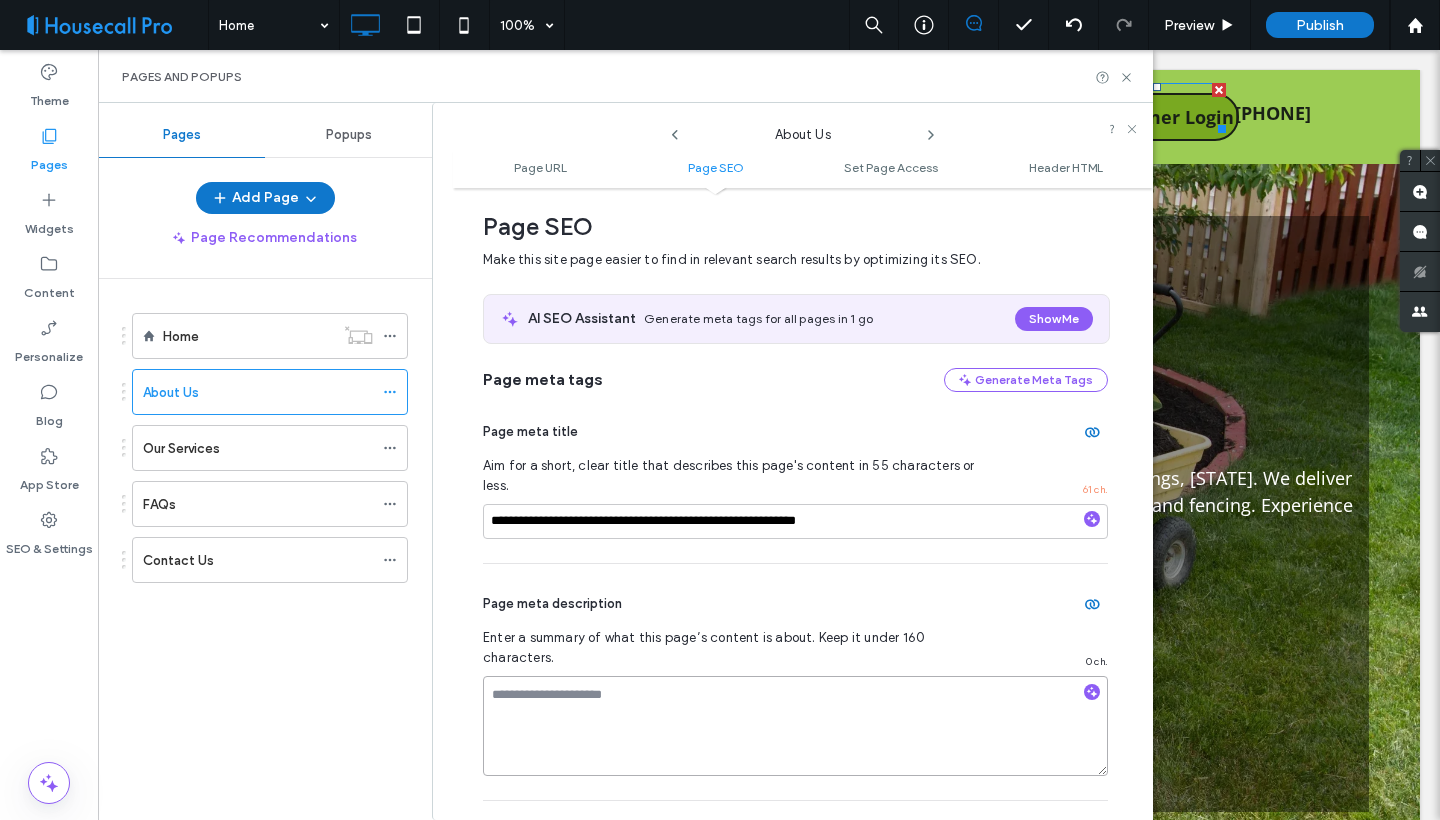 paste on "**********" 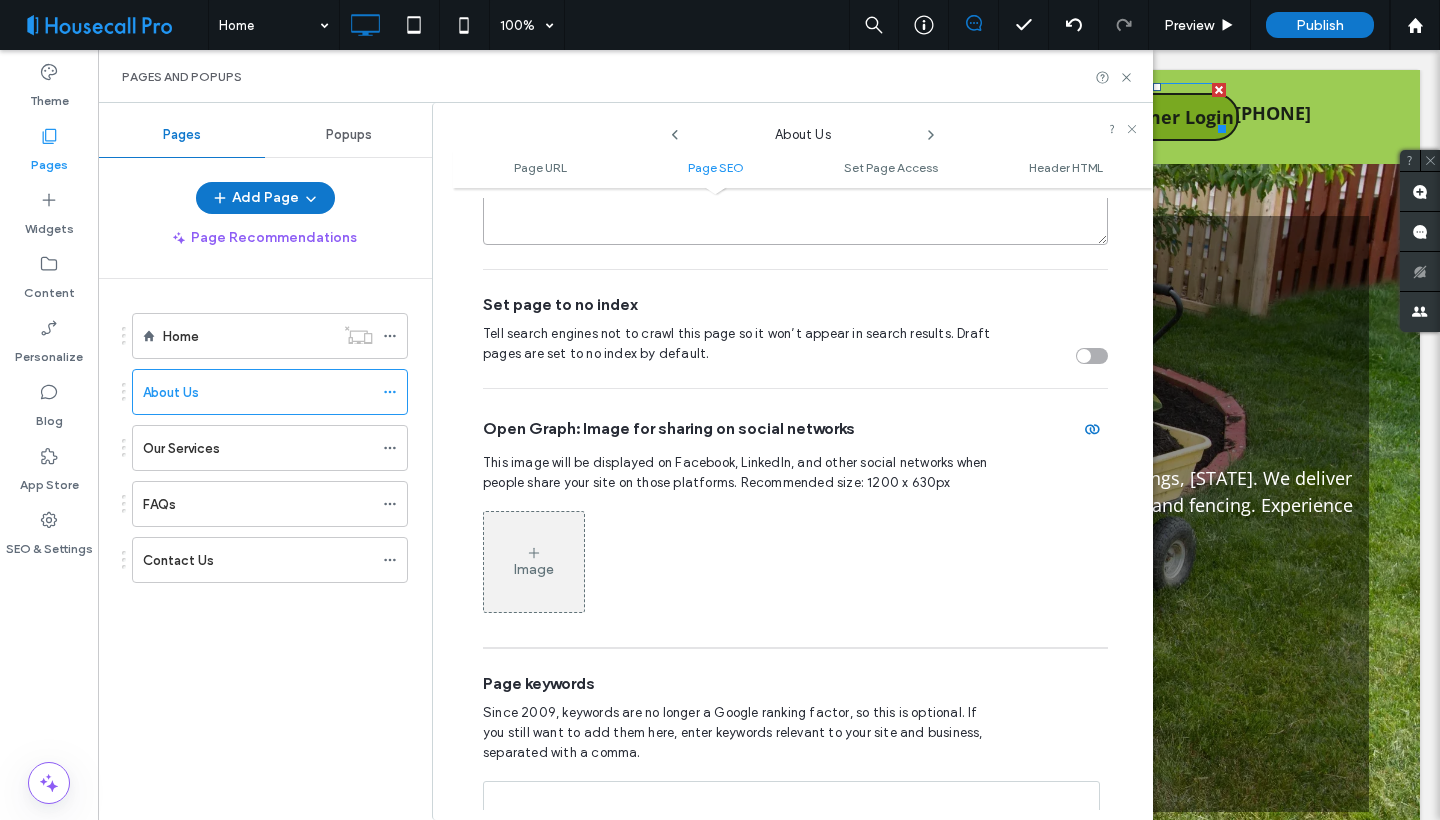scroll, scrollTop: 812, scrollLeft: 0, axis: vertical 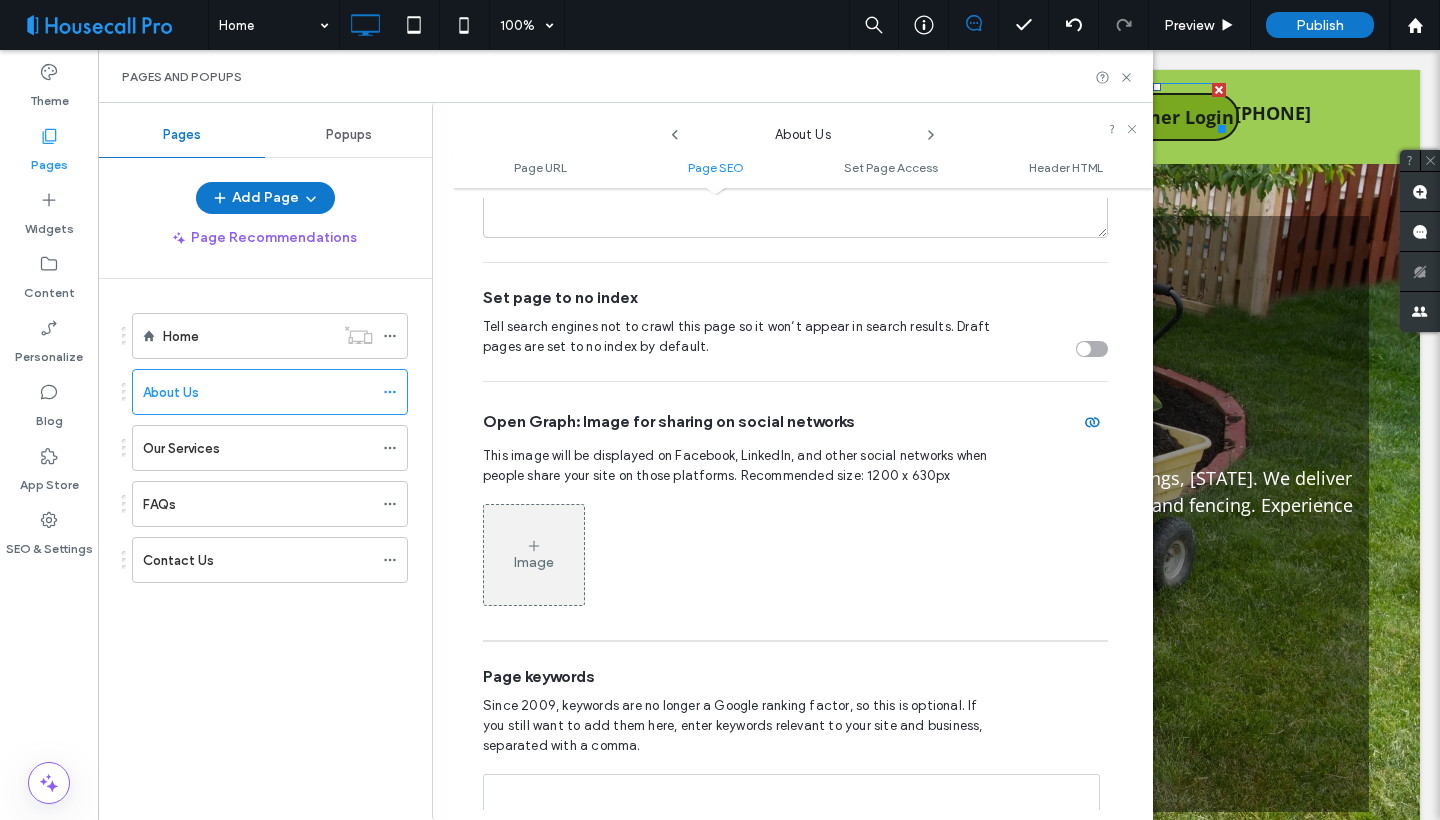 click 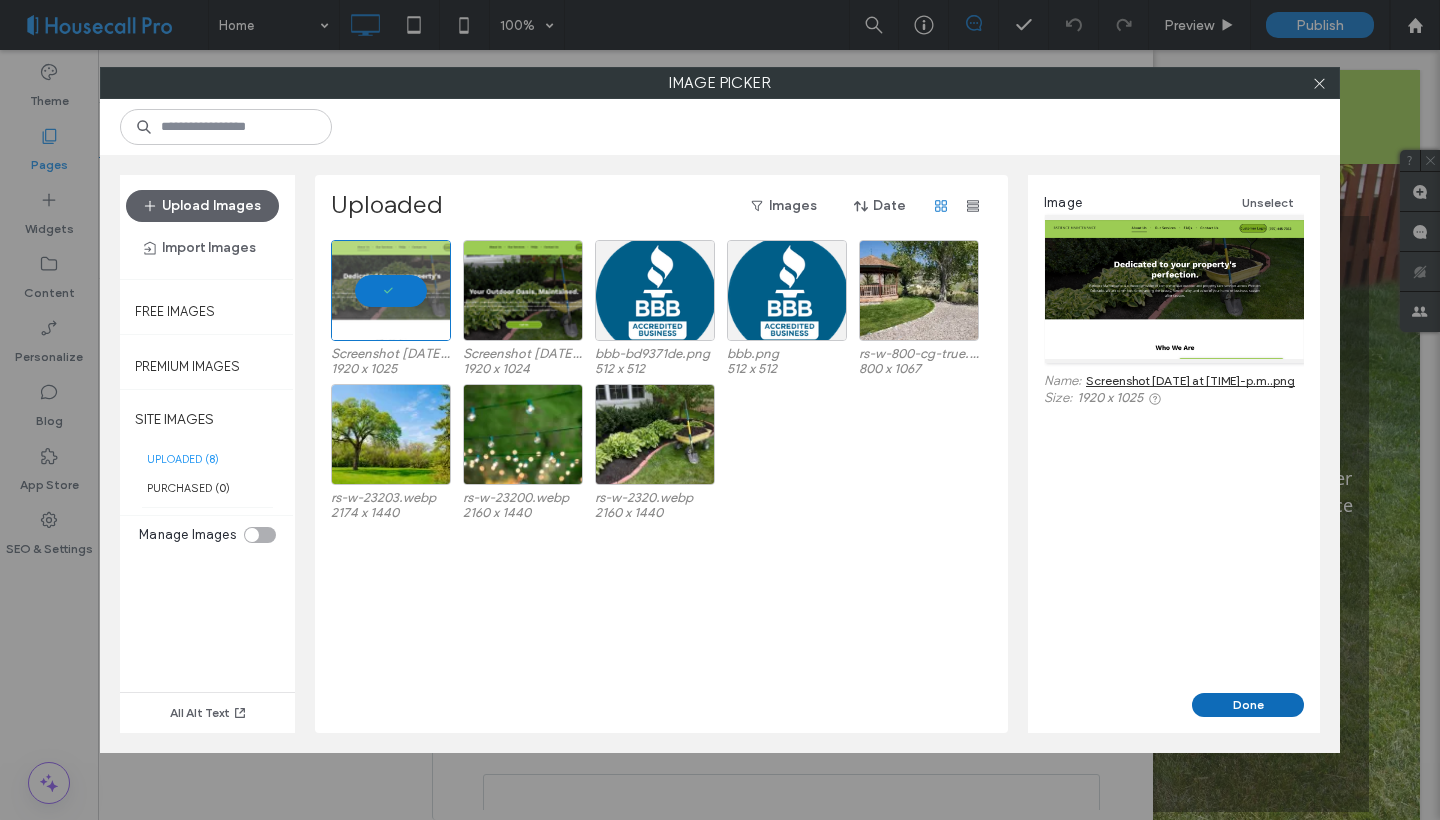 click on "Done" at bounding box center (1248, 705) 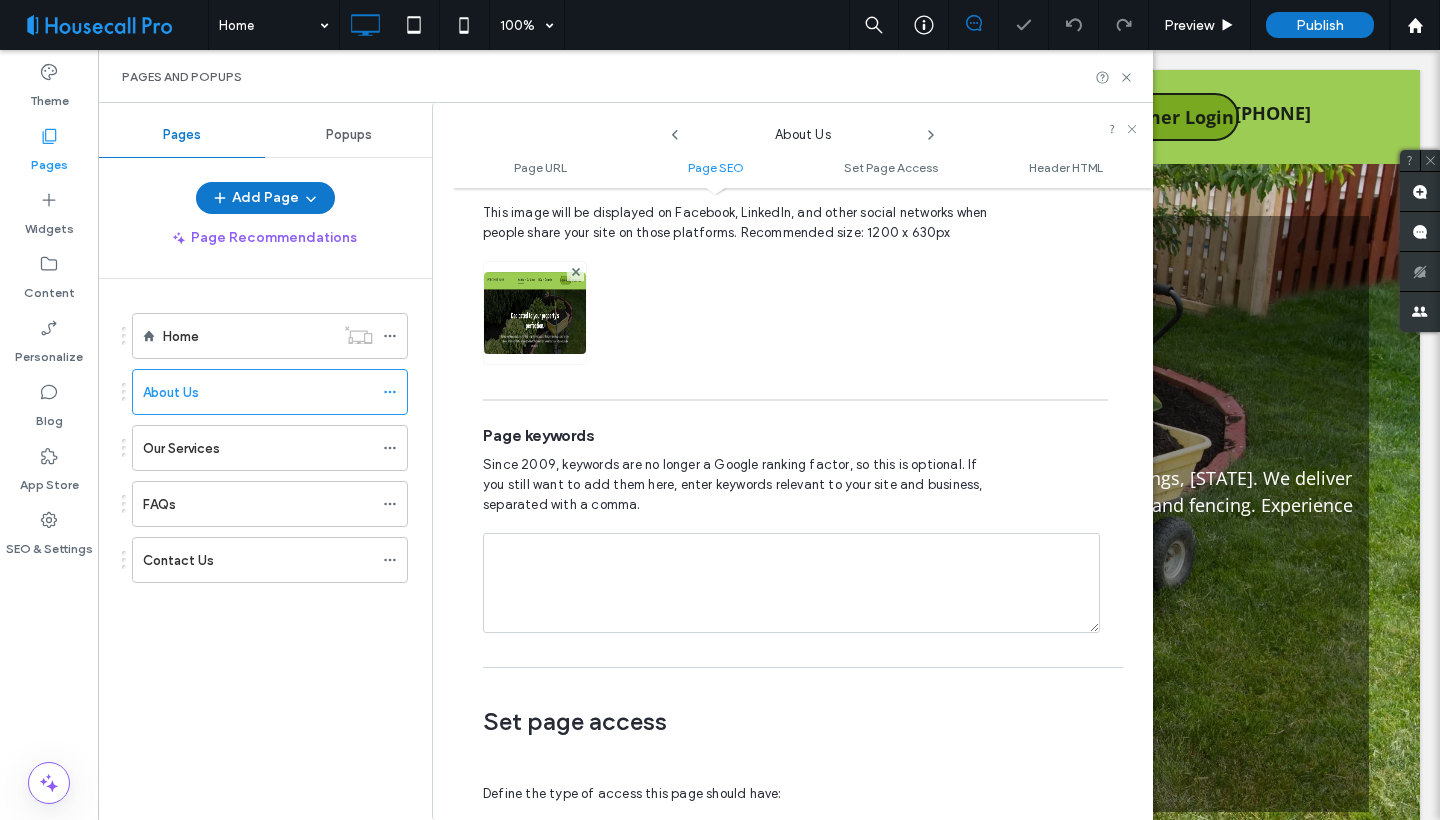 scroll, scrollTop: 1139, scrollLeft: 0, axis: vertical 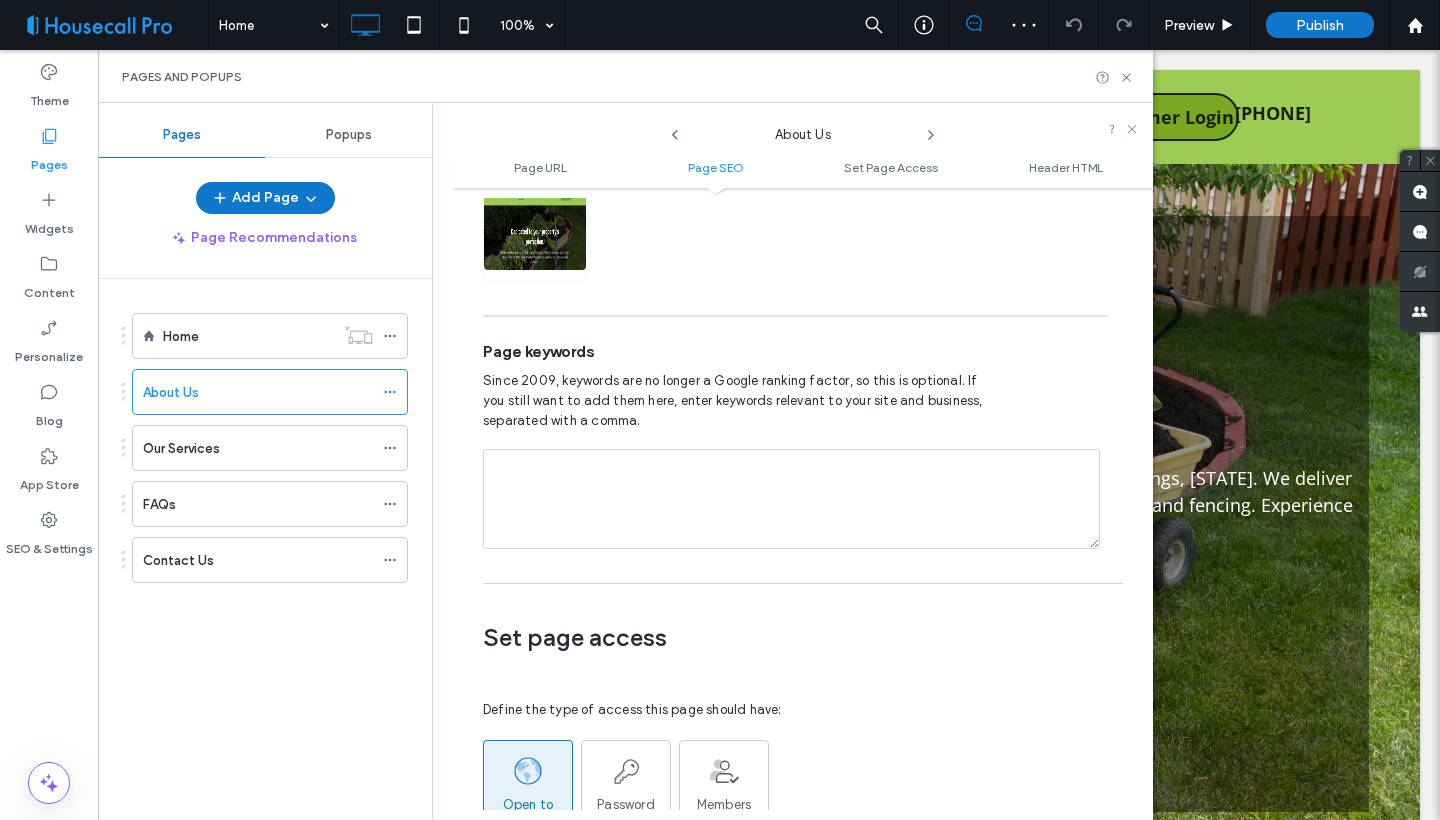 click at bounding box center (791, 499) 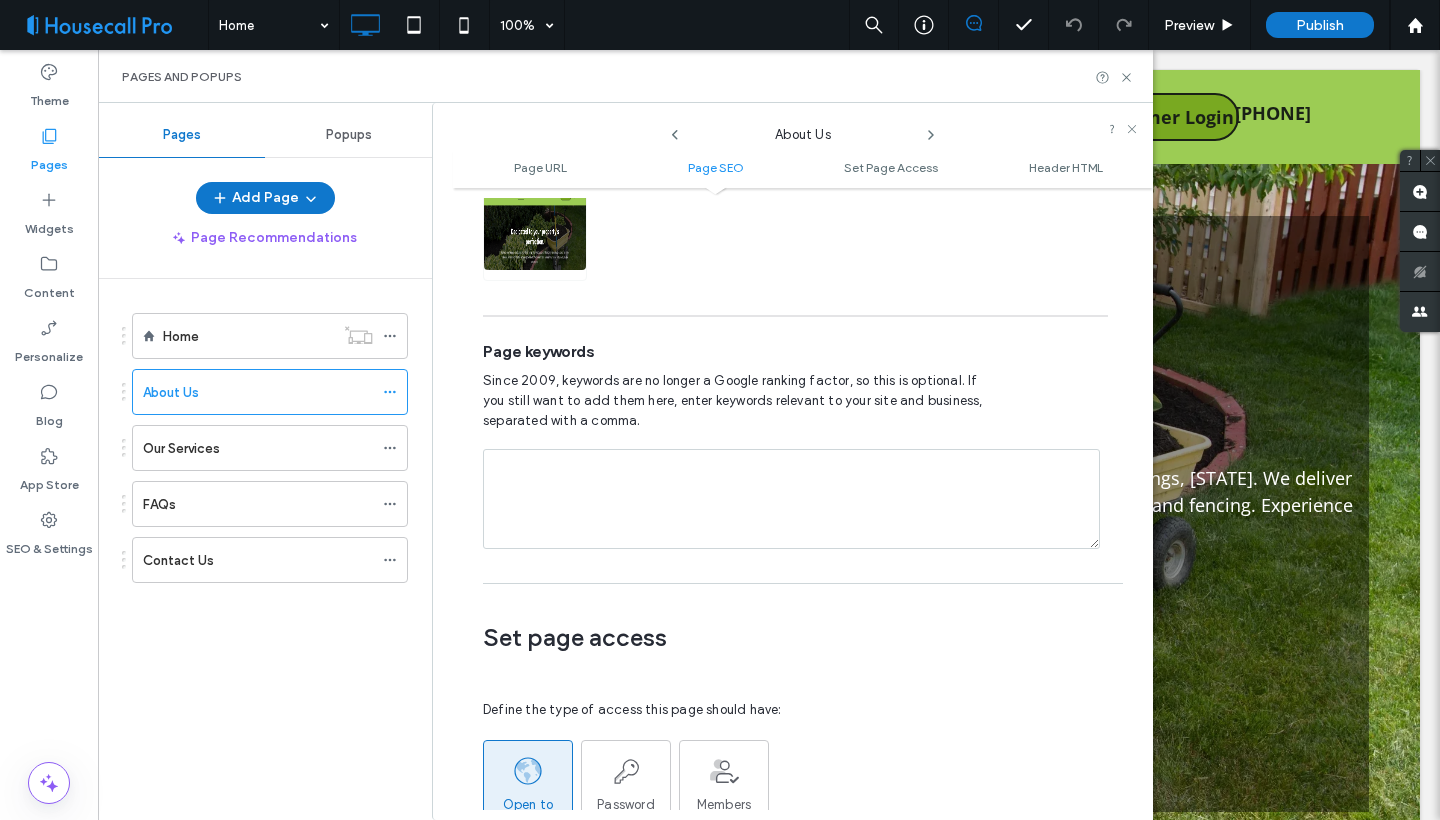 click at bounding box center [791, 499] 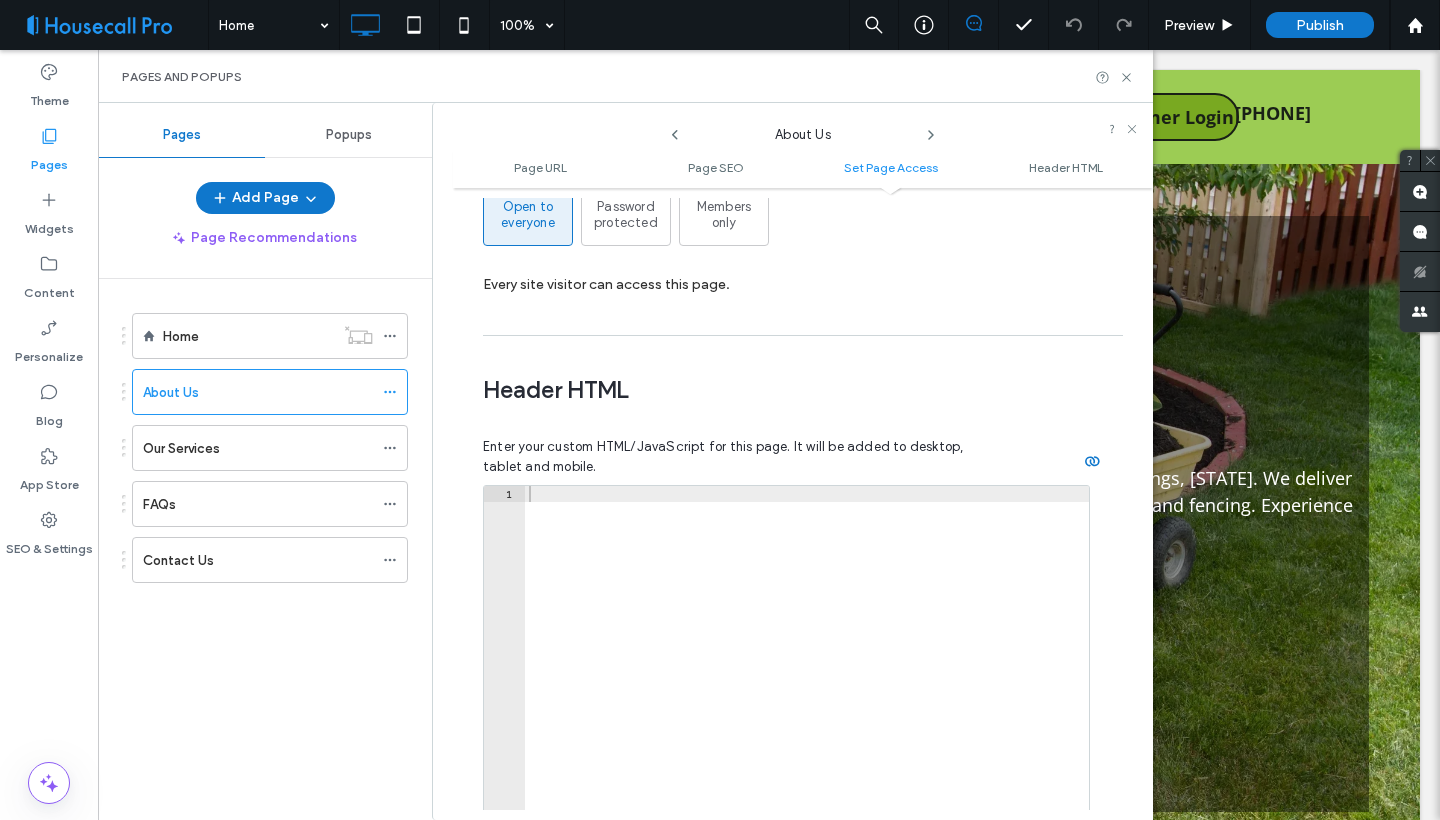 scroll, scrollTop: 1735, scrollLeft: 0, axis: vertical 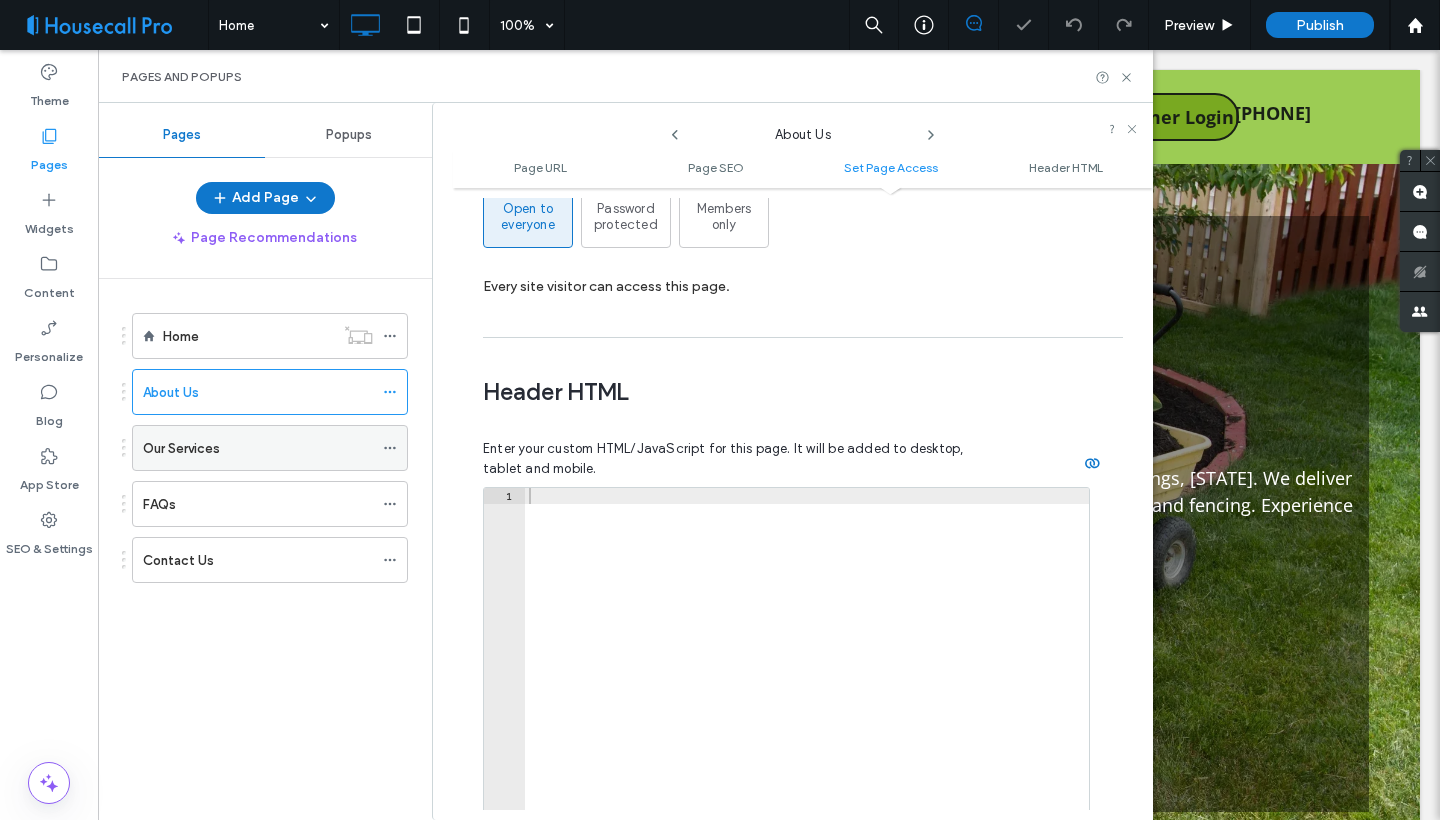 click 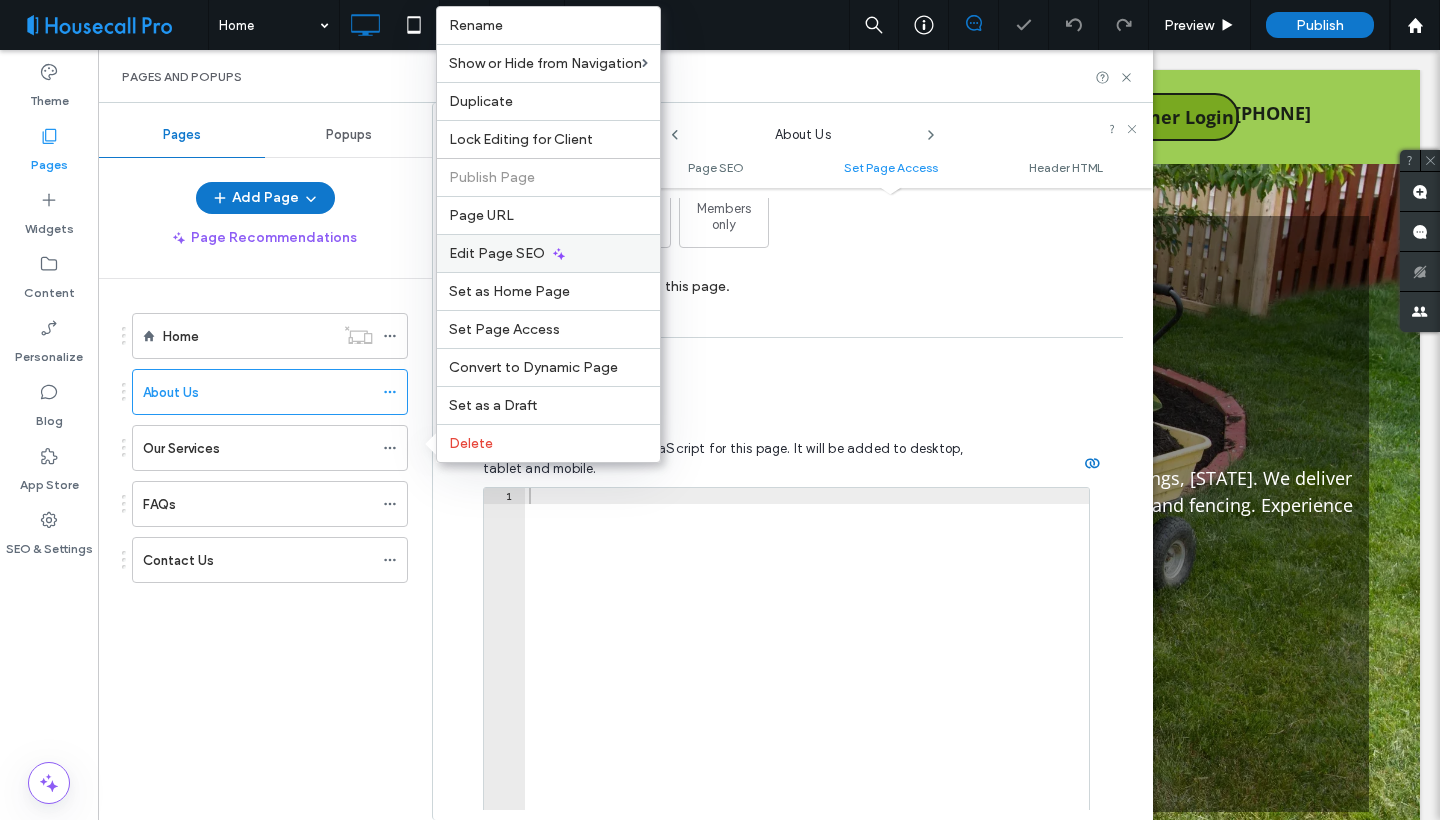 click on "Edit Page SEO" at bounding box center [548, 253] 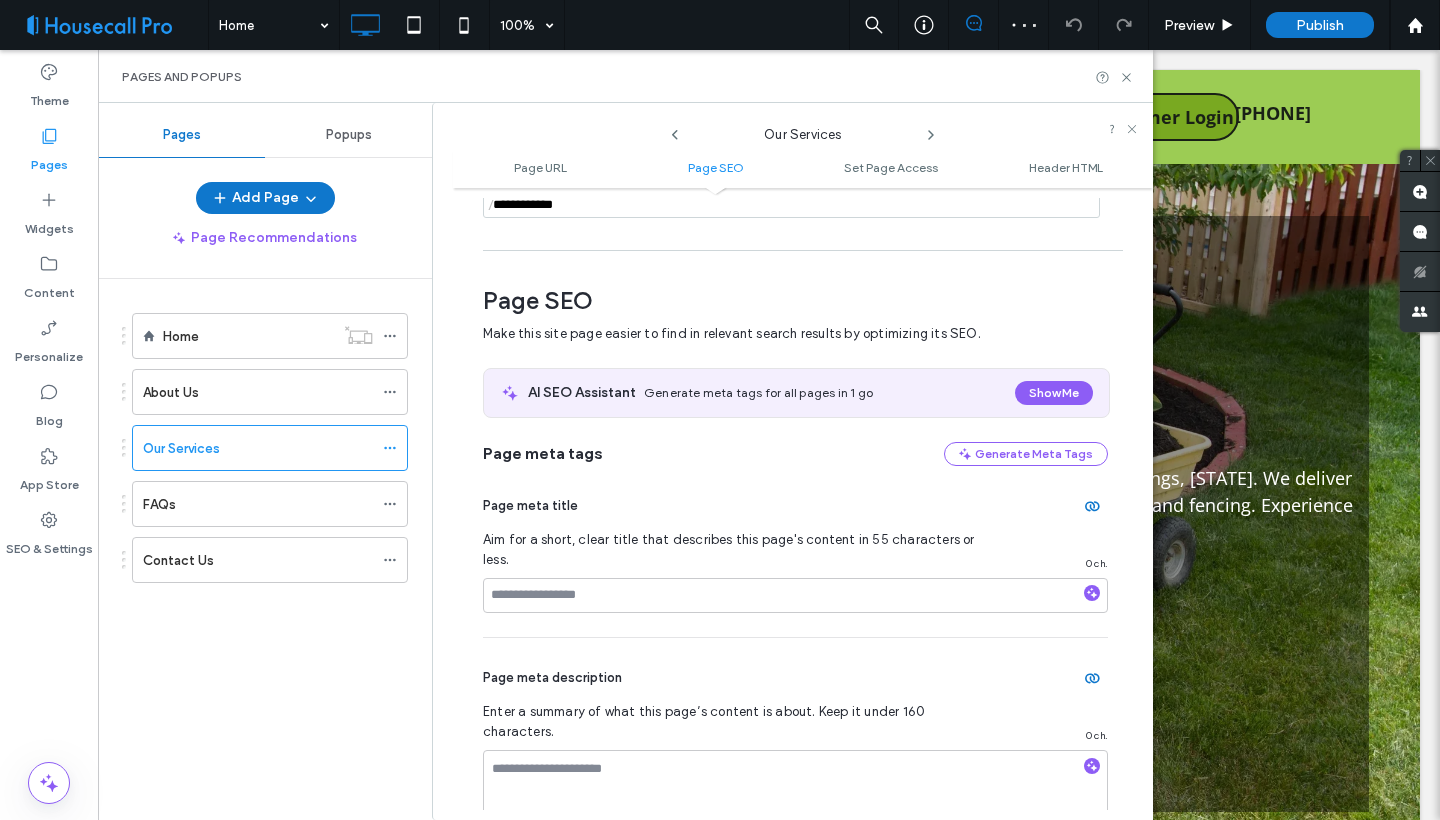 scroll, scrollTop: 274, scrollLeft: 0, axis: vertical 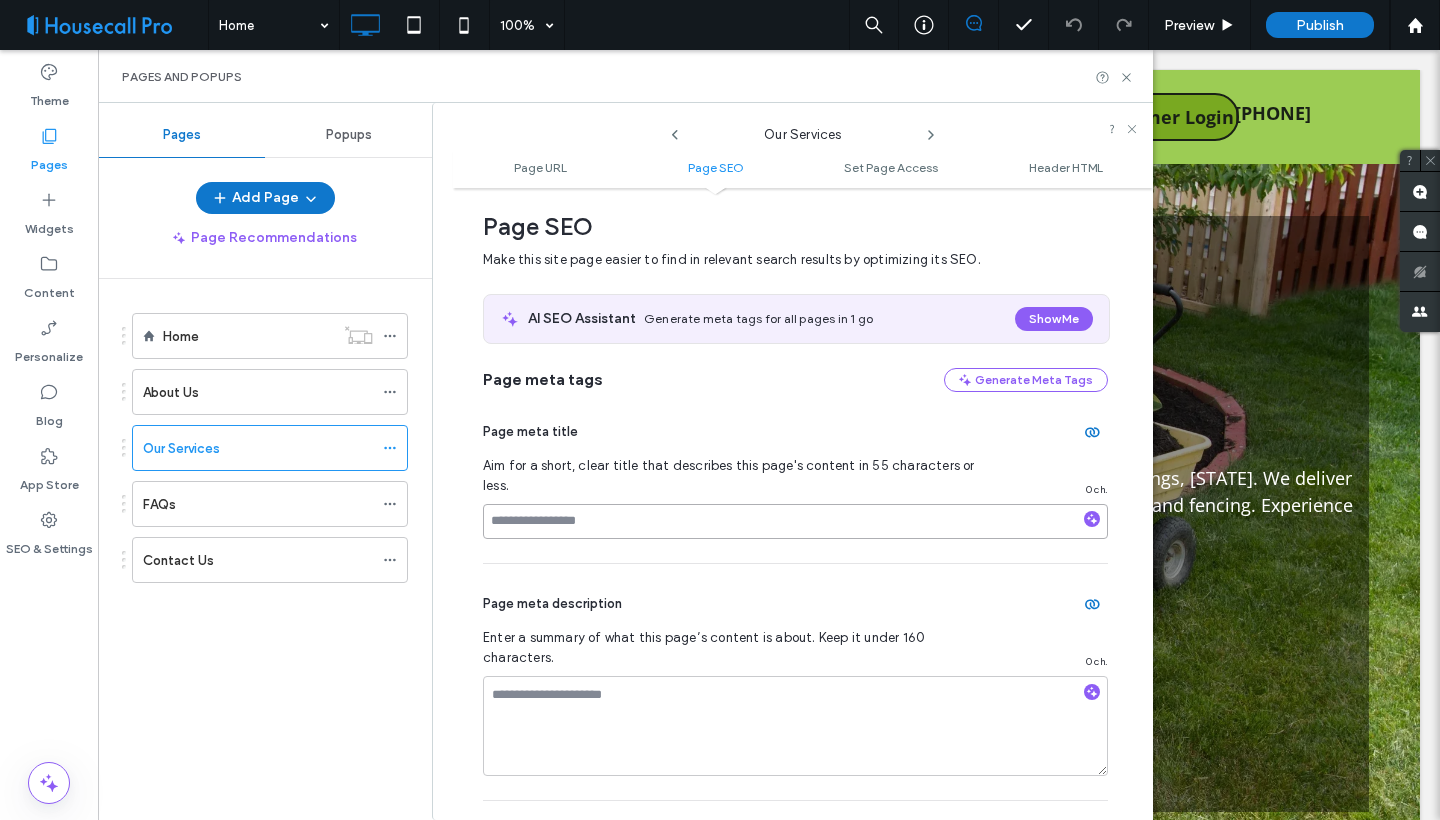 click at bounding box center (795, 521) 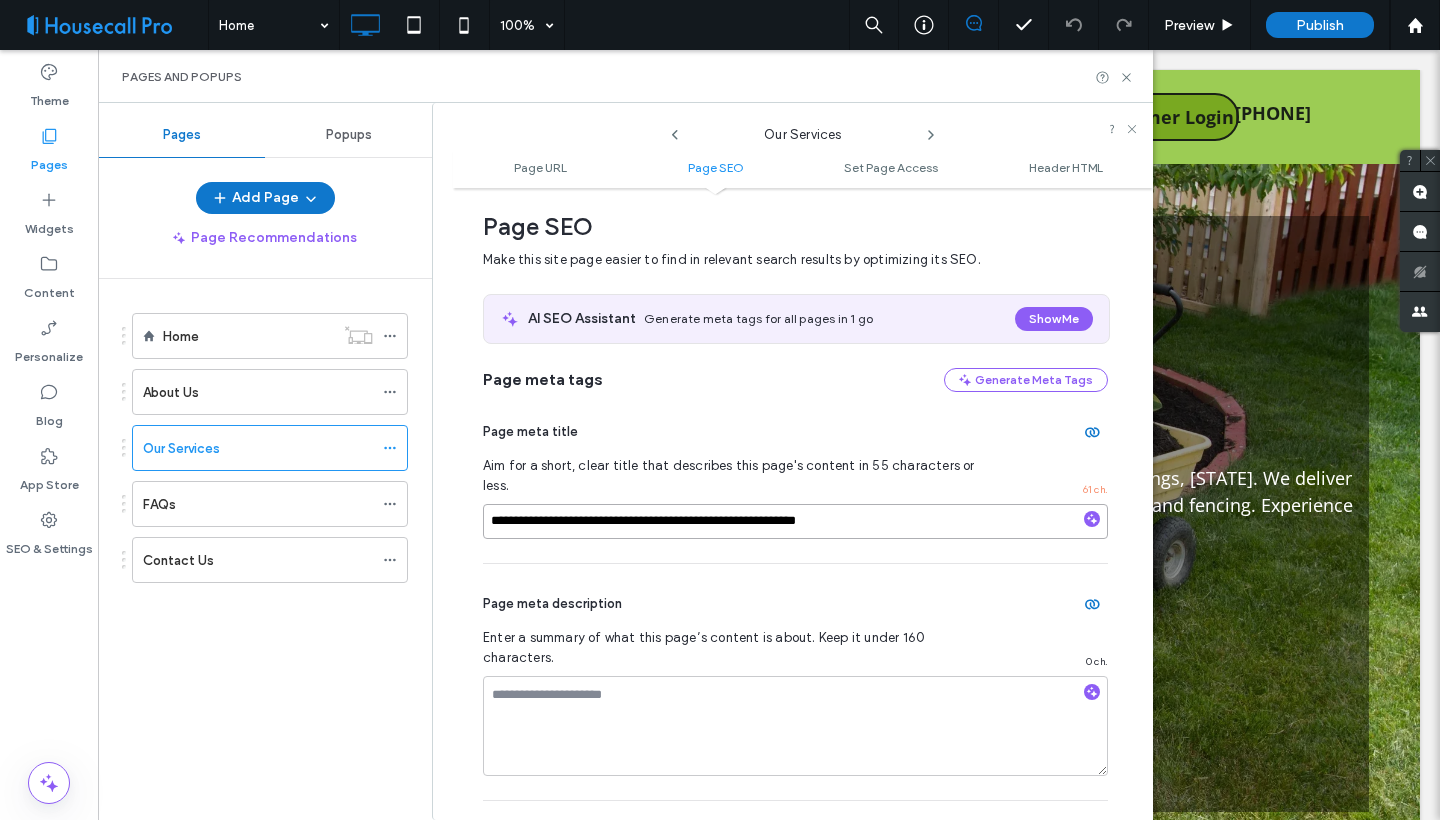 click on "**********" at bounding box center [795, 521] 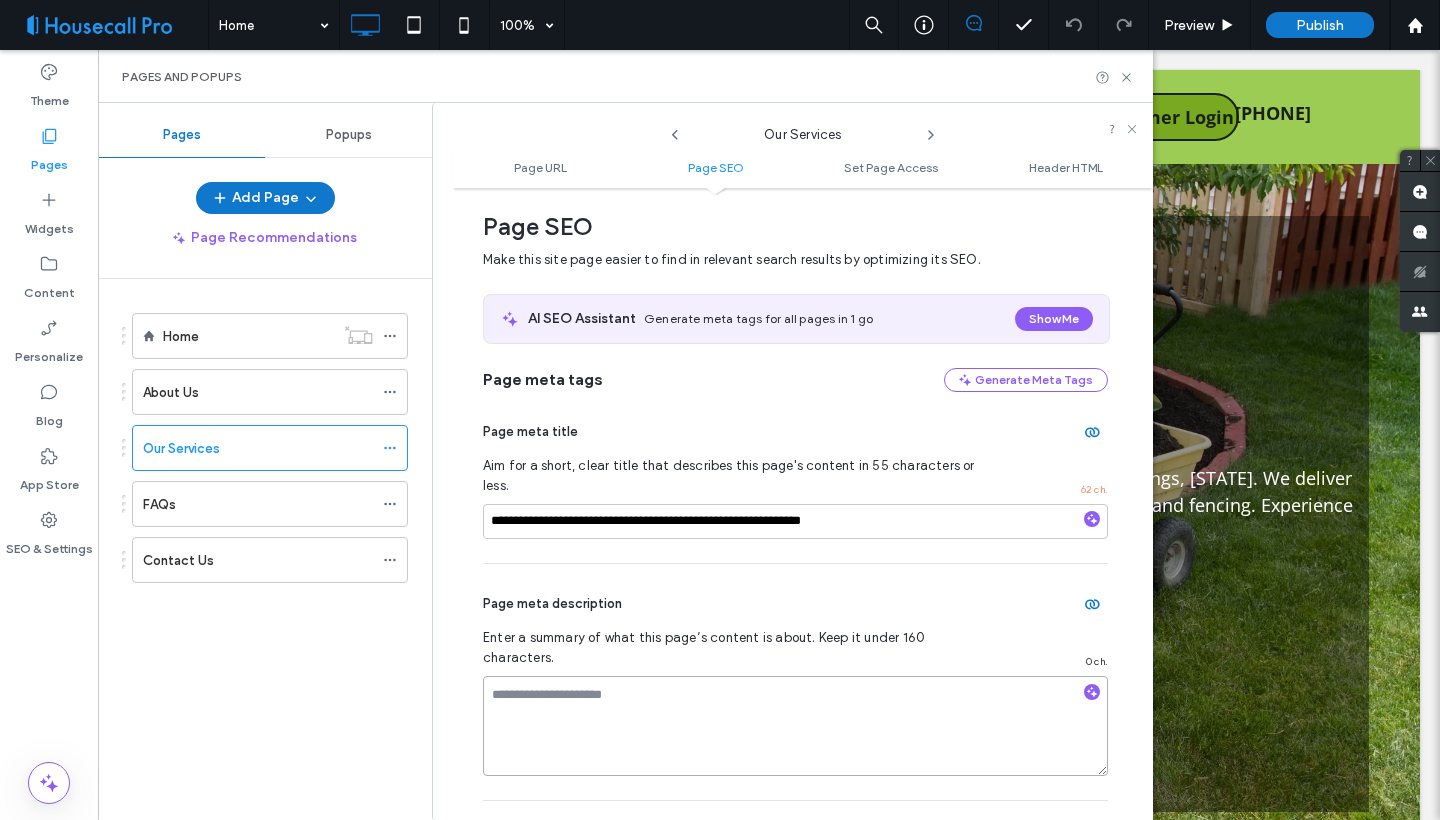 click at bounding box center [795, 726] 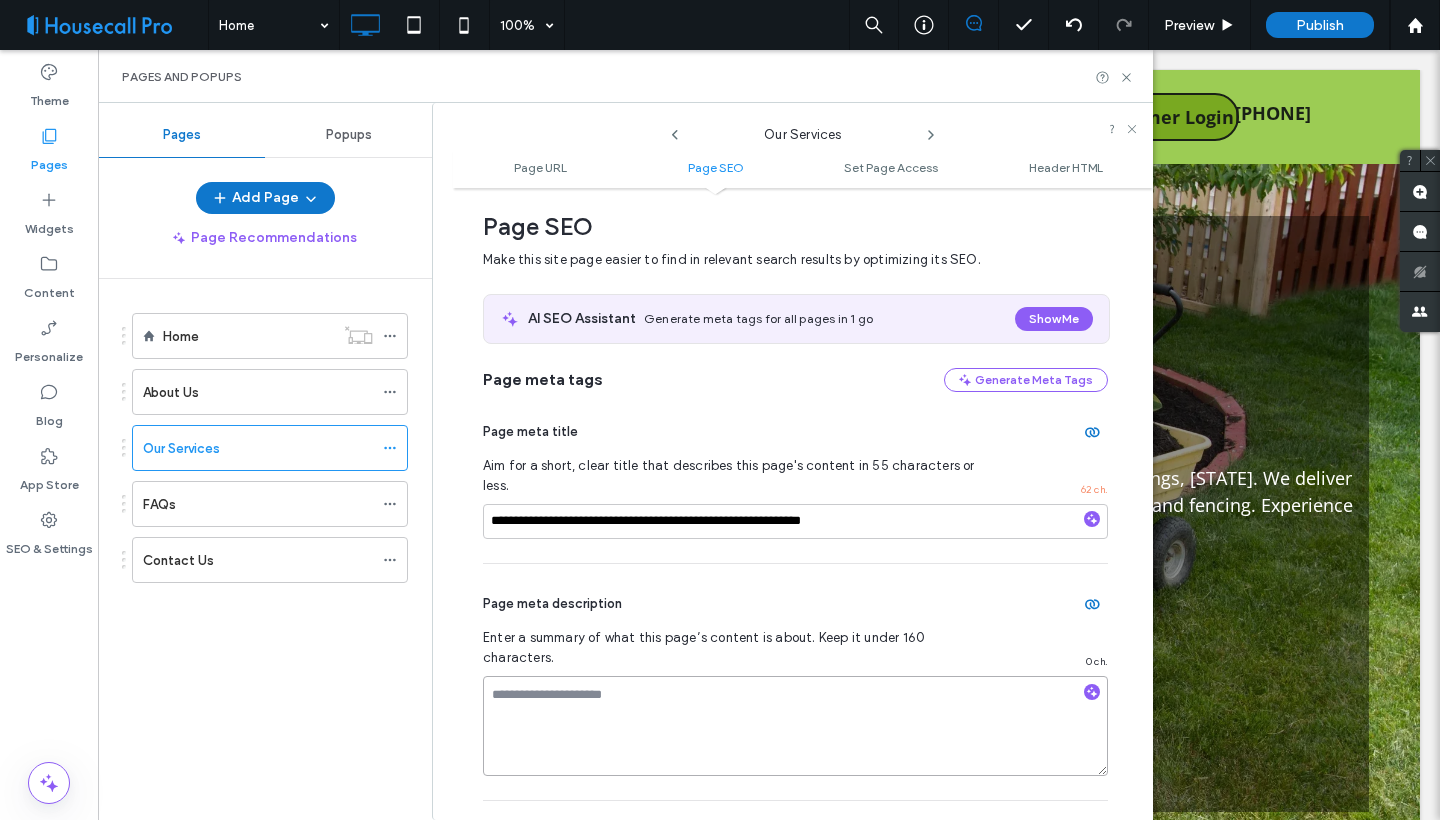 paste on "**********" 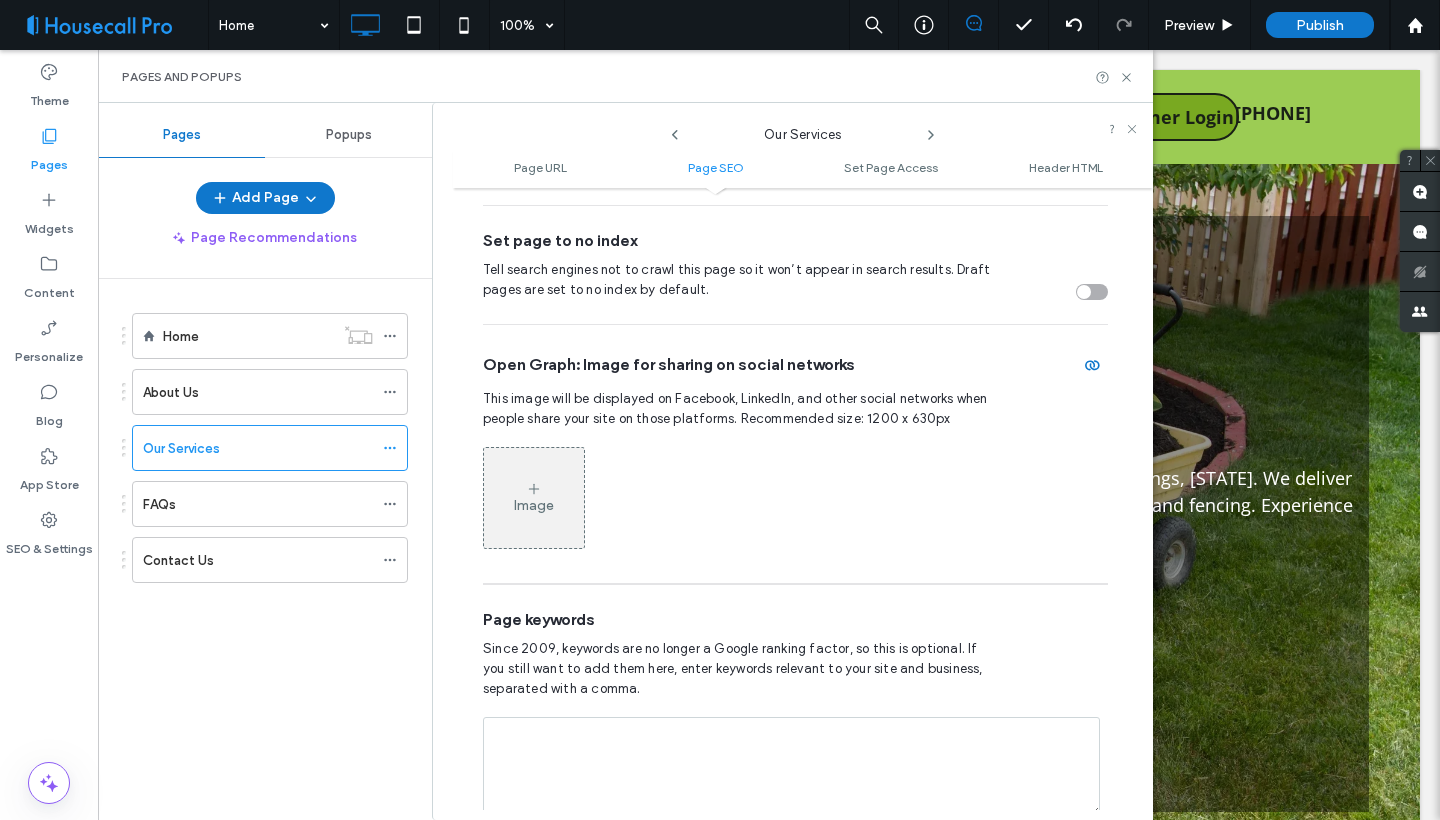 scroll, scrollTop: 882, scrollLeft: 0, axis: vertical 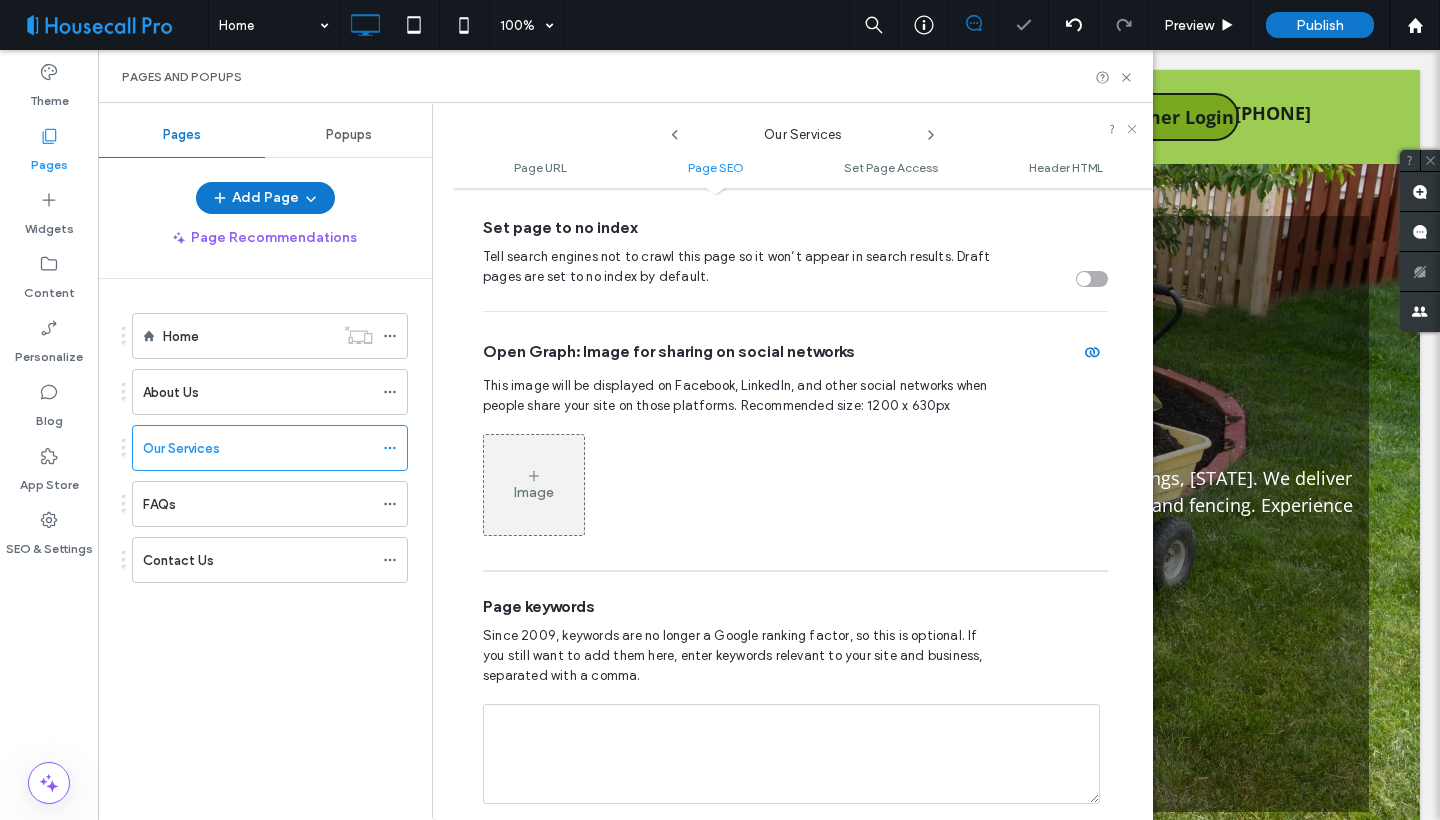 click on "Image" at bounding box center [534, 492] 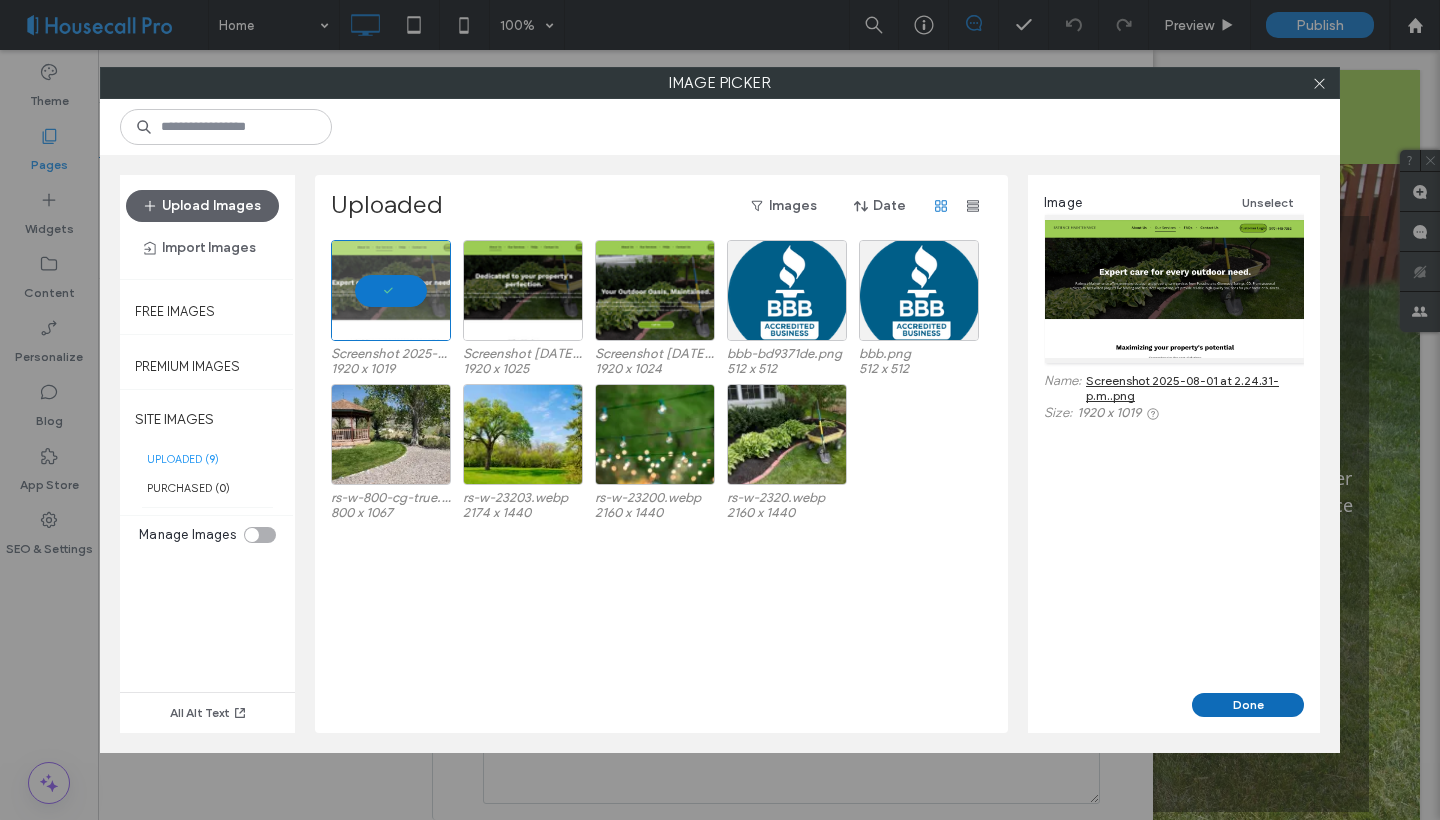 click on "Done" at bounding box center (1248, 705) 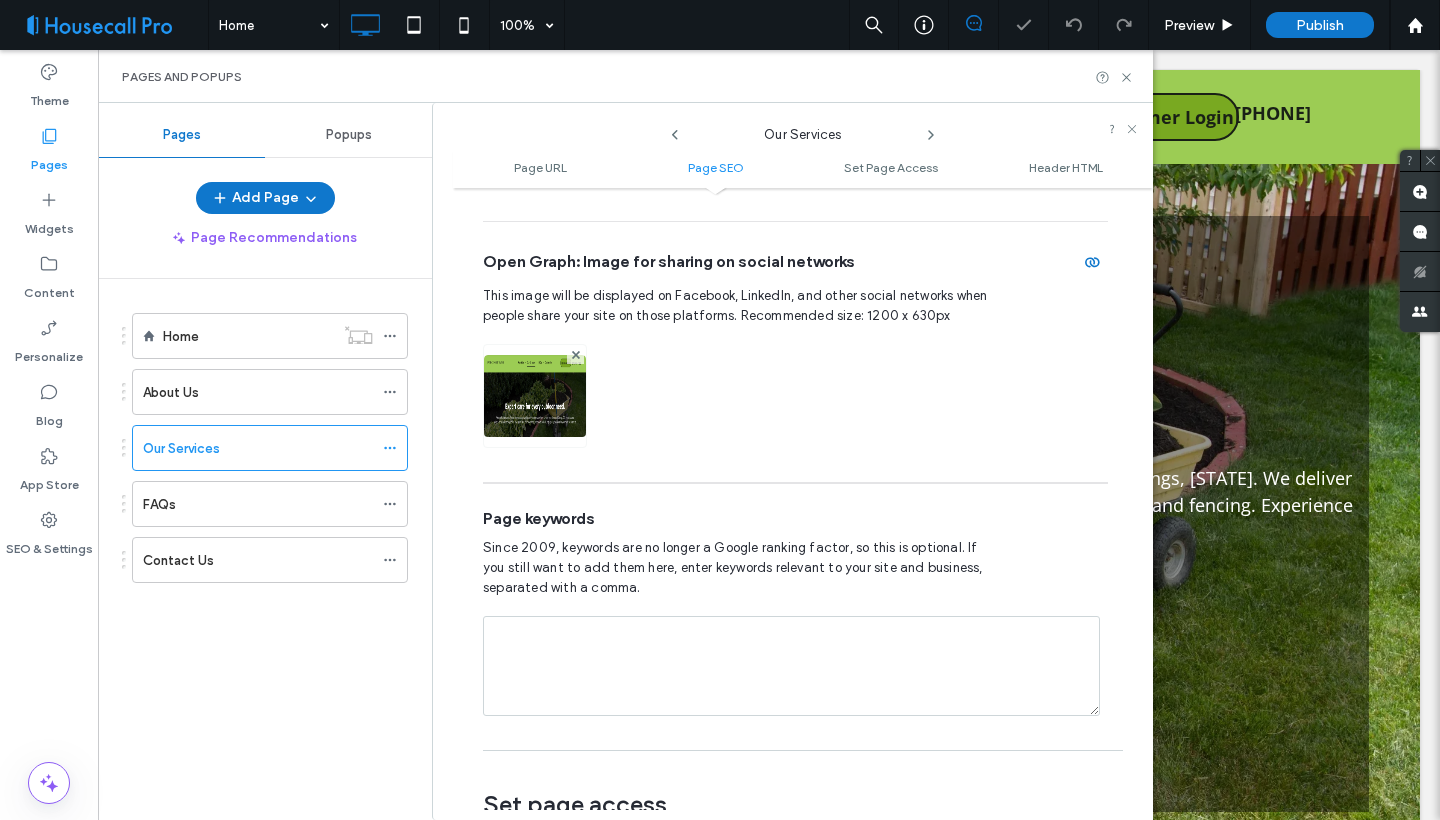scroll, scrollTop: 987, scrollLeft: 0, axis: vertical 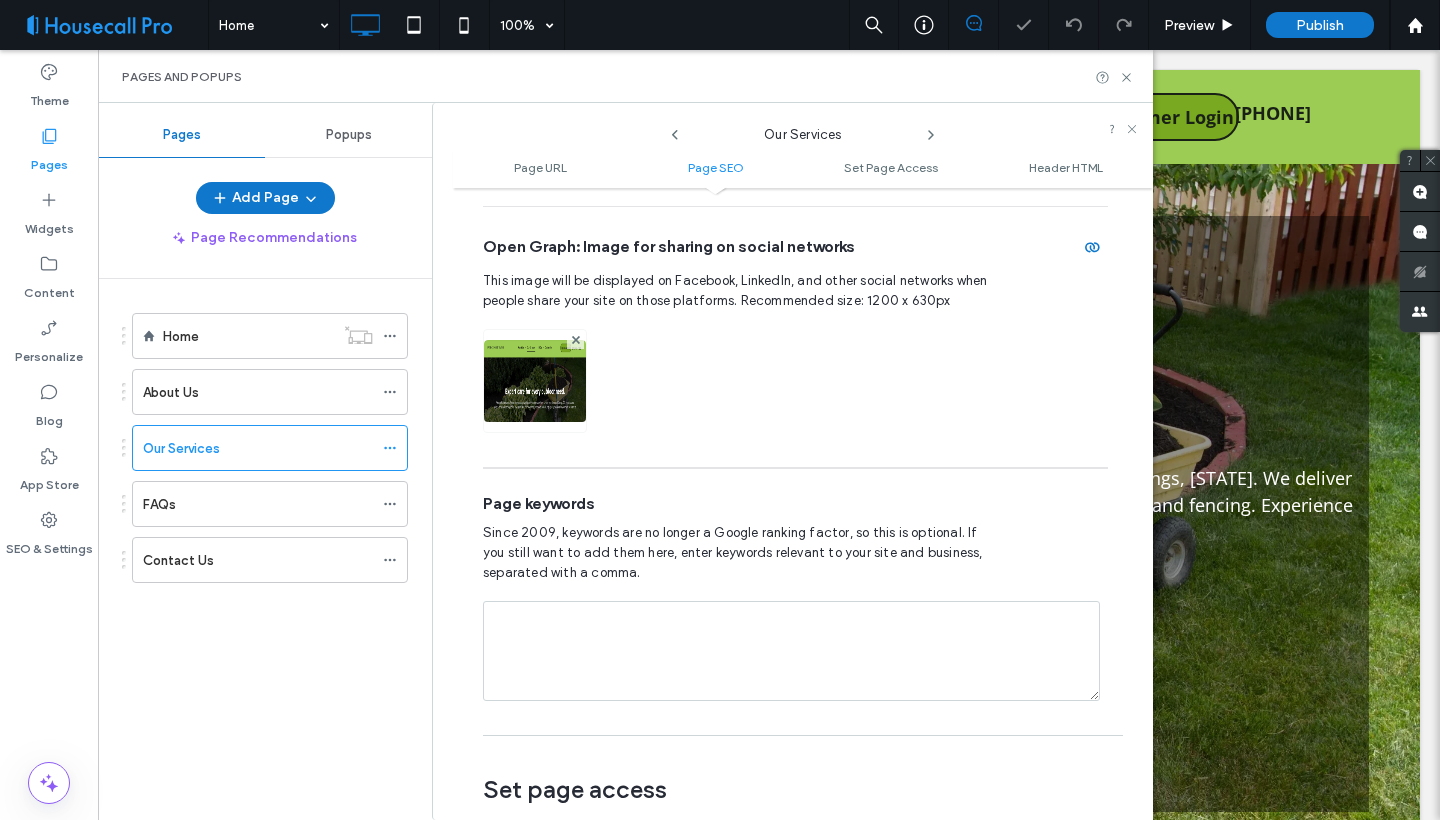 click at bounding box center (791, 651) 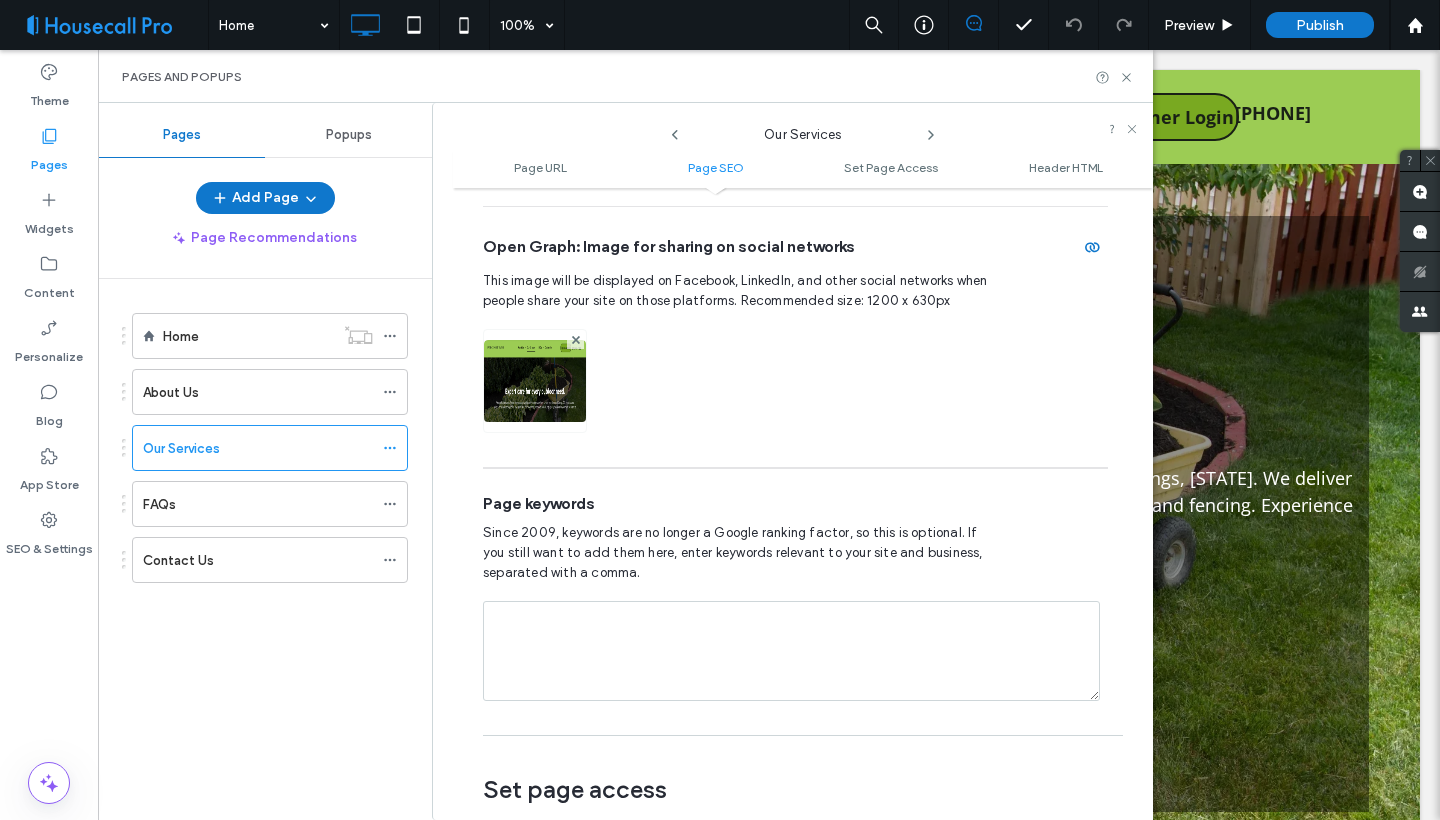 paste on "**********" 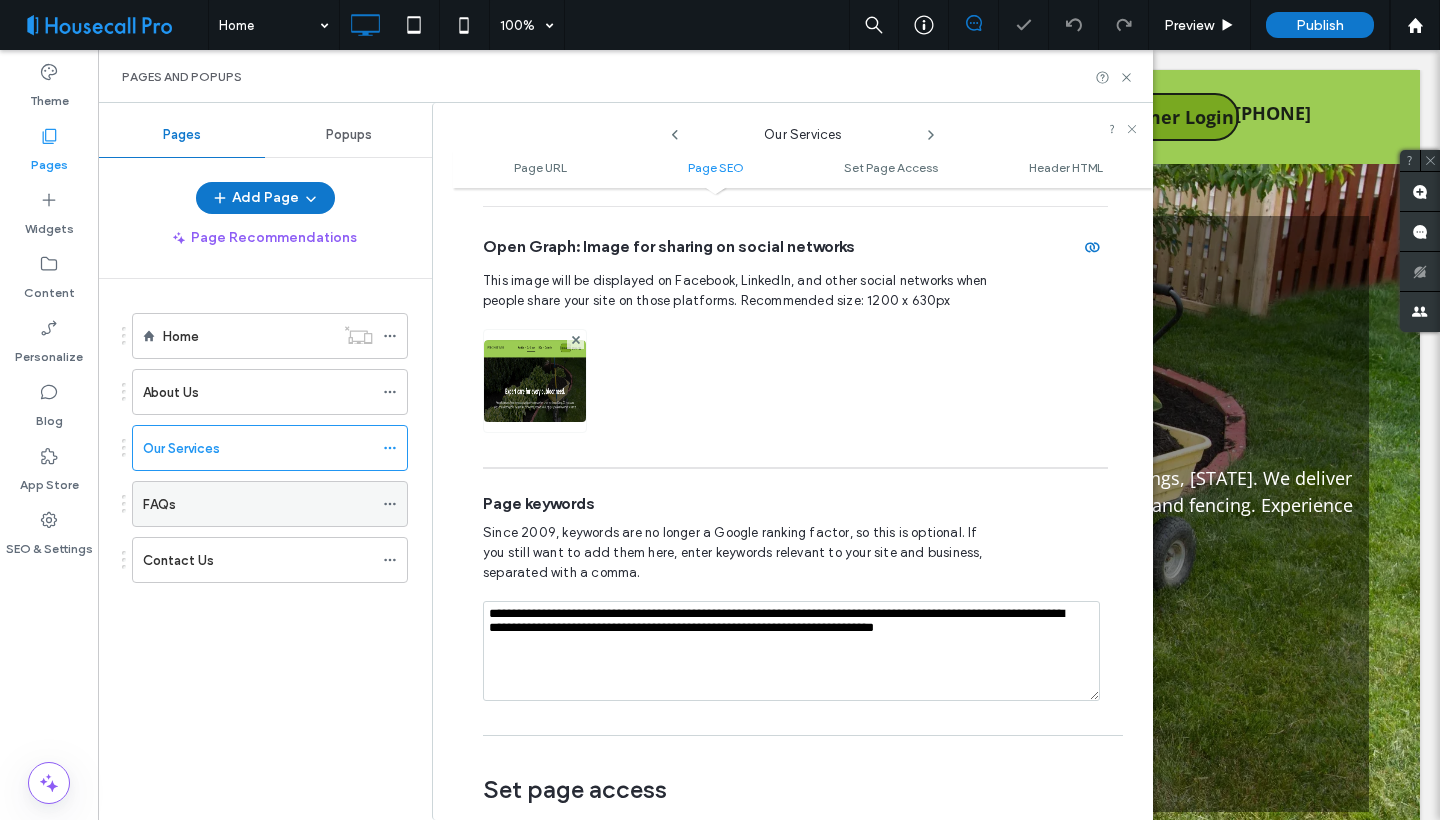 click at bounding box center (395, 504) 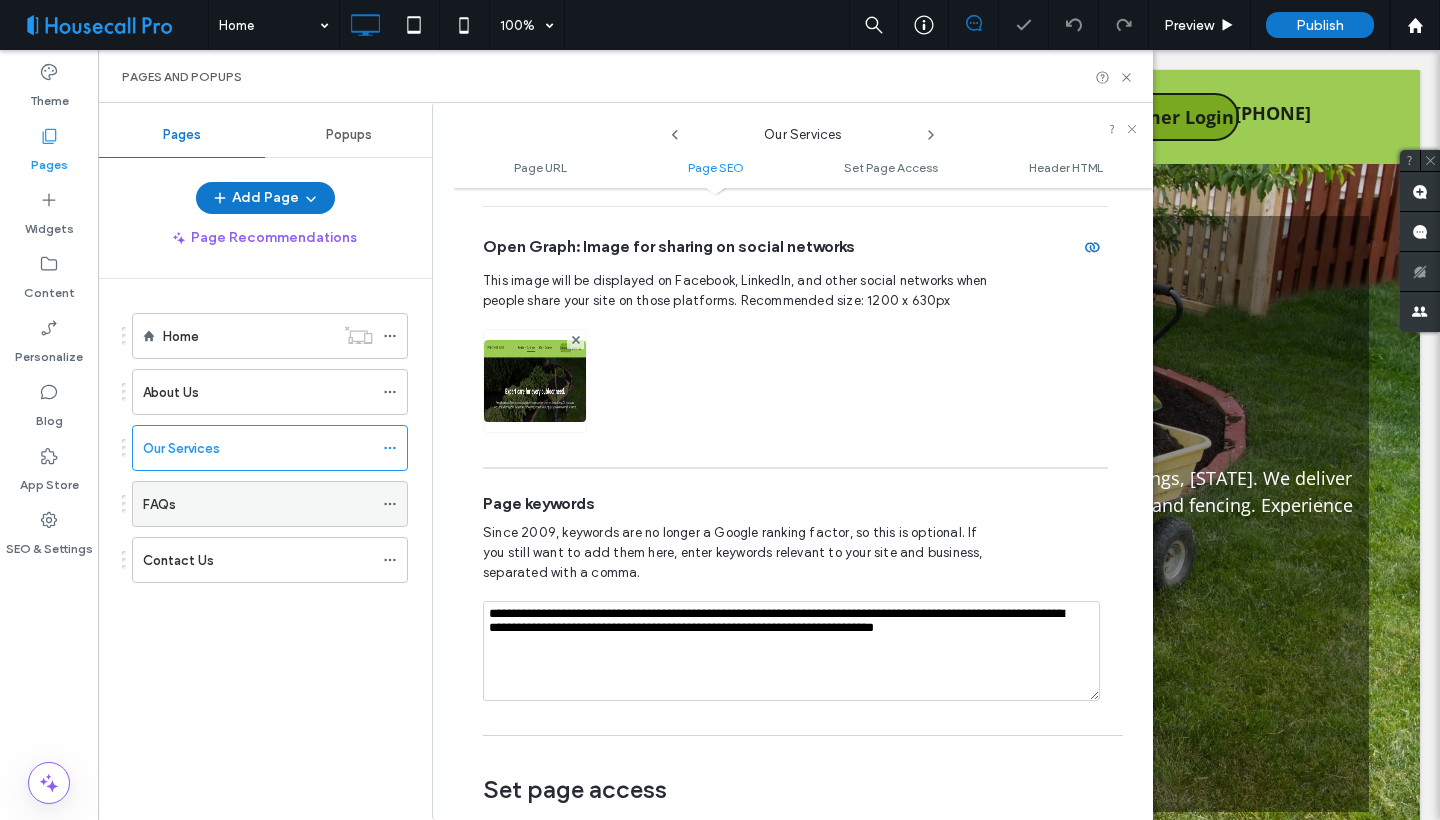 click at bounding box center [395, 504] 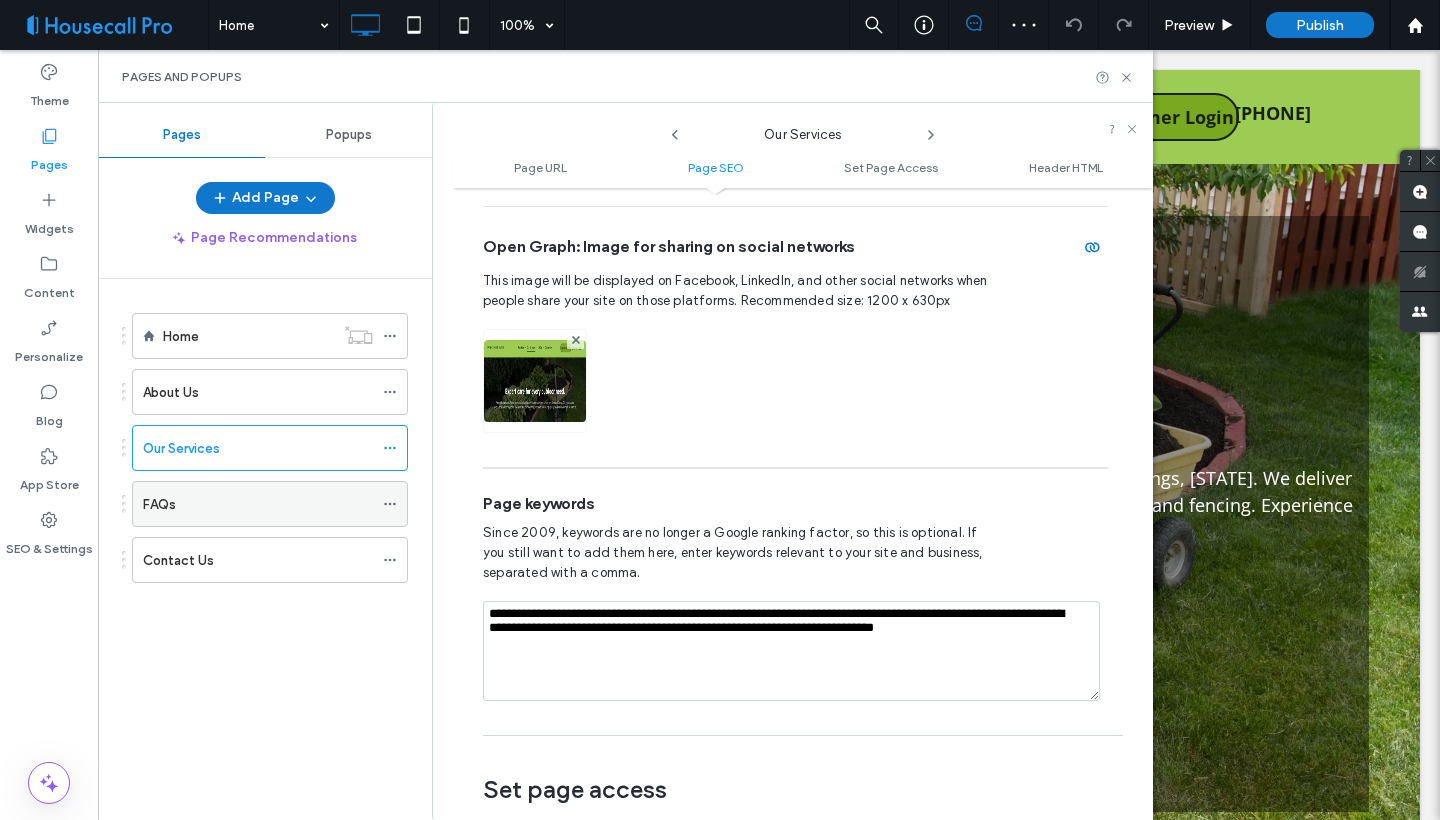 click 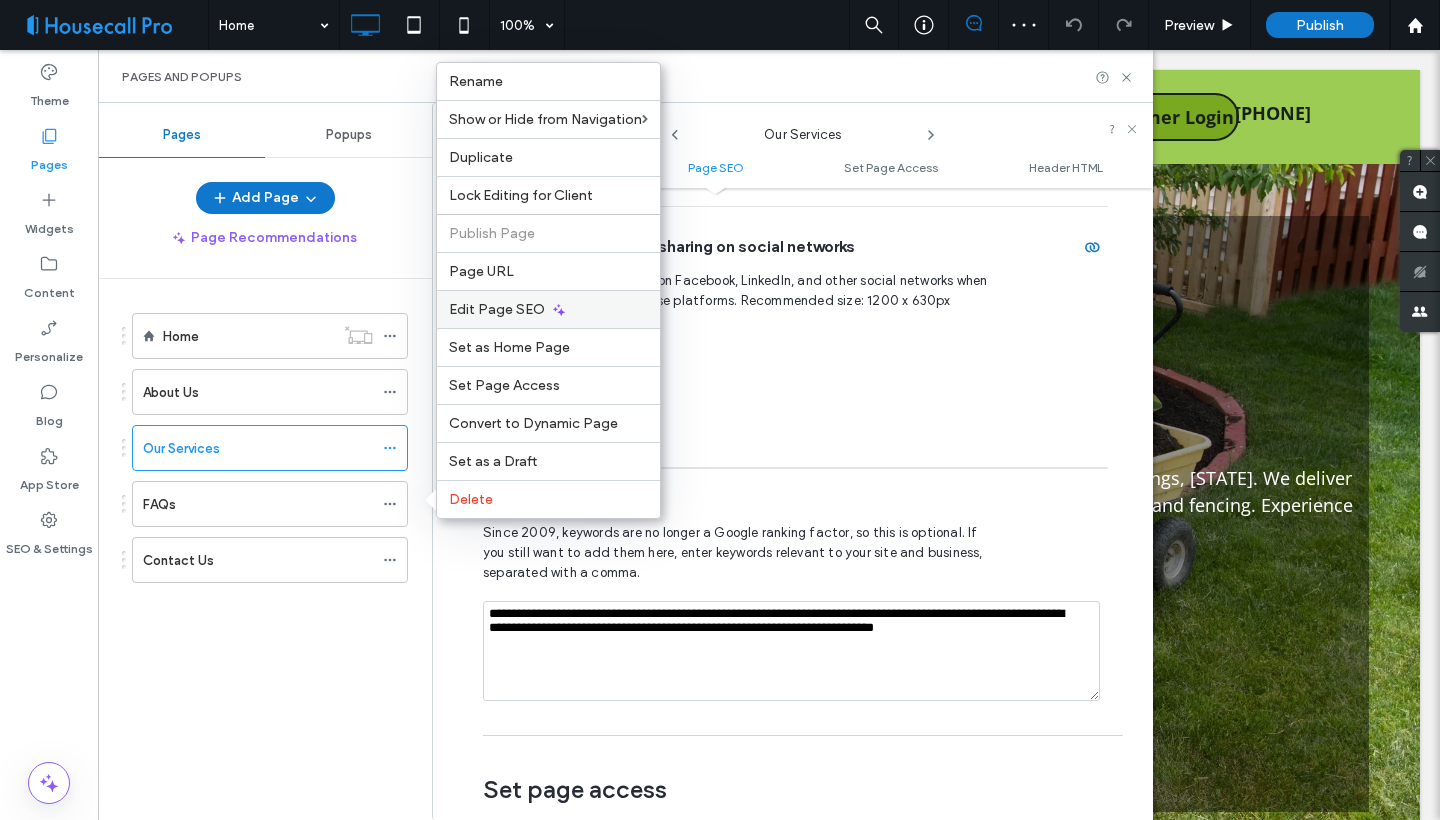 click on "Edit Page SEO" at bounding box center (548, 309) 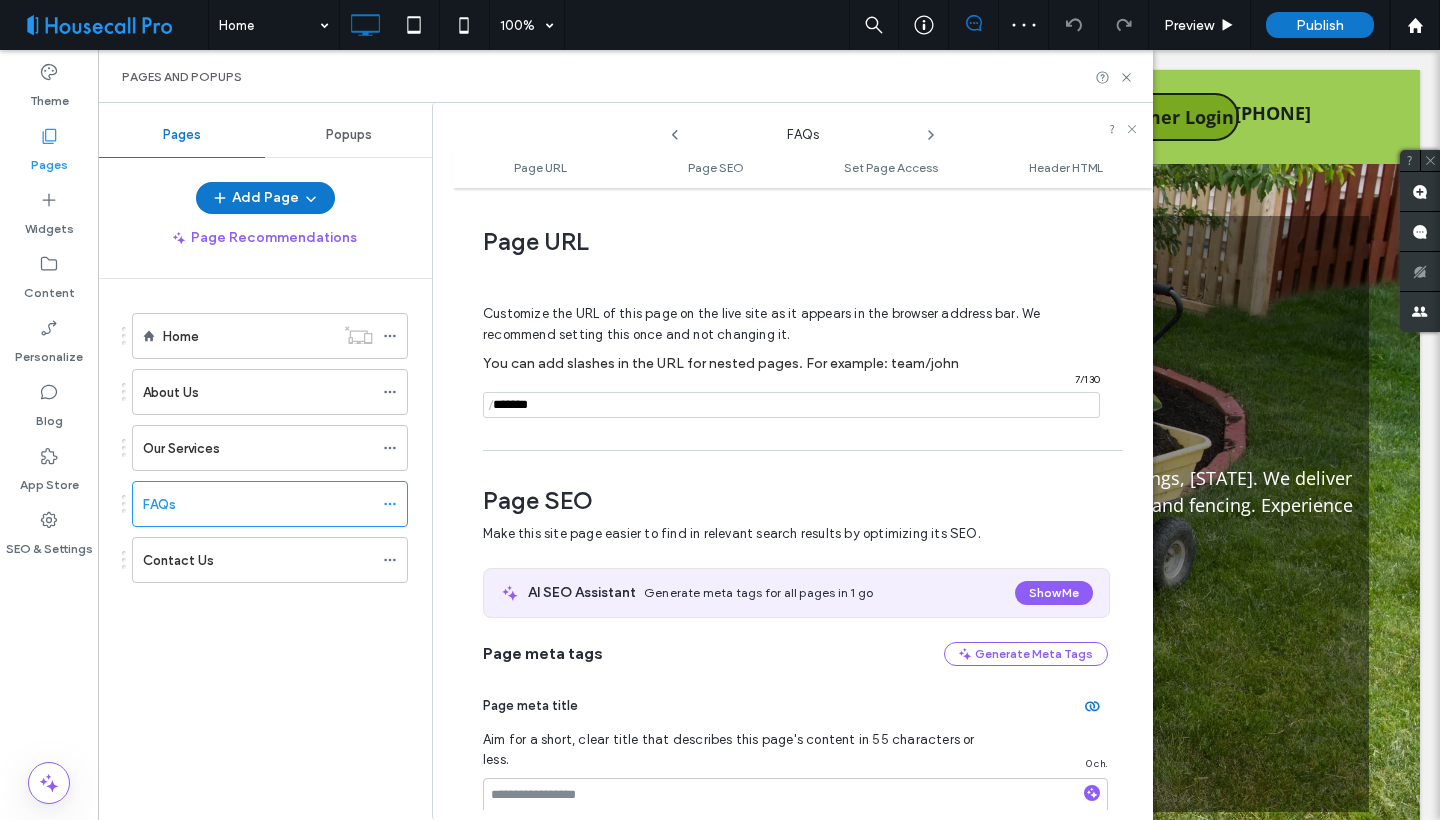 scroll, scrollTop: 274, scrollLeft: 0, axis: vertical 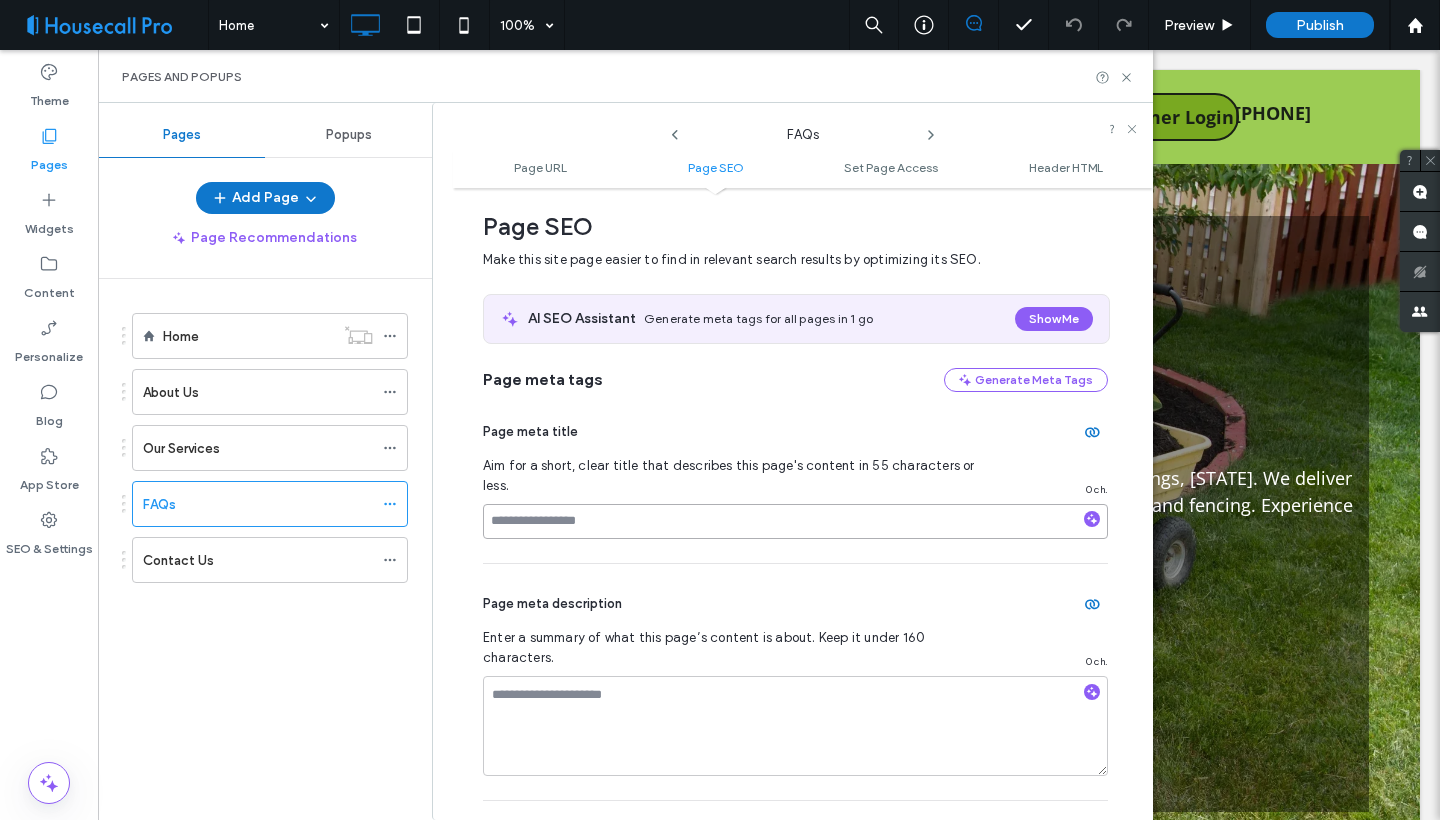 click at bounding box center (795, 521) 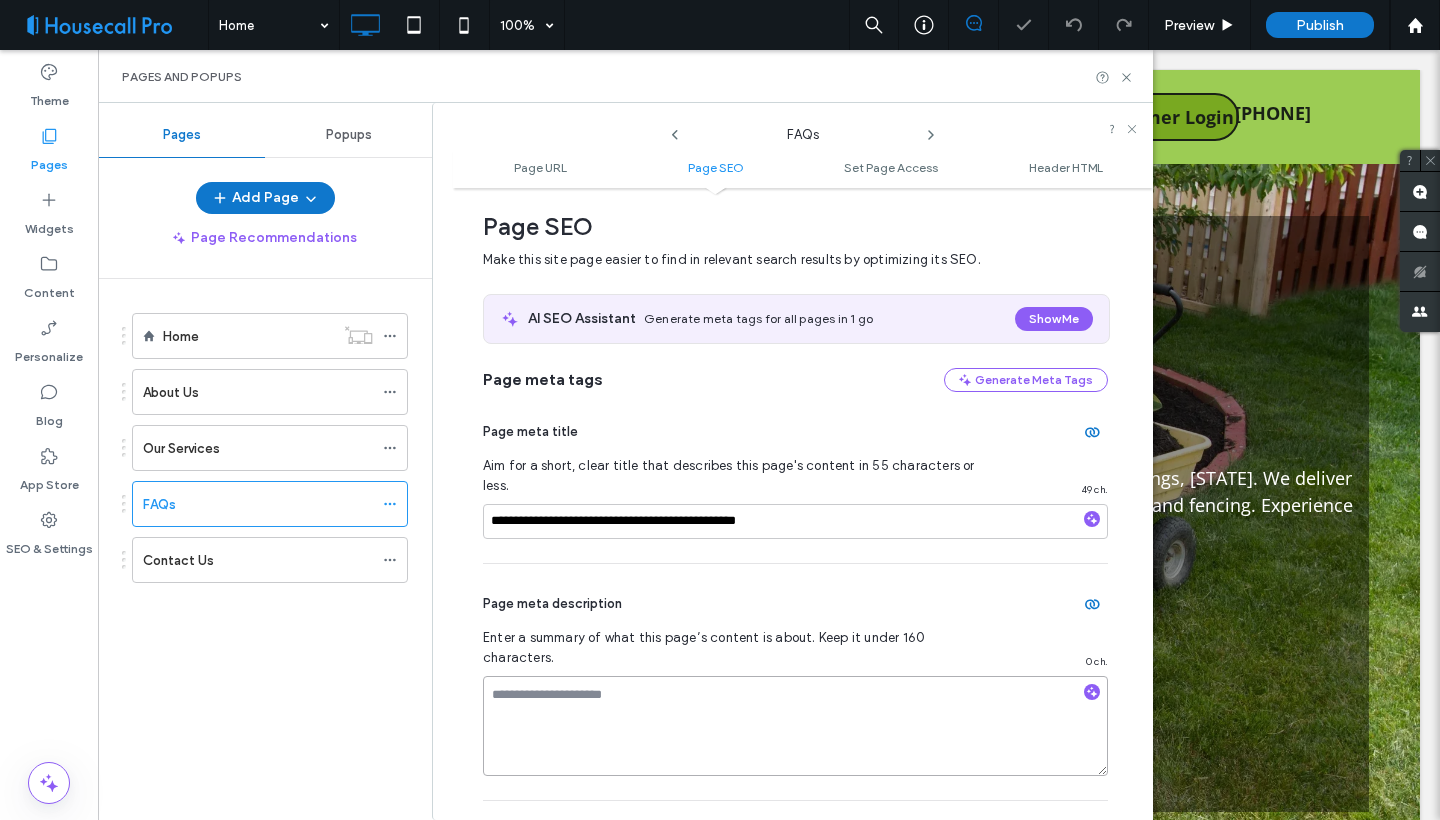click at bounding box center [795, 726] 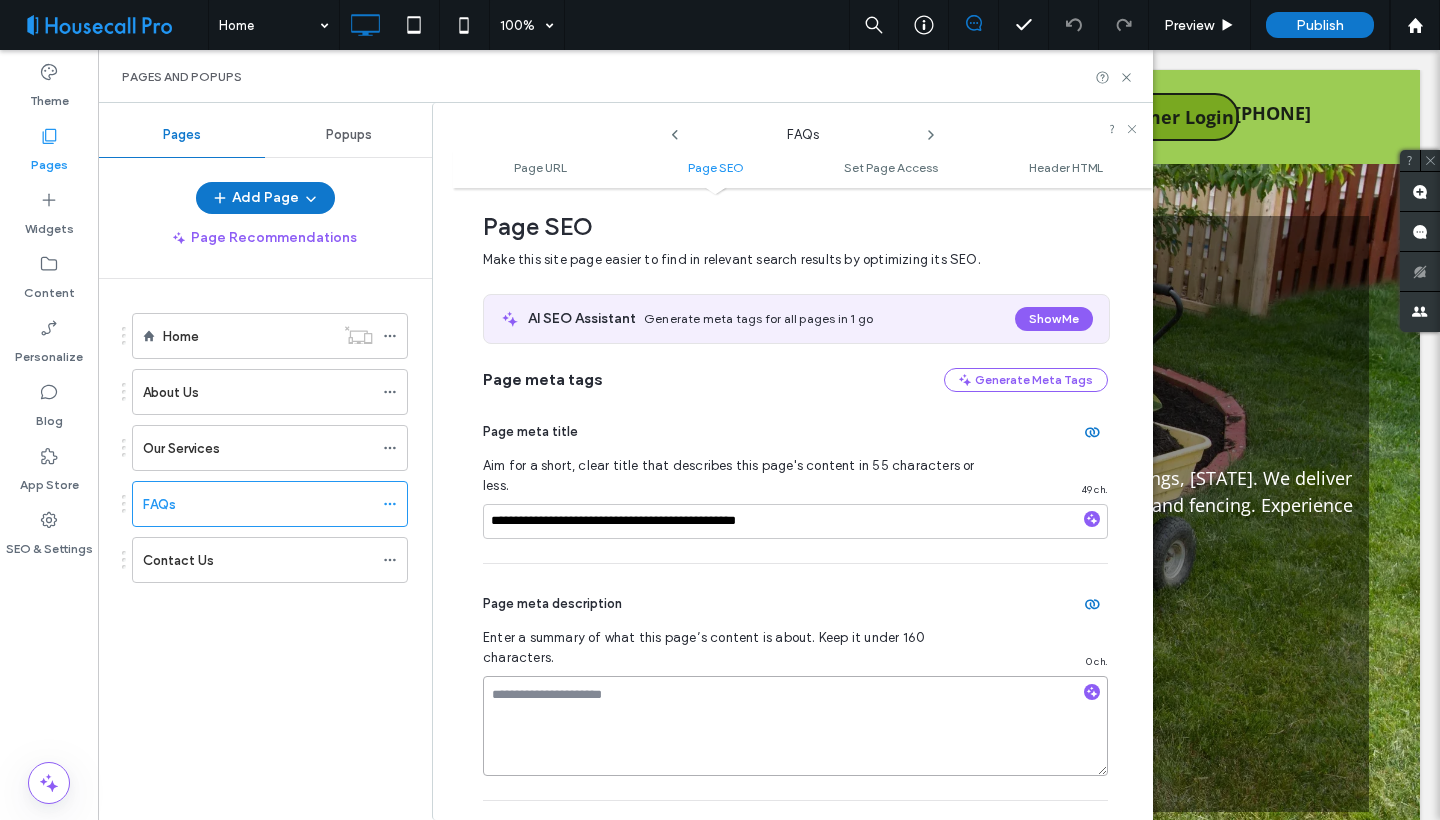paste on "**********" 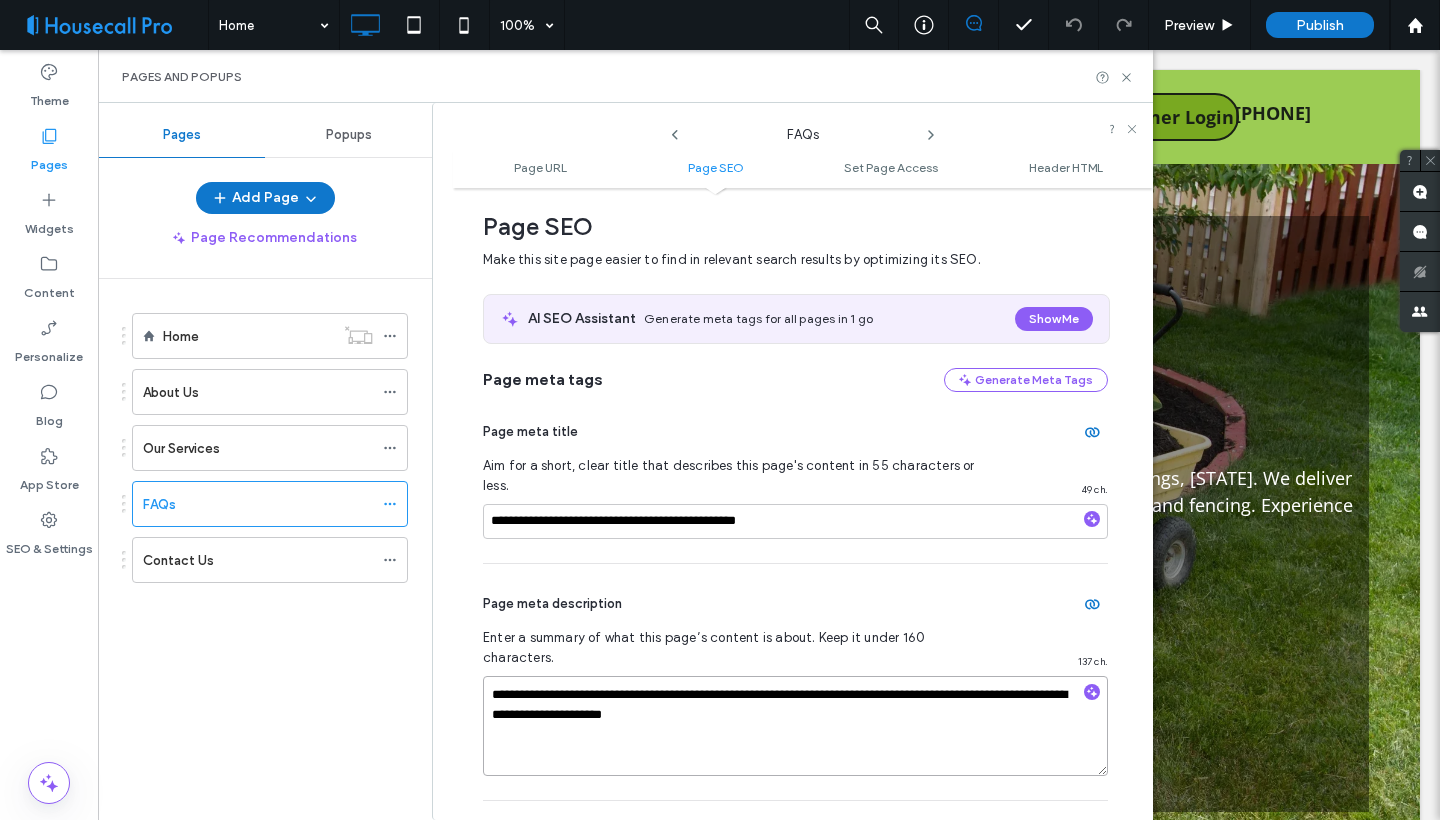 click on "**********" at bounding box center [795, 726] 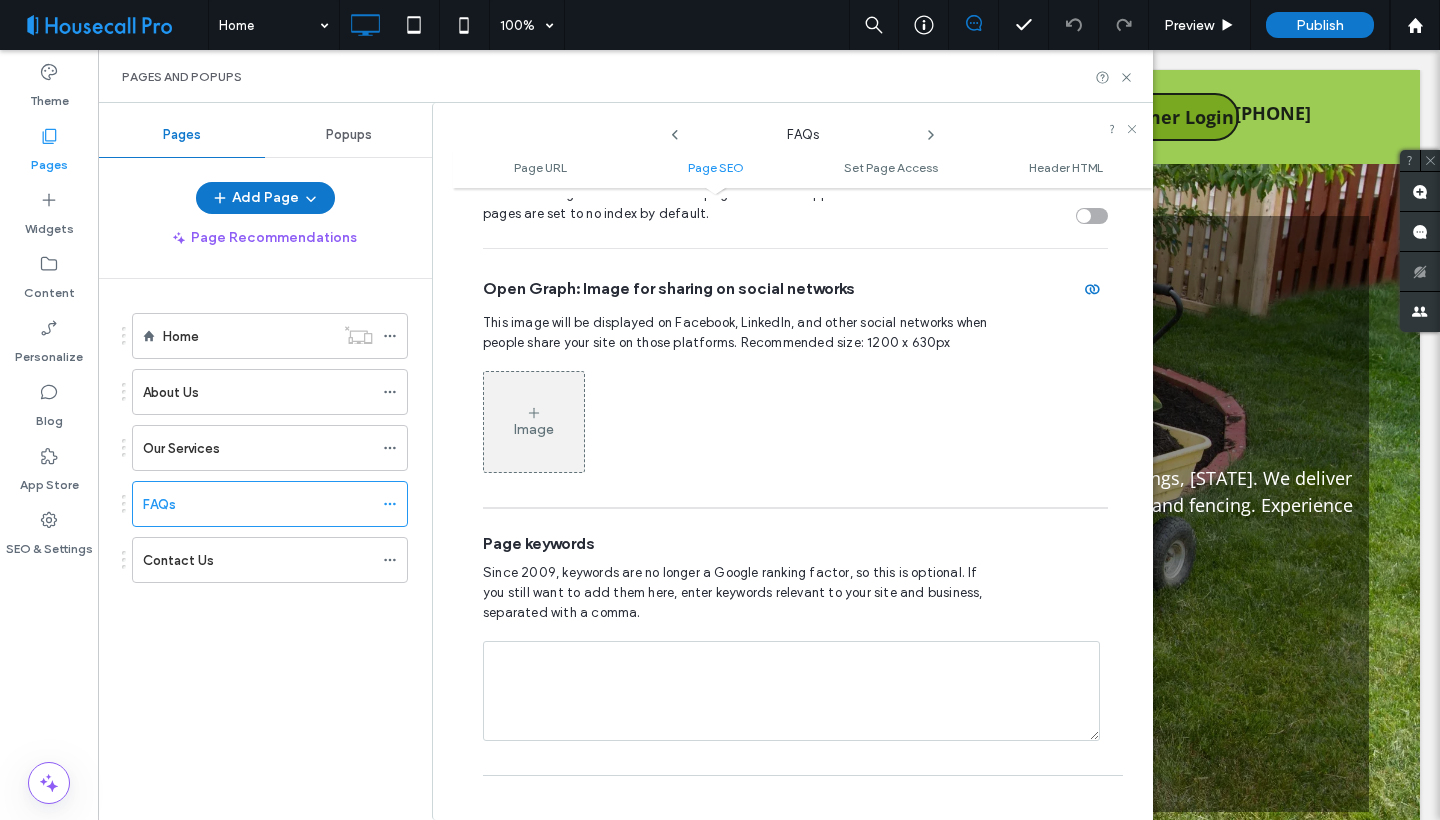 scroll, scrollTop: 956, scrollLeft: 0, axis: vertical 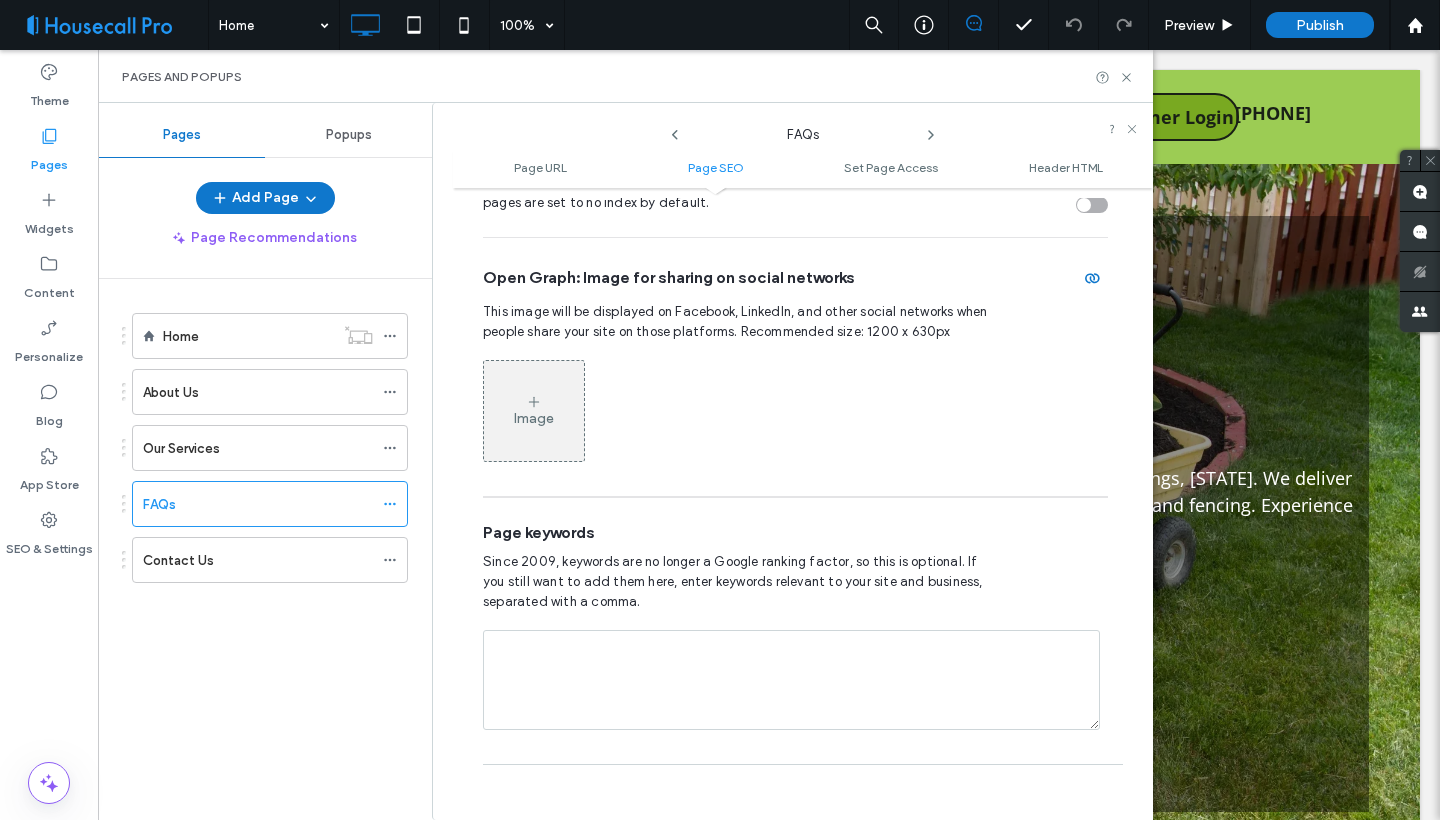 click at bounding box center [791, 680] 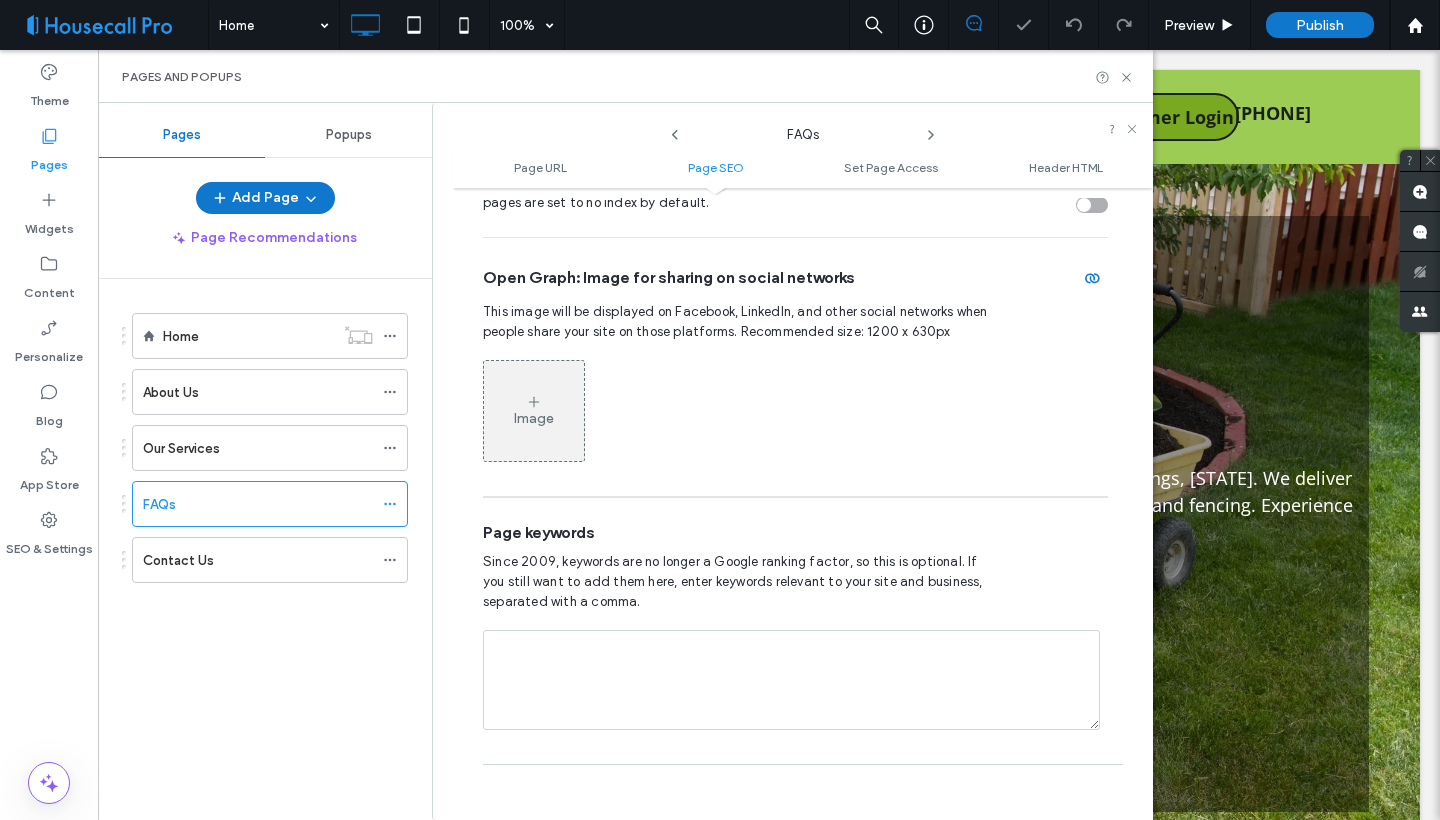 paste on "**********" 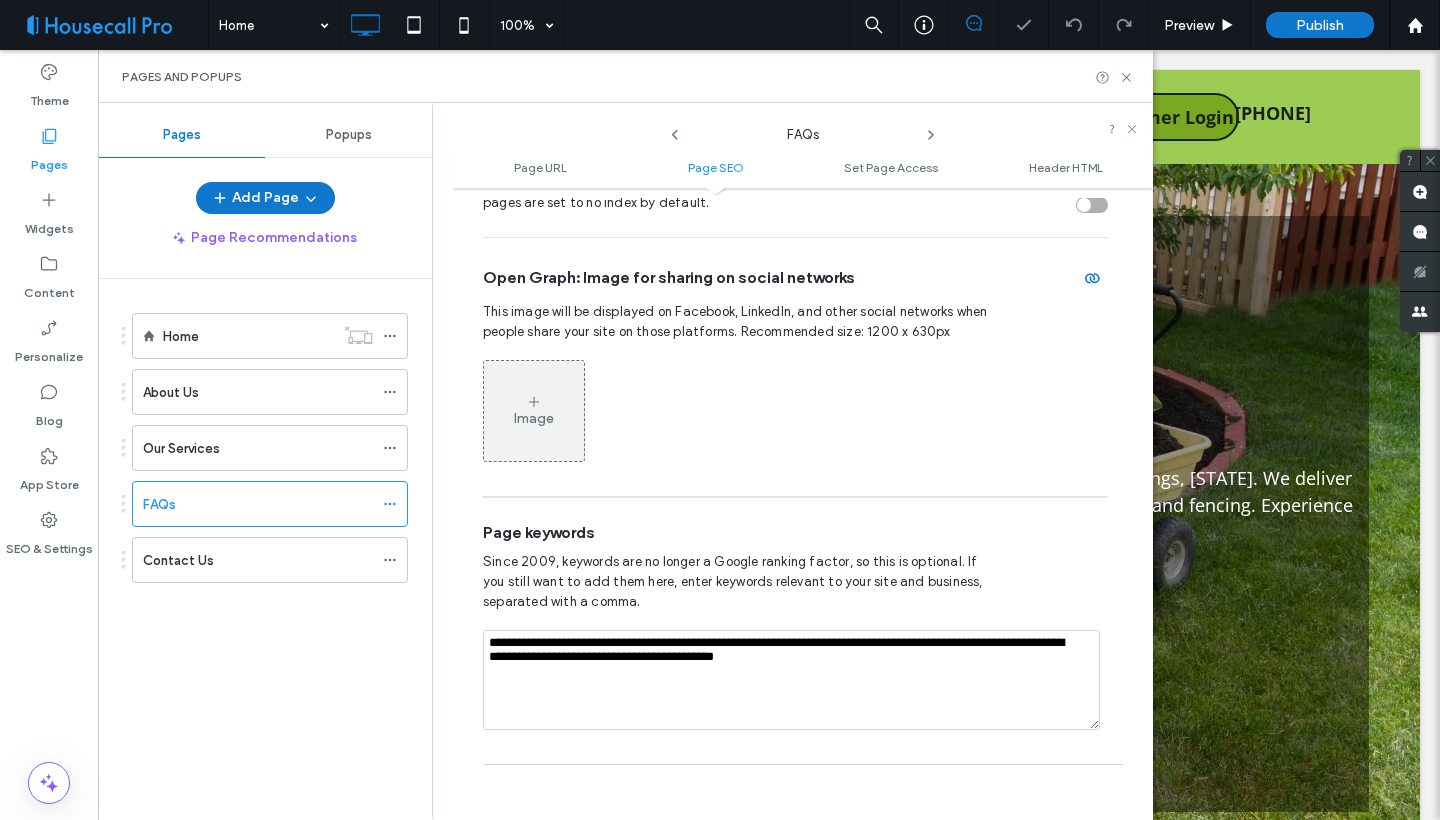 click on "Image" at bounding box center (534, 418) 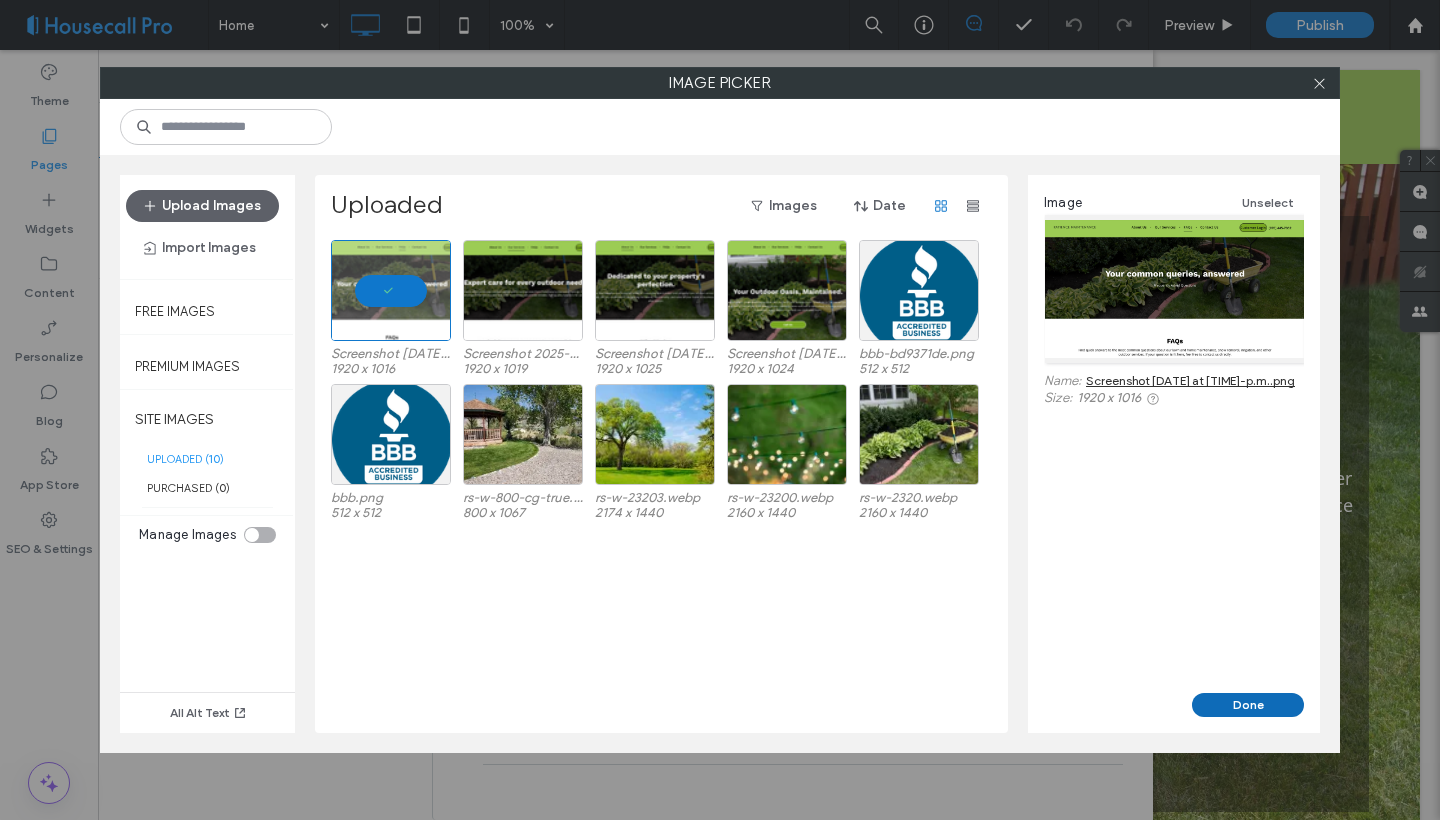 click on "Done" at bounding box center [1248, 705] 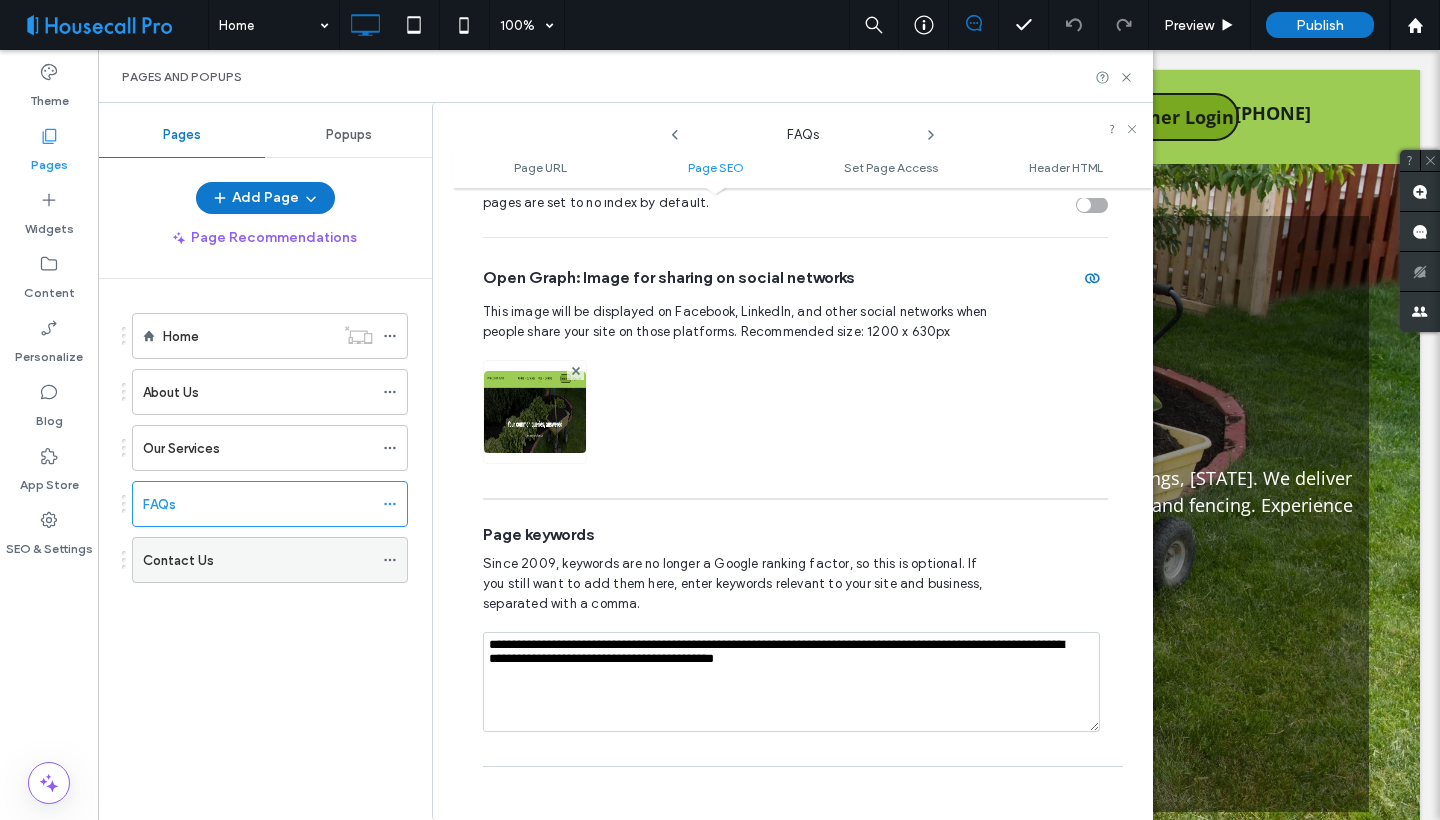 click 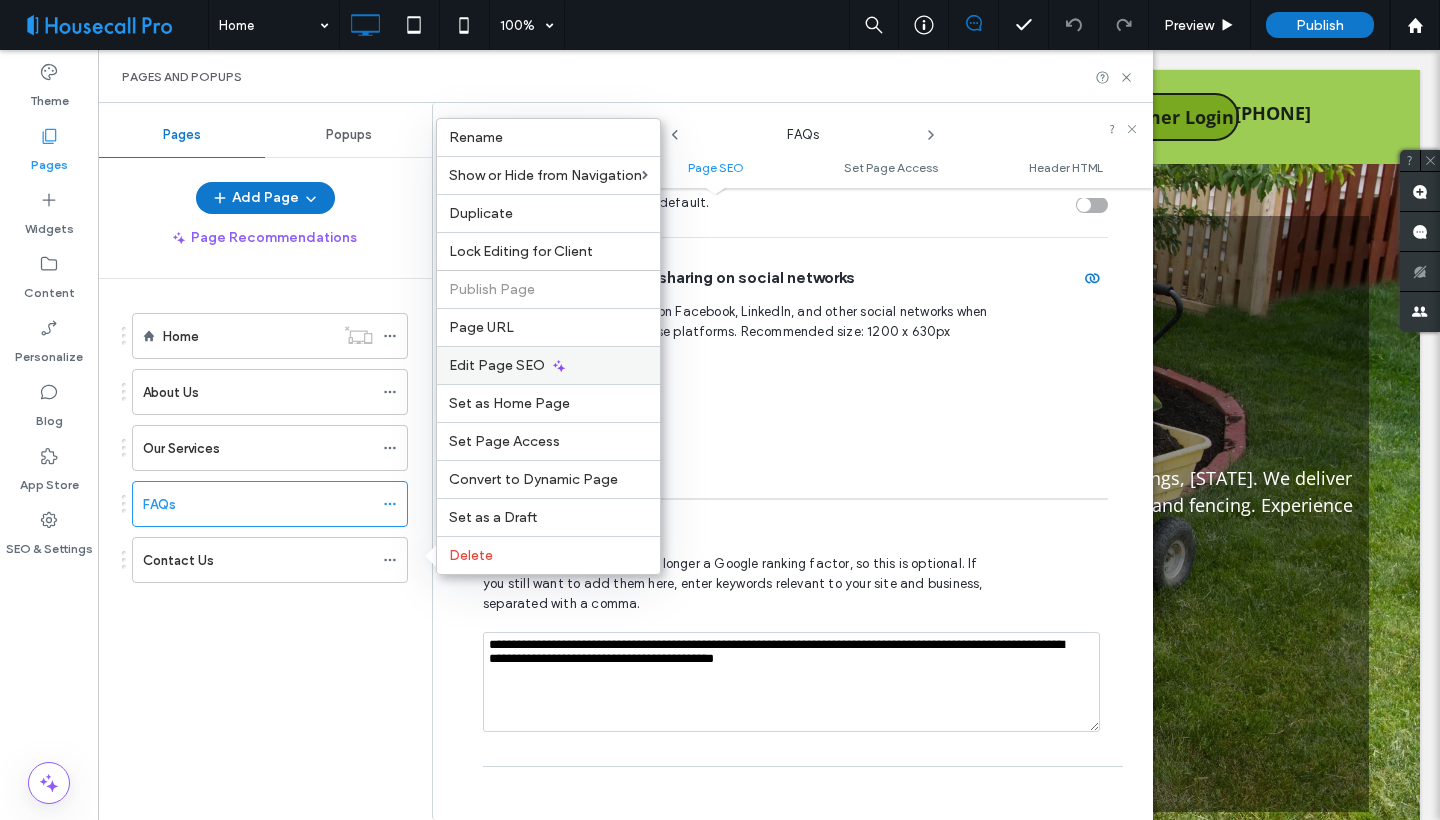 click 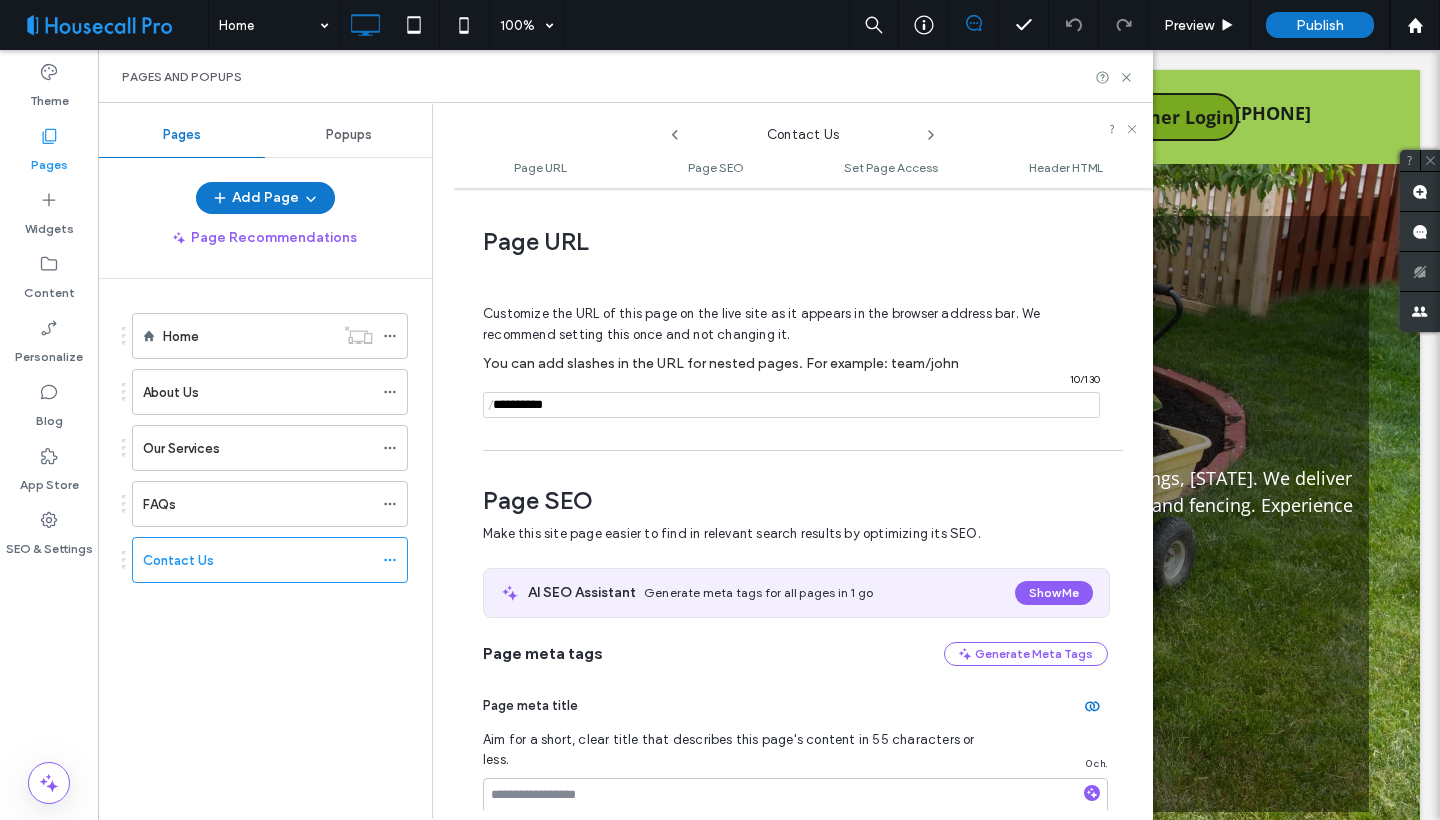 scroll, scrollTop: 274, scrollLeft: 0, axis: vertical 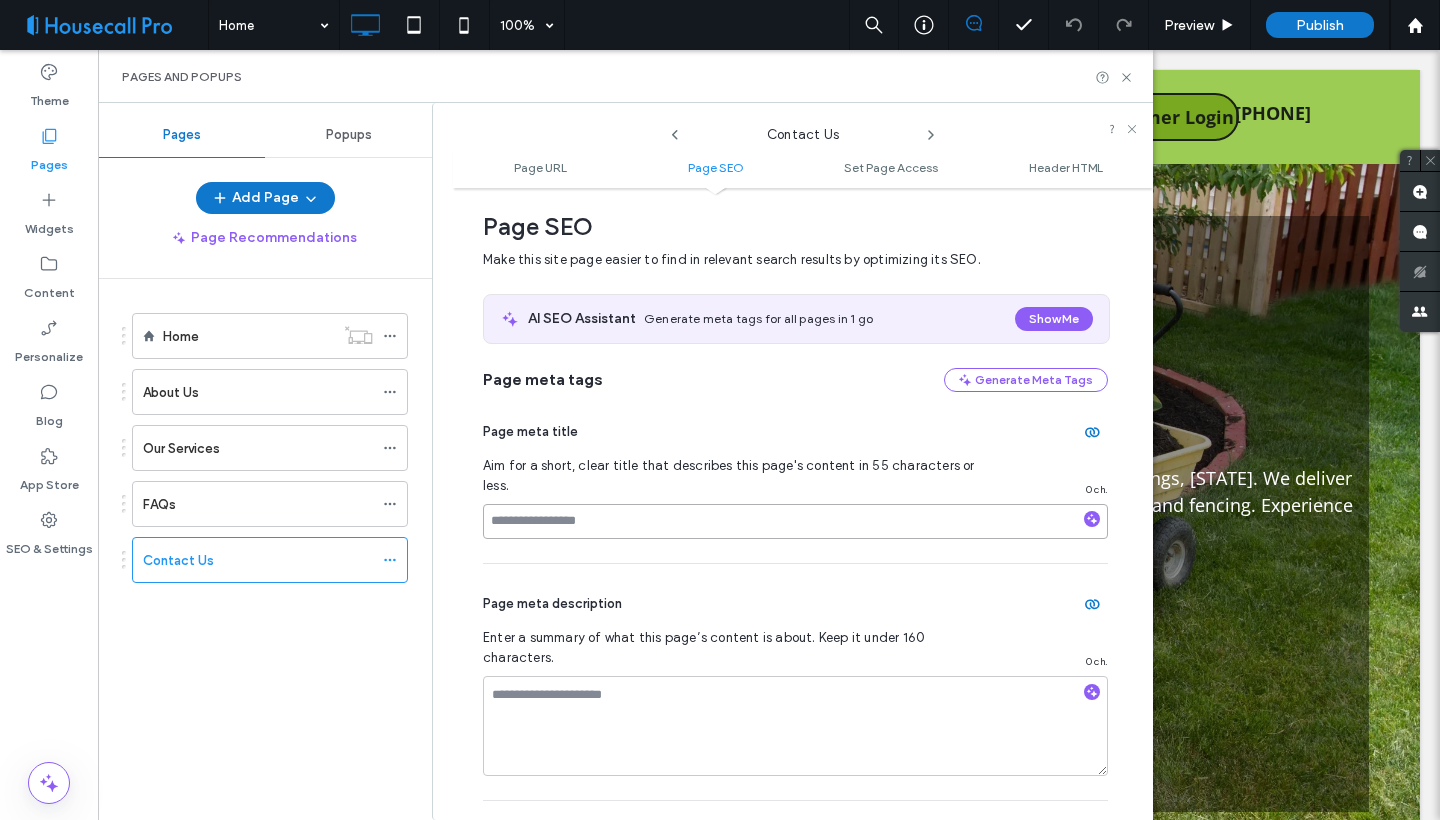 click at bounding box center (795, 521) 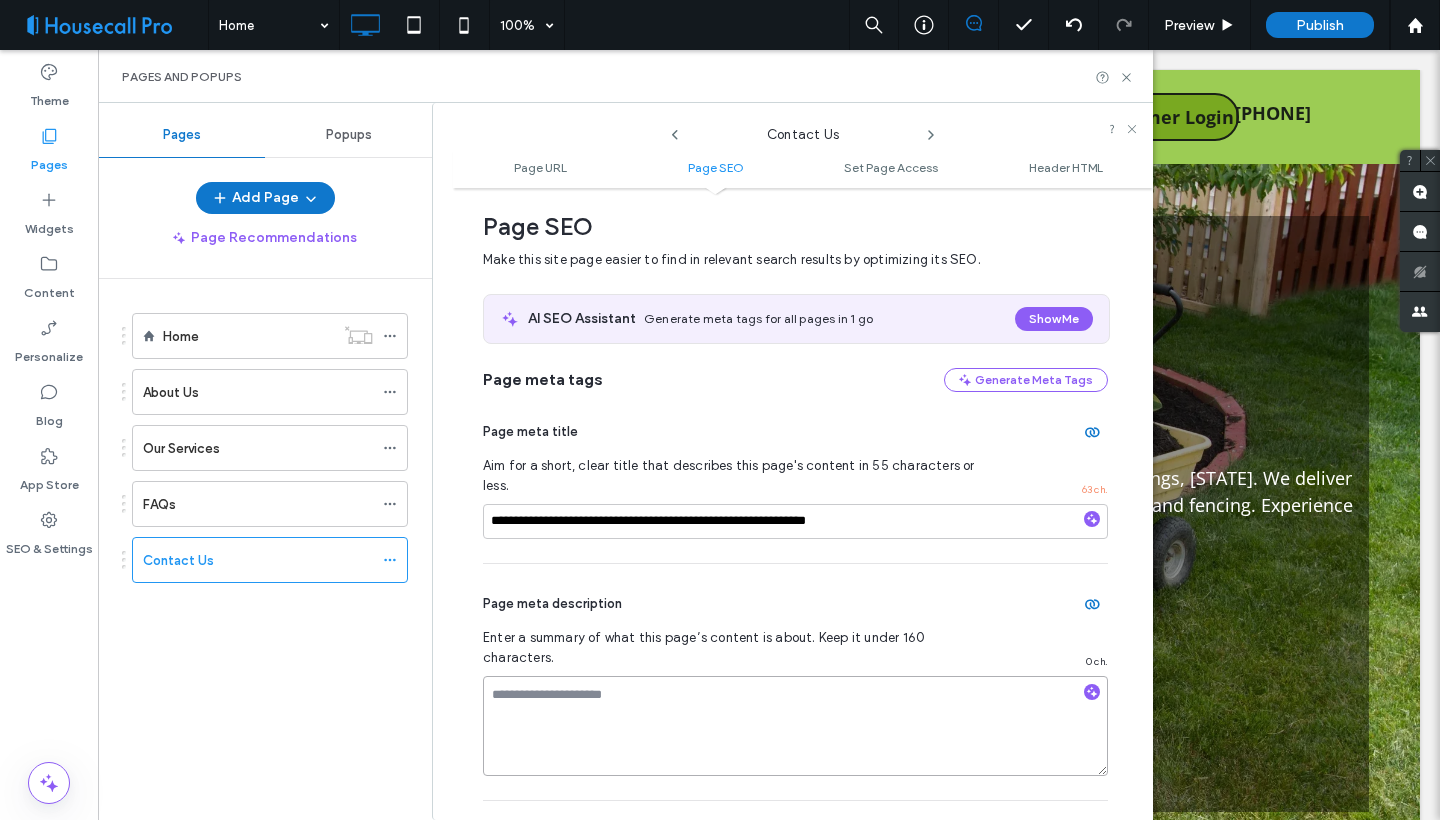 paste on "**********" 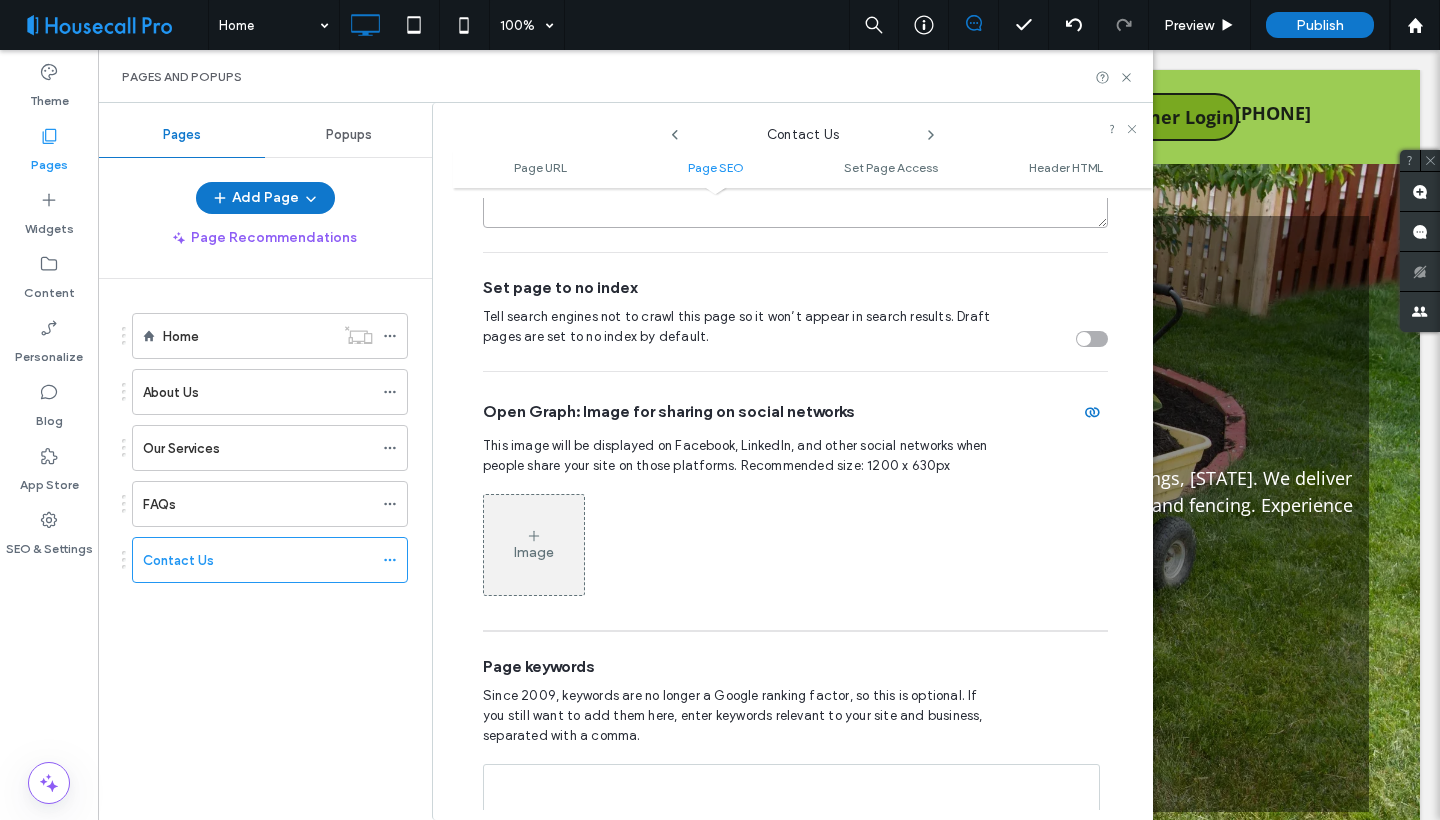 scroll, scrollTop: 834, scrollLeft: 0, axis: vertical 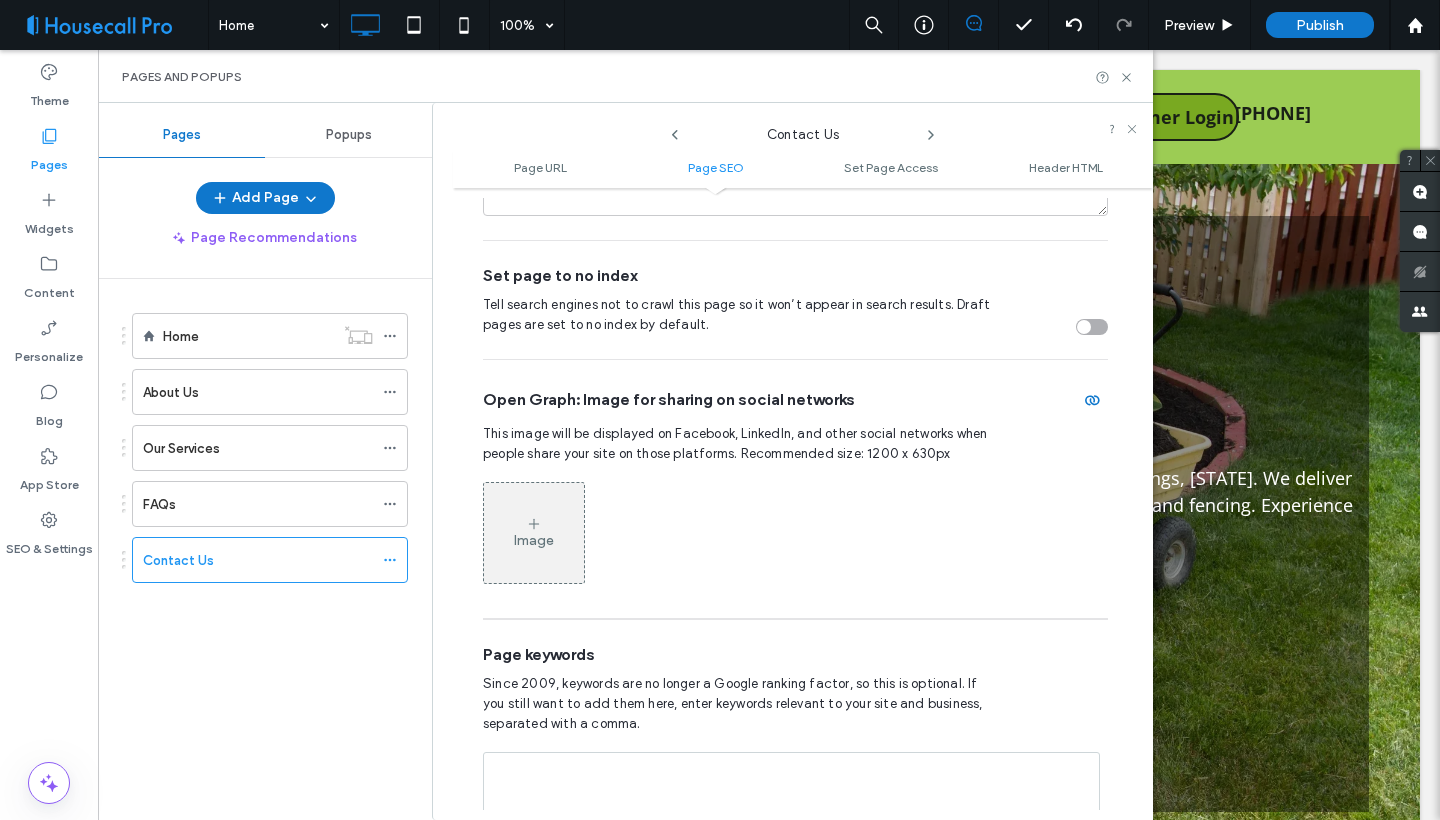 click on "Image" at bounding box center (534, 540) 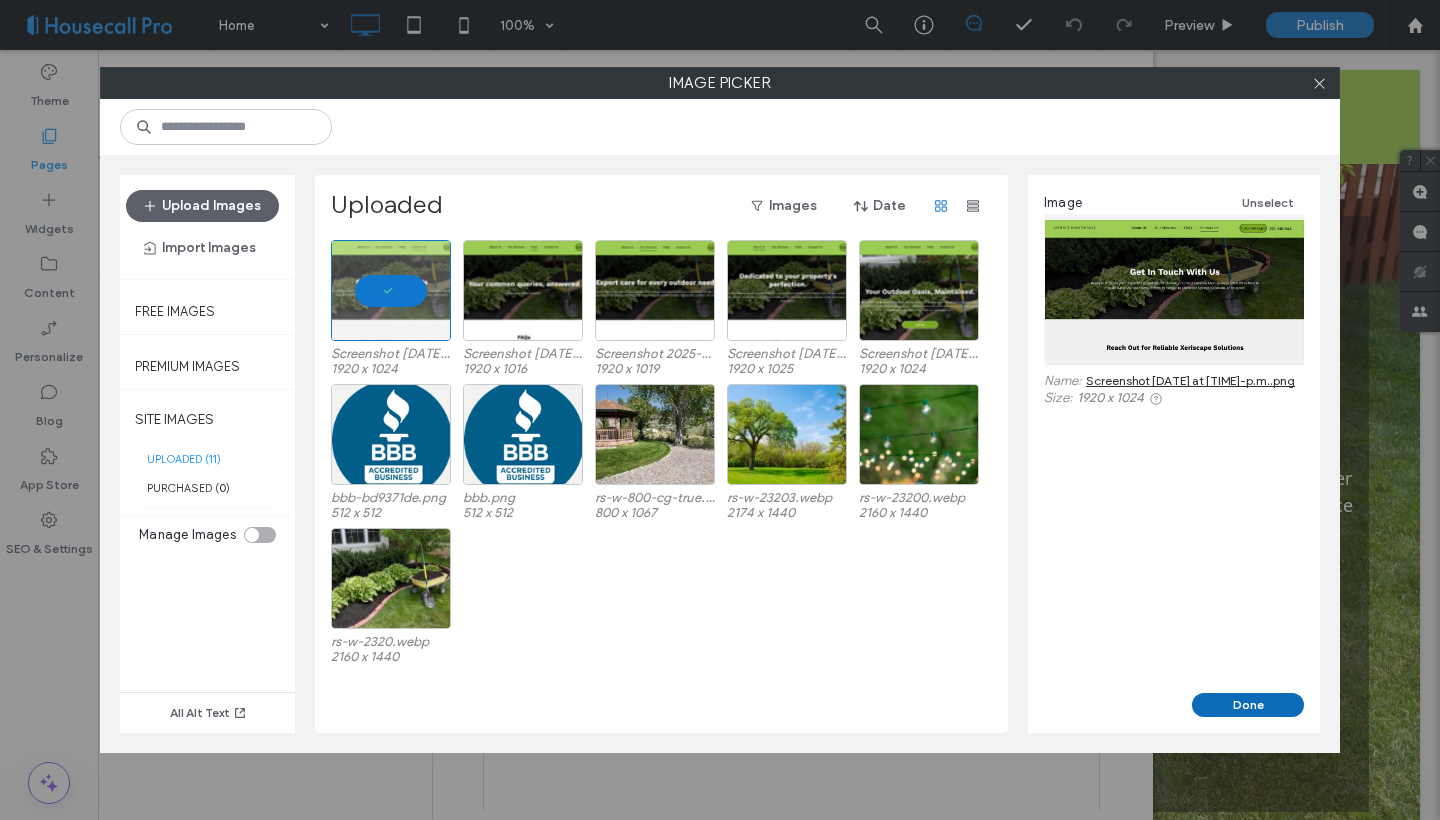 click on "Done" at bounding box center [1248, 705] 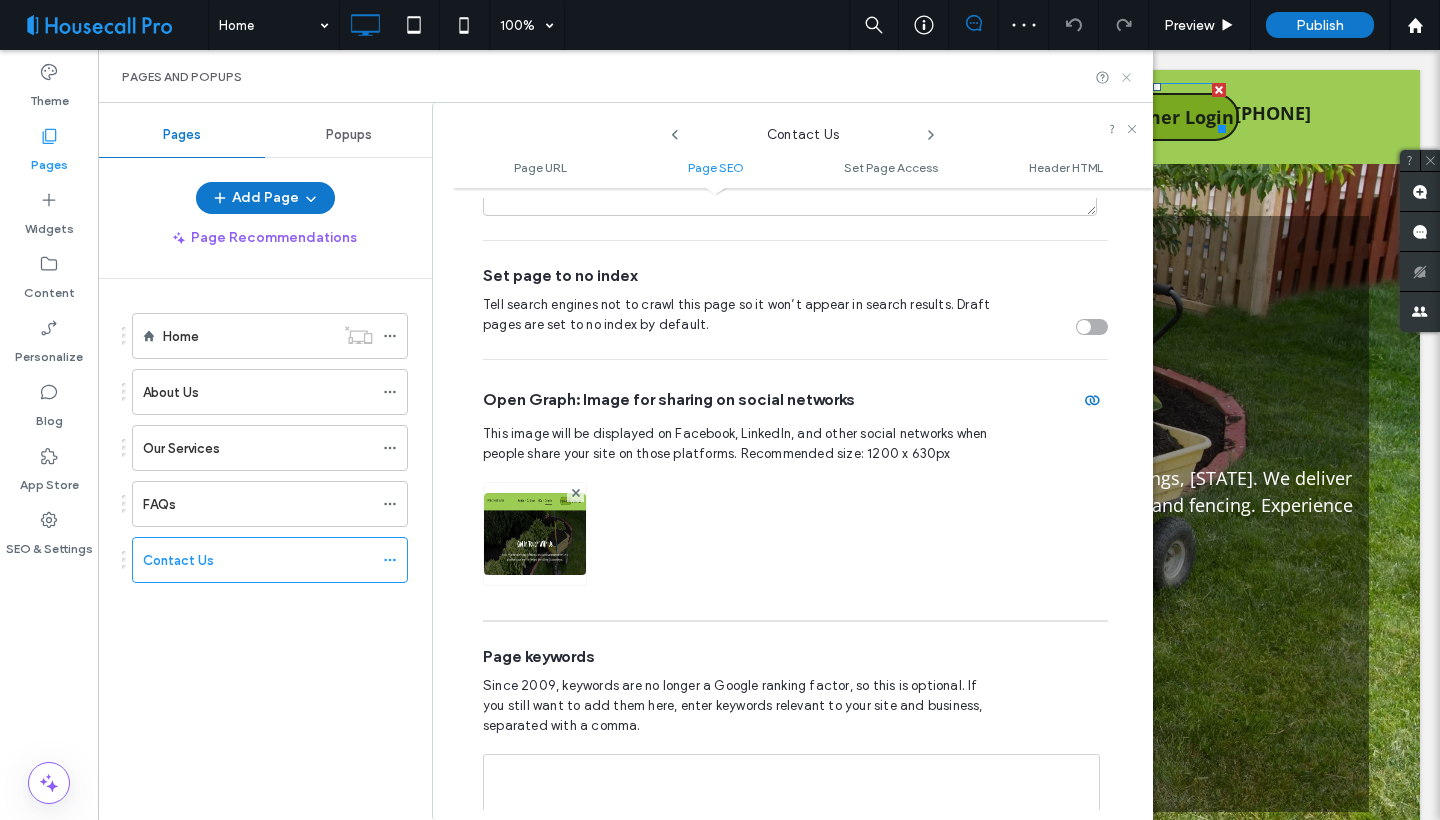 click 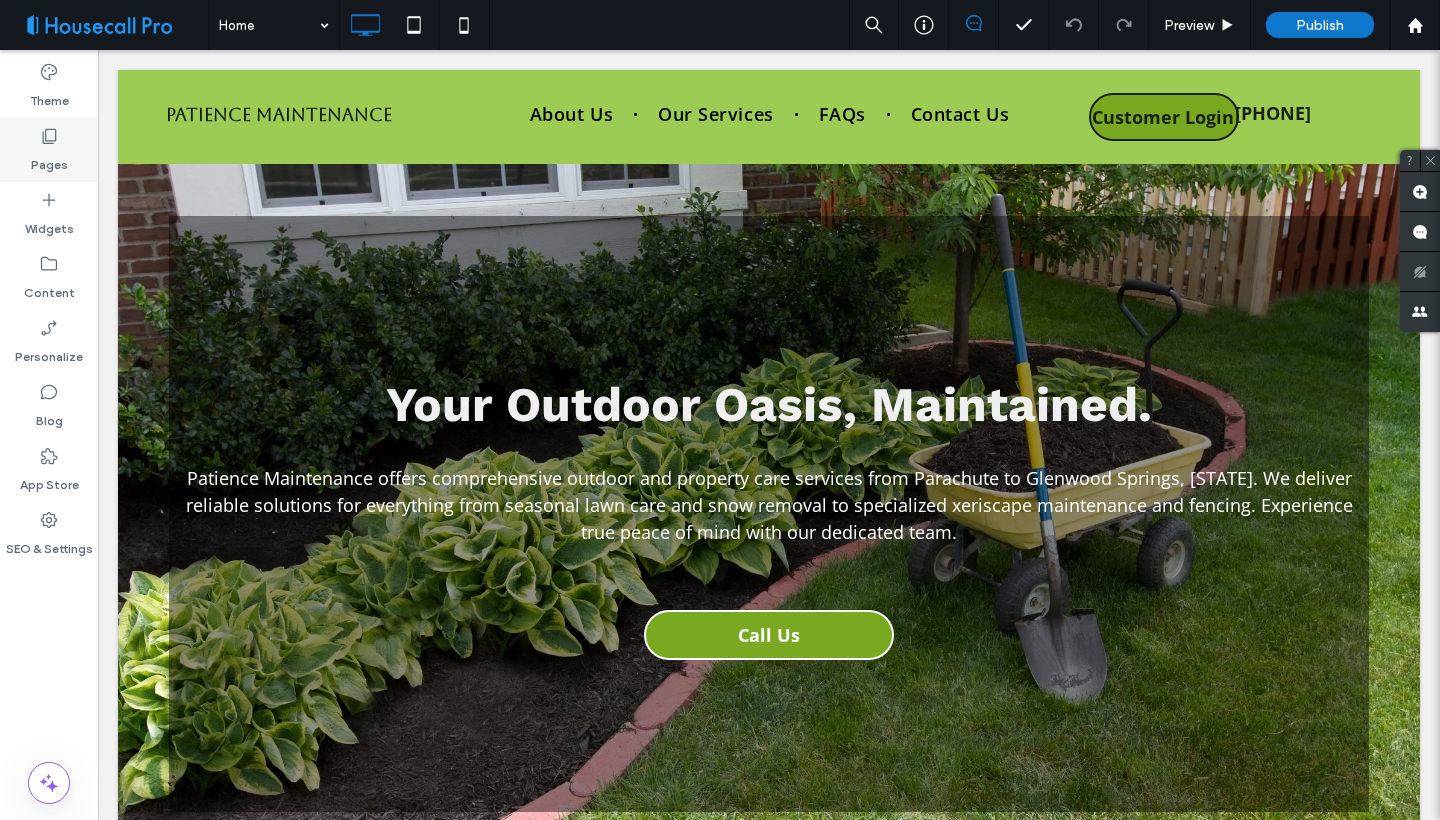 click on "Pages" at bounding box center (49, 160) 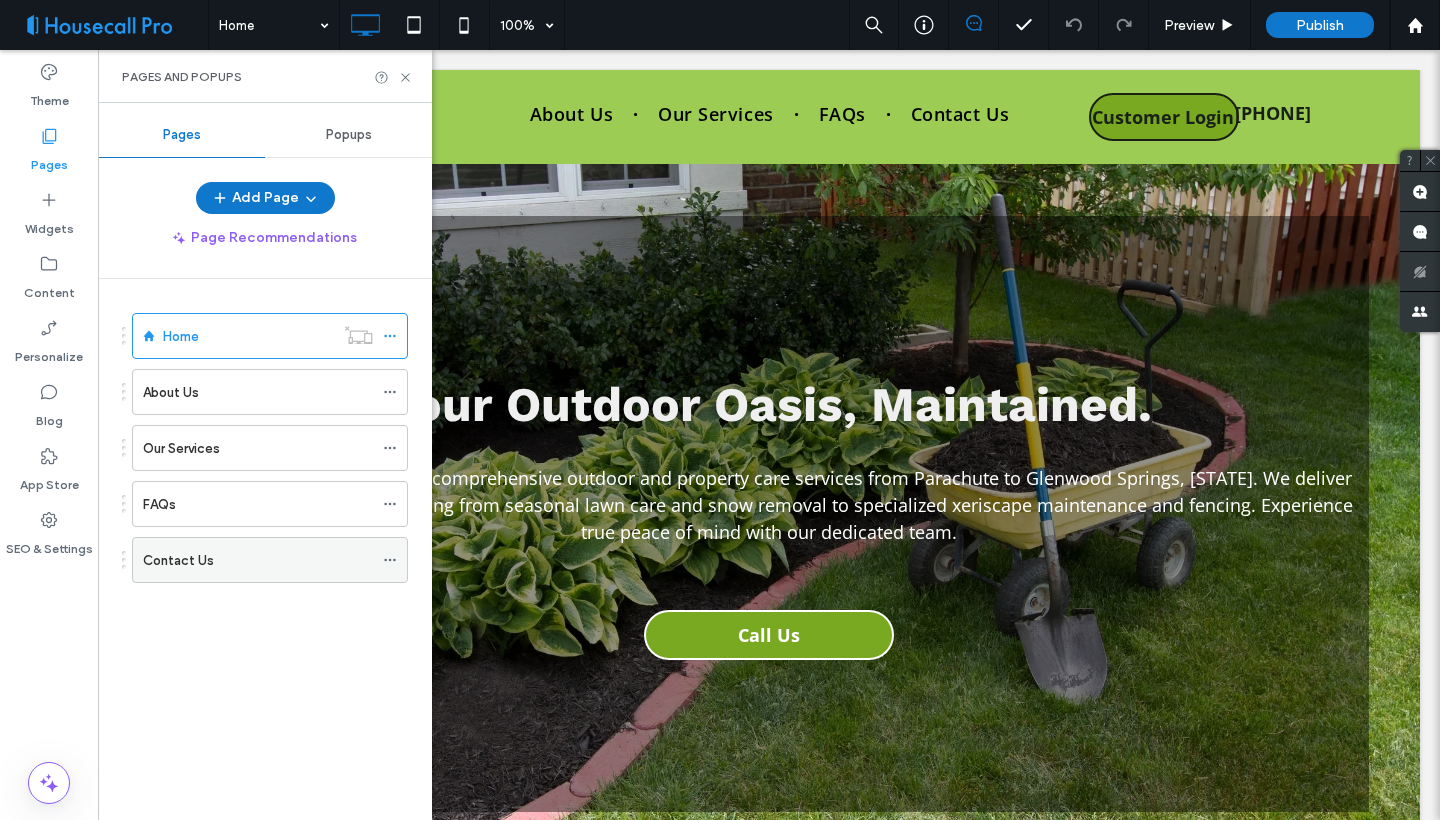 click 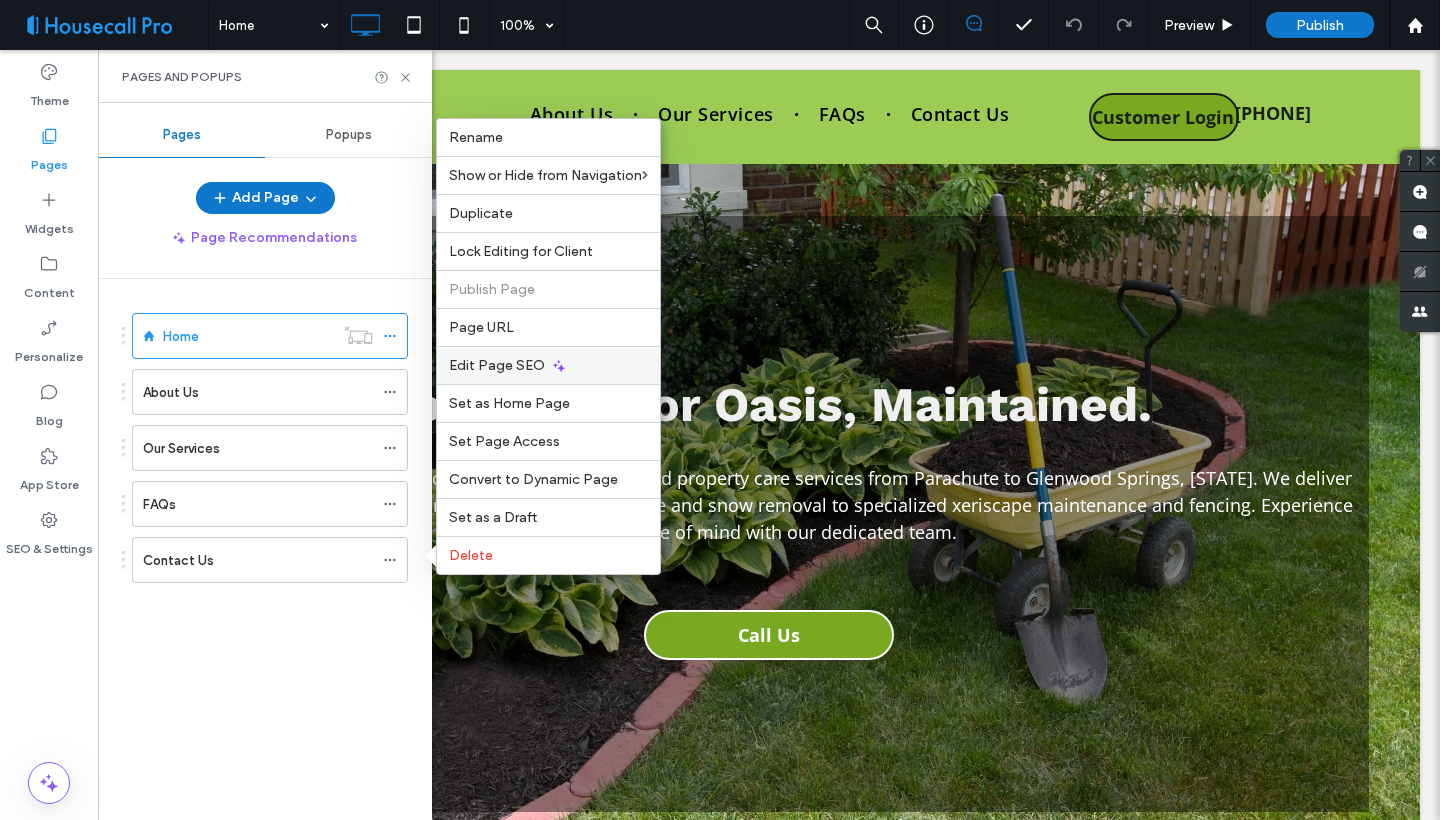 click 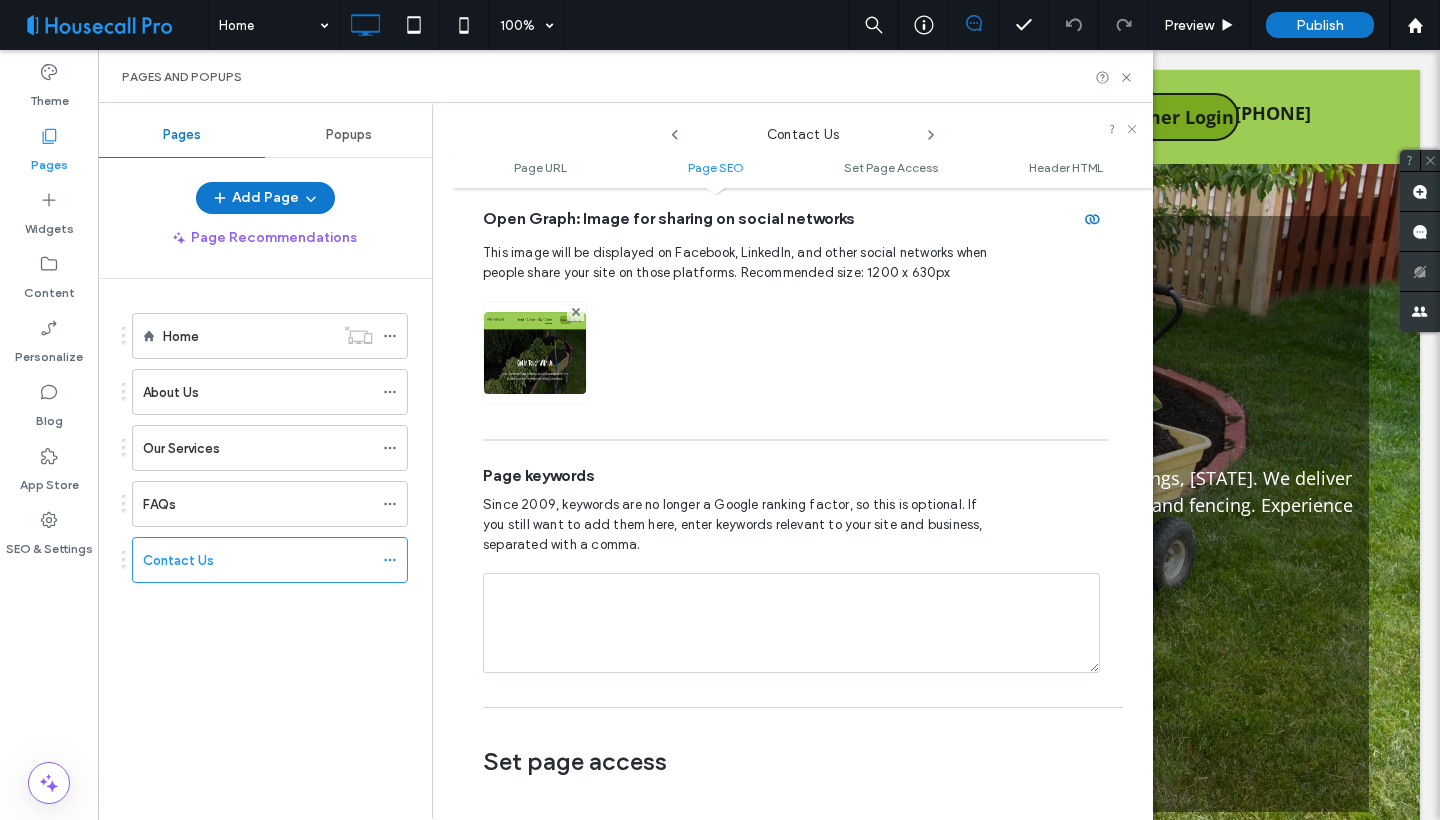 scroll, scrollTop: 1019, scrollLeft: 0, axis: vertical 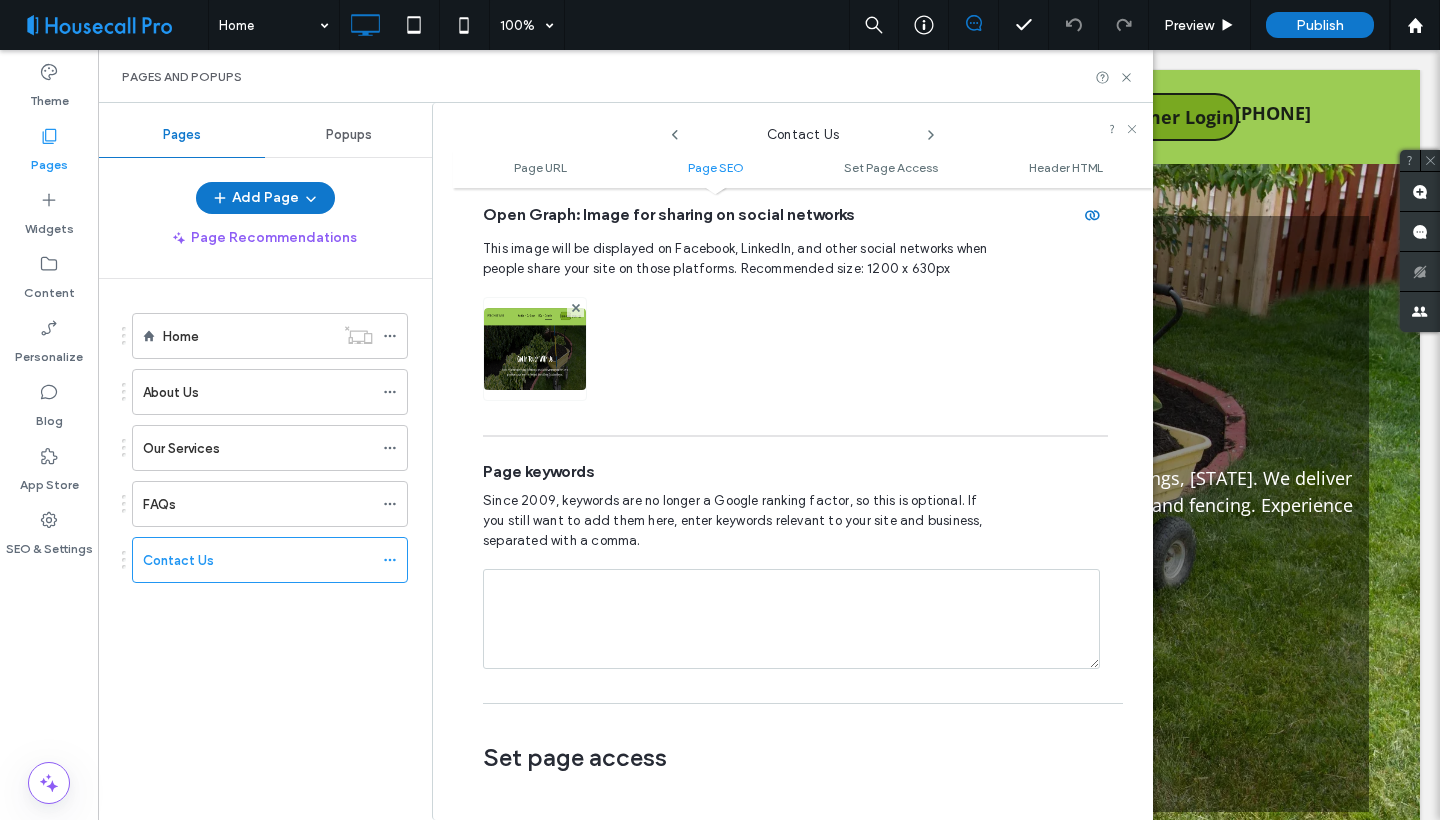 click at bounding box center [791, 619] 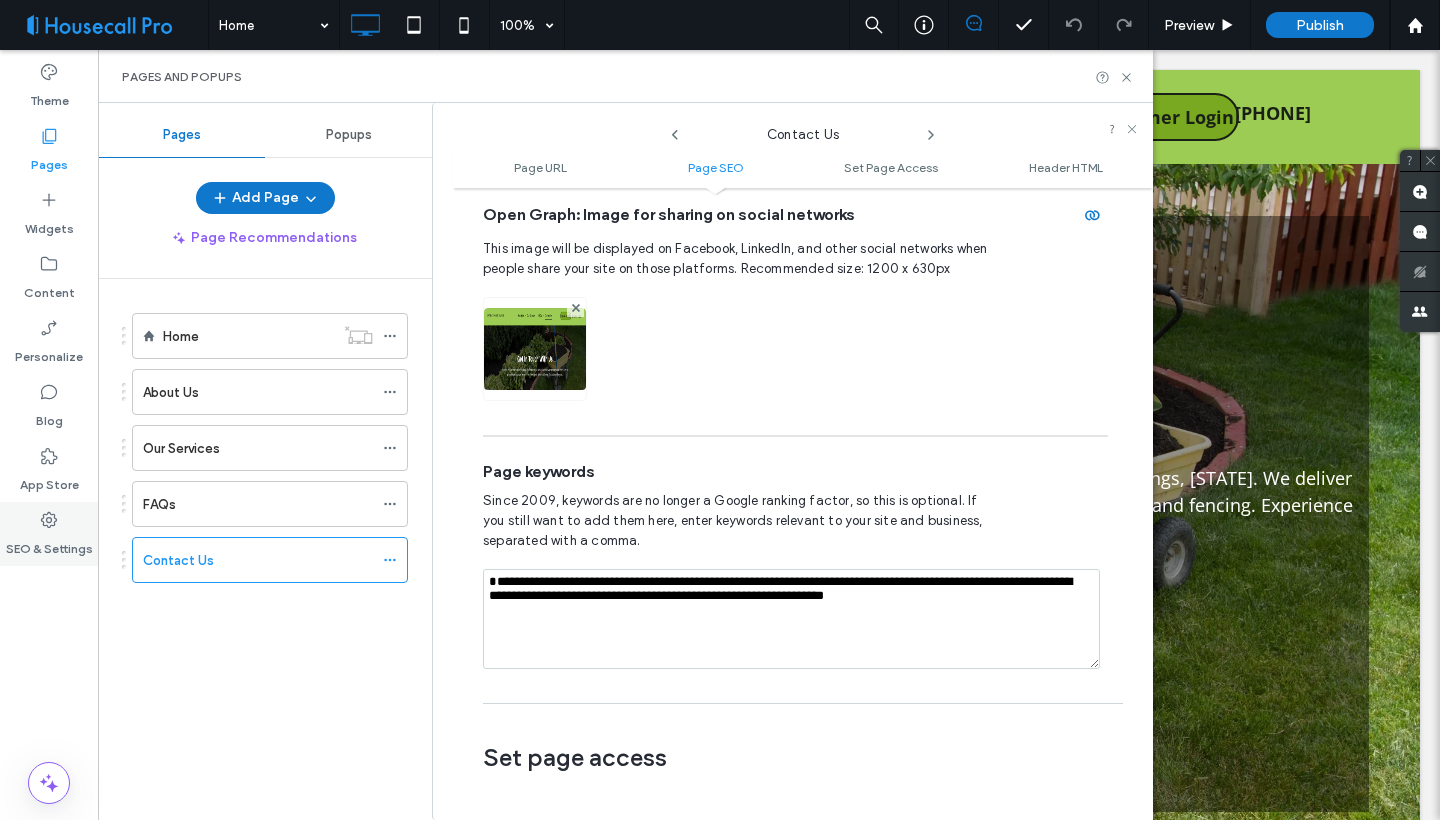 click 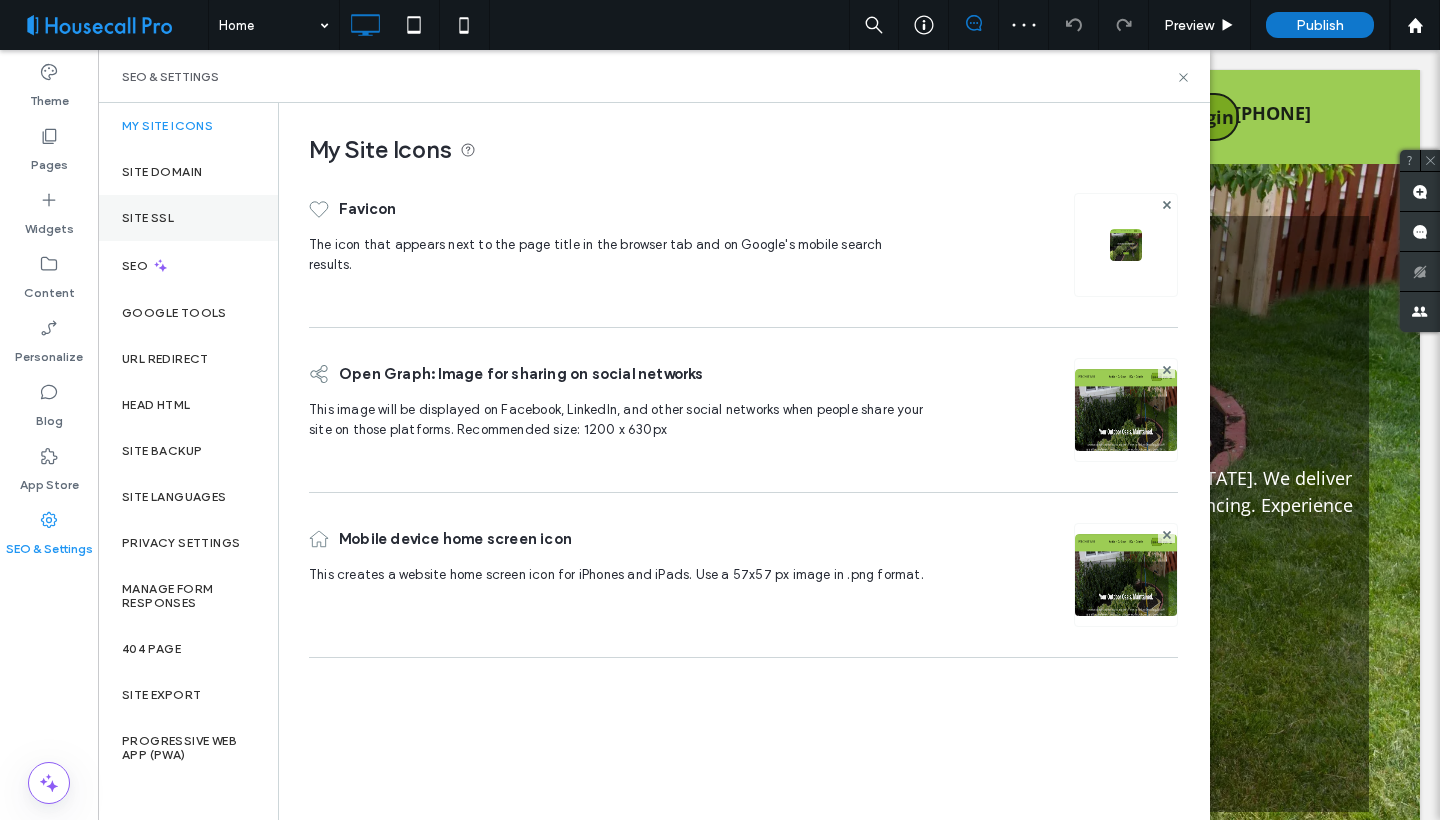 click on "Site SSL" at bounding box center [188, 218] 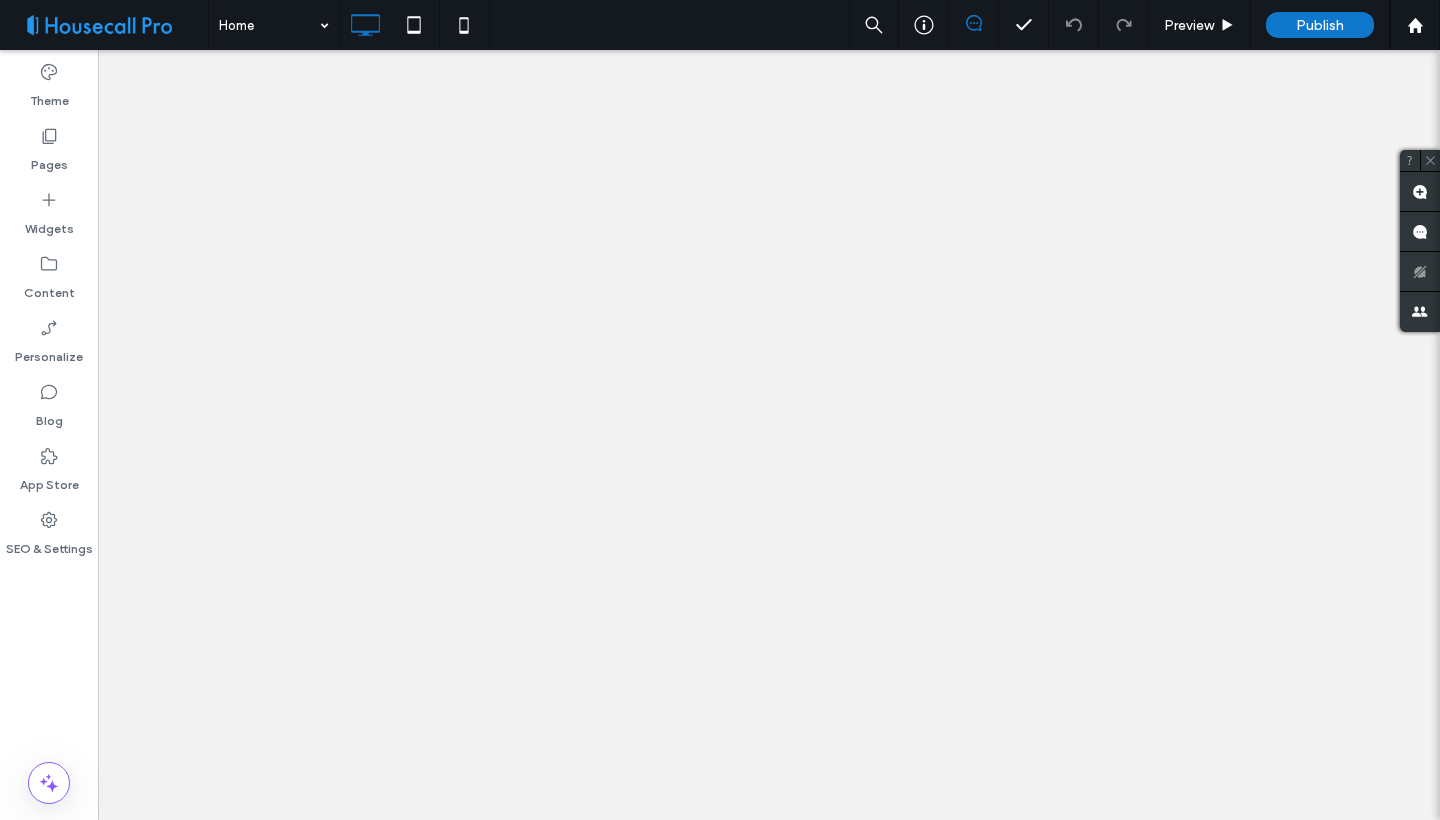 scroll, scrollTop: 0, scrollLeft: 0, axis: both 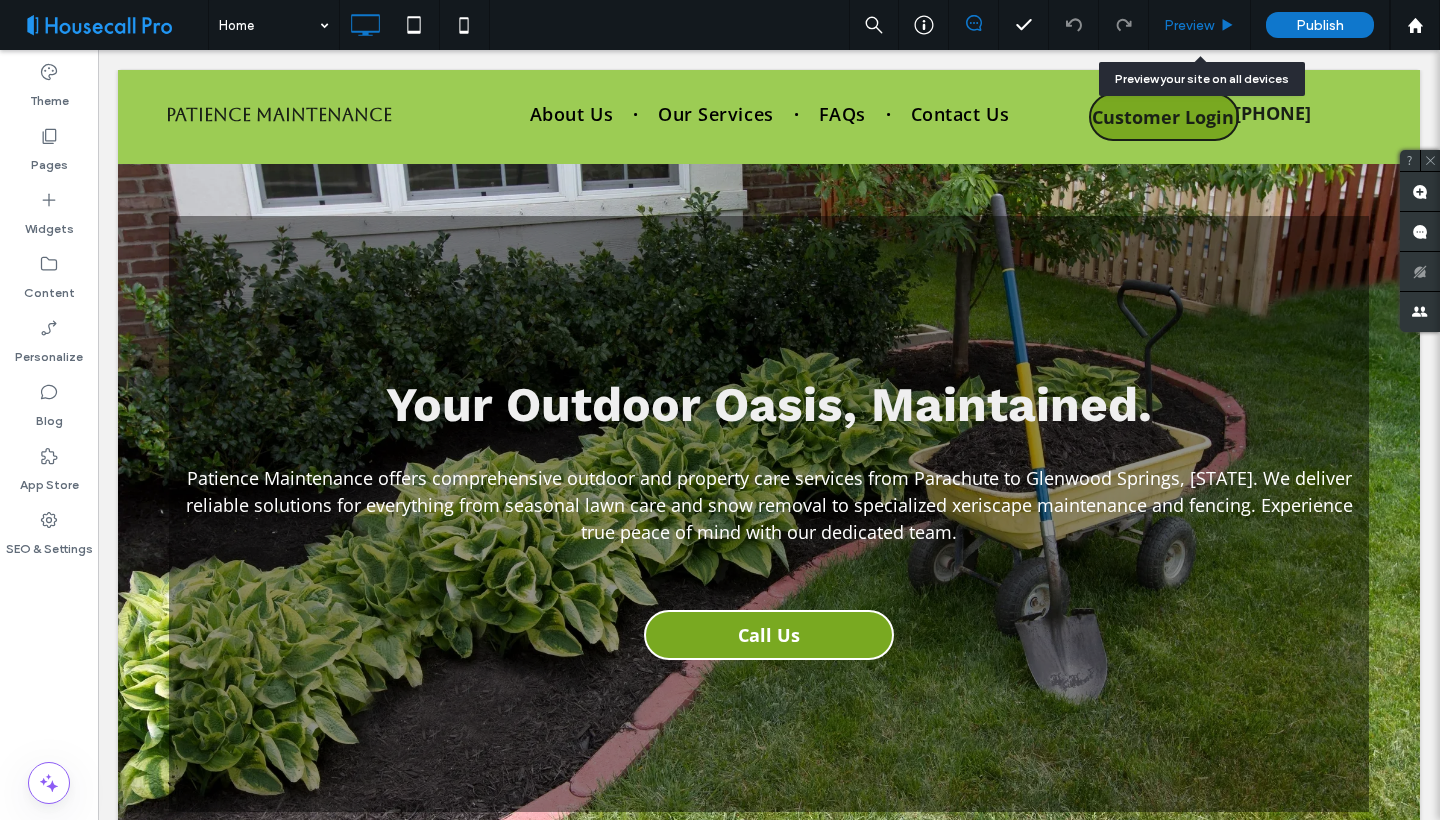 click on "Preview" at bounding box center [1189, 25] 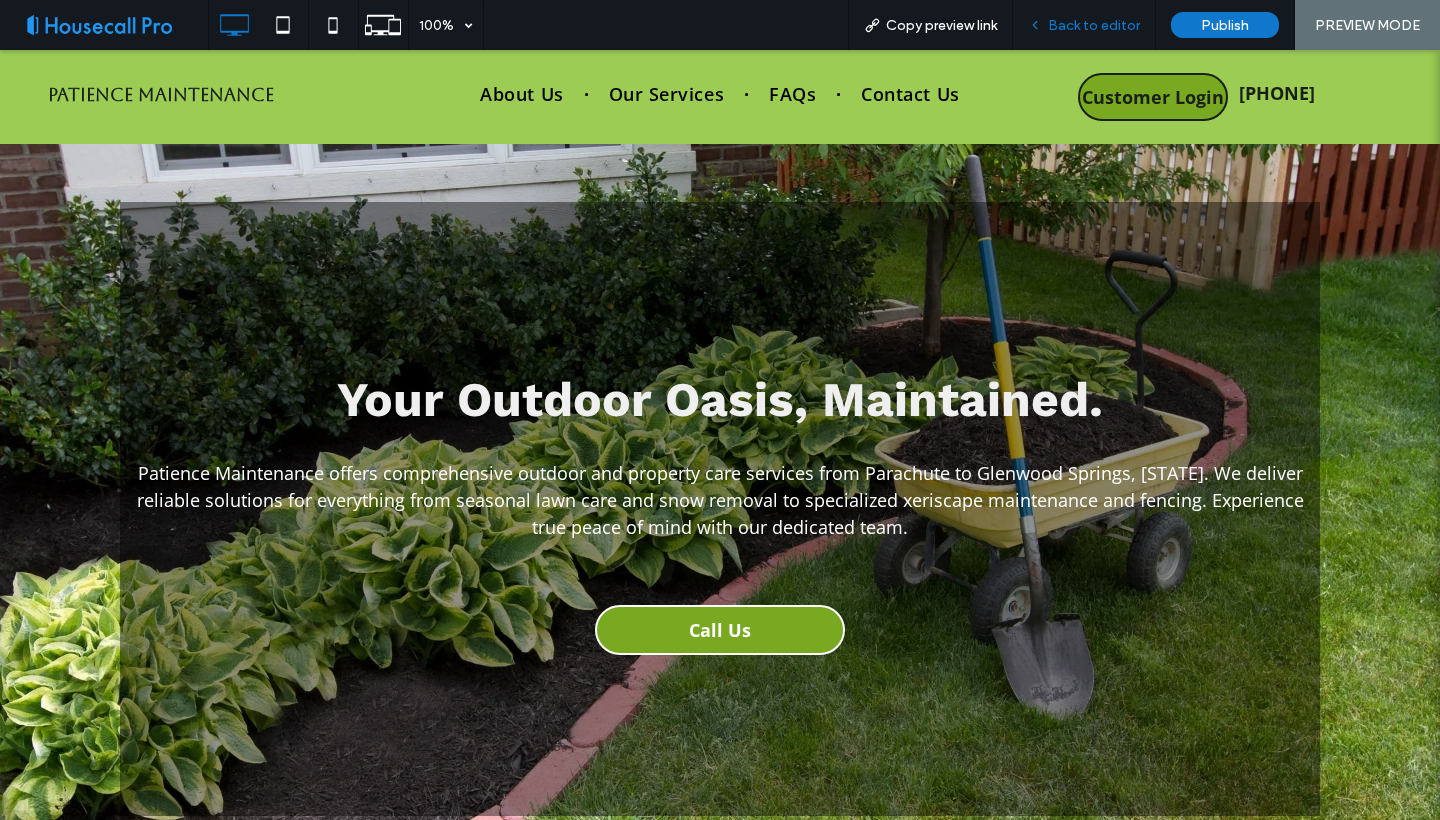 click on "Back to editor" at bounding box center [1094, 25] 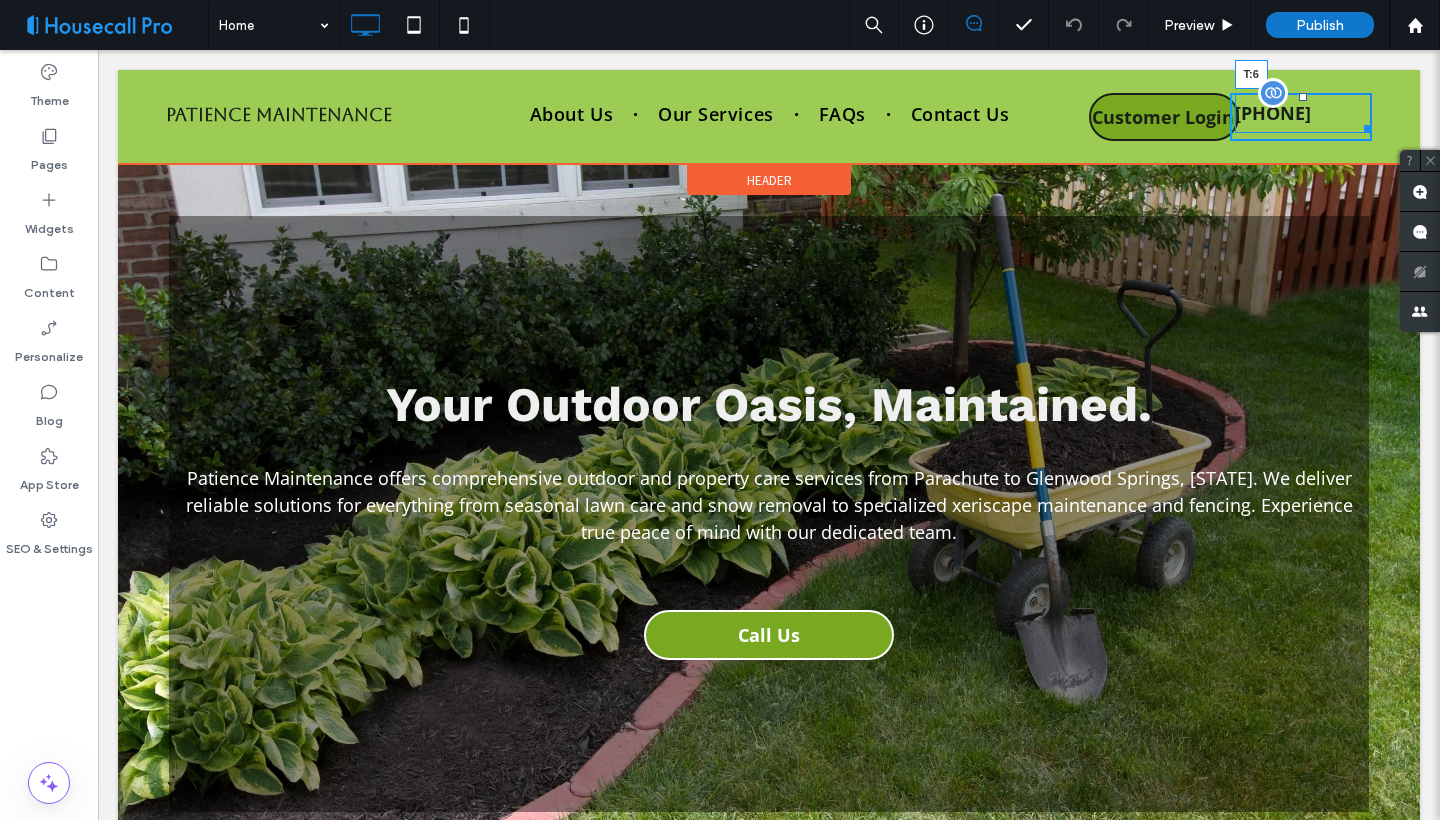 click at bounding box center (1303, 97) 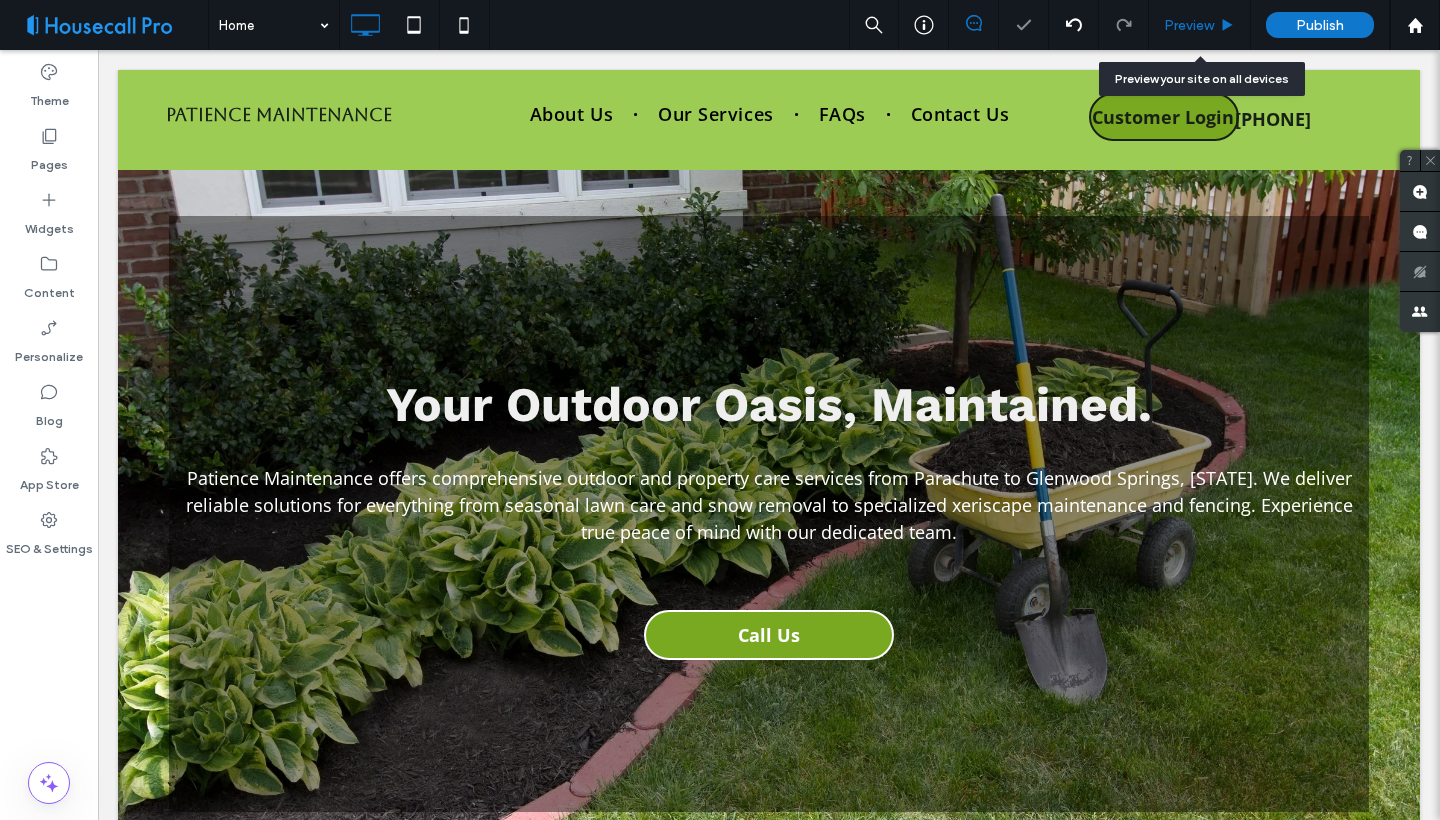 click on "Preview" at bounding box center (1189, 25) 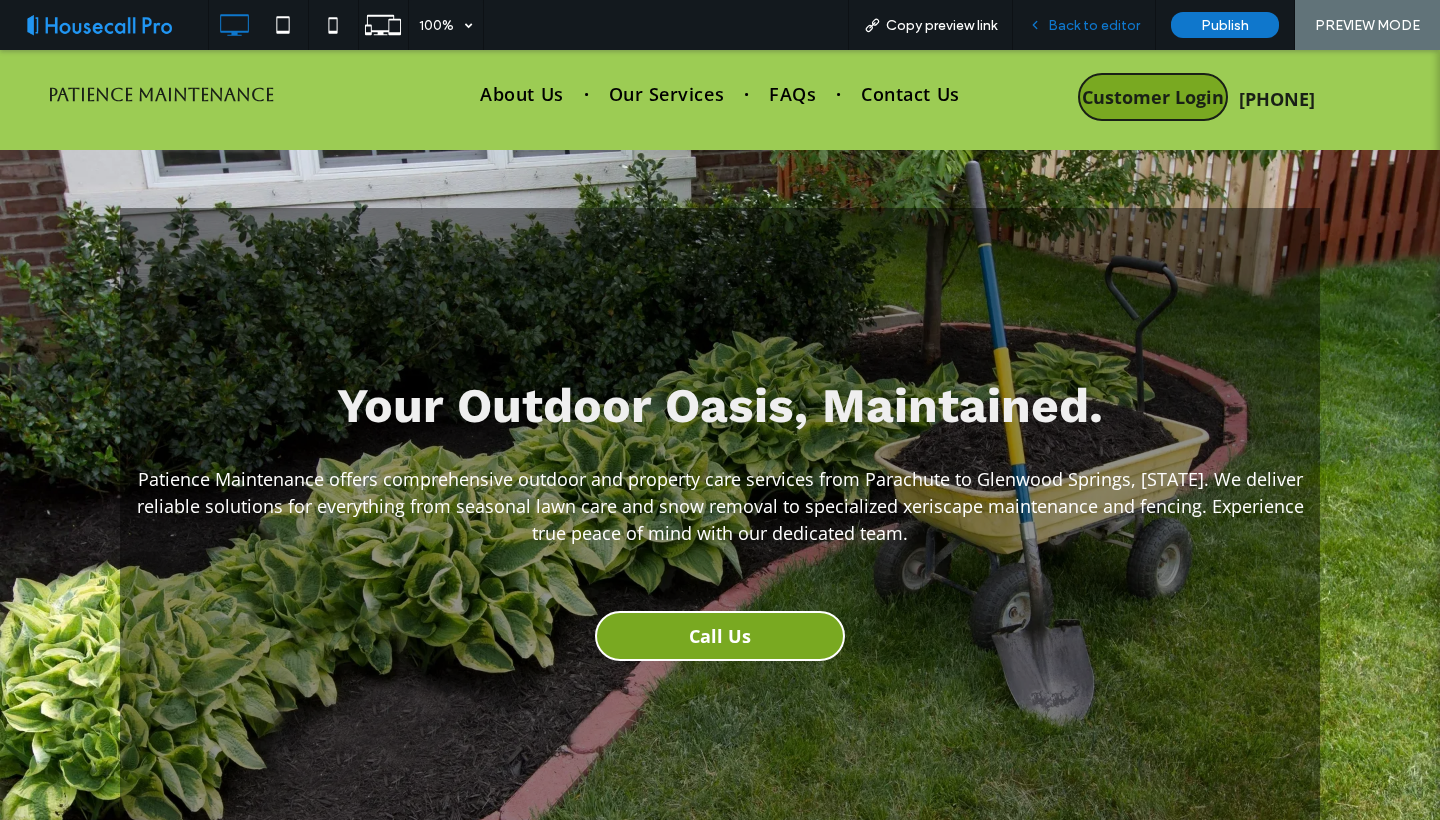 click on "Back to editor" at bounding box center (1094, 25) 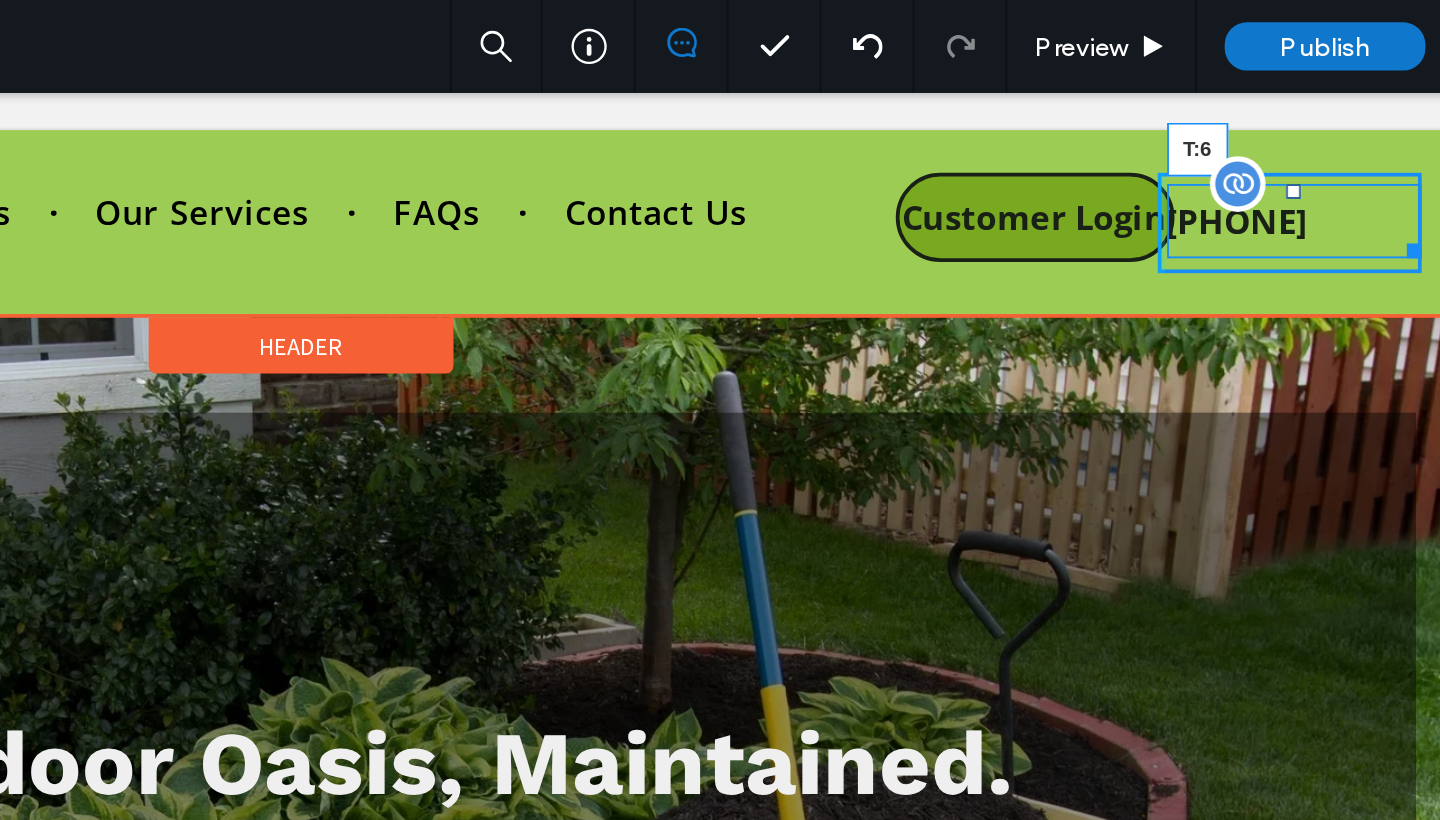 click at bounding box center [260, 145] 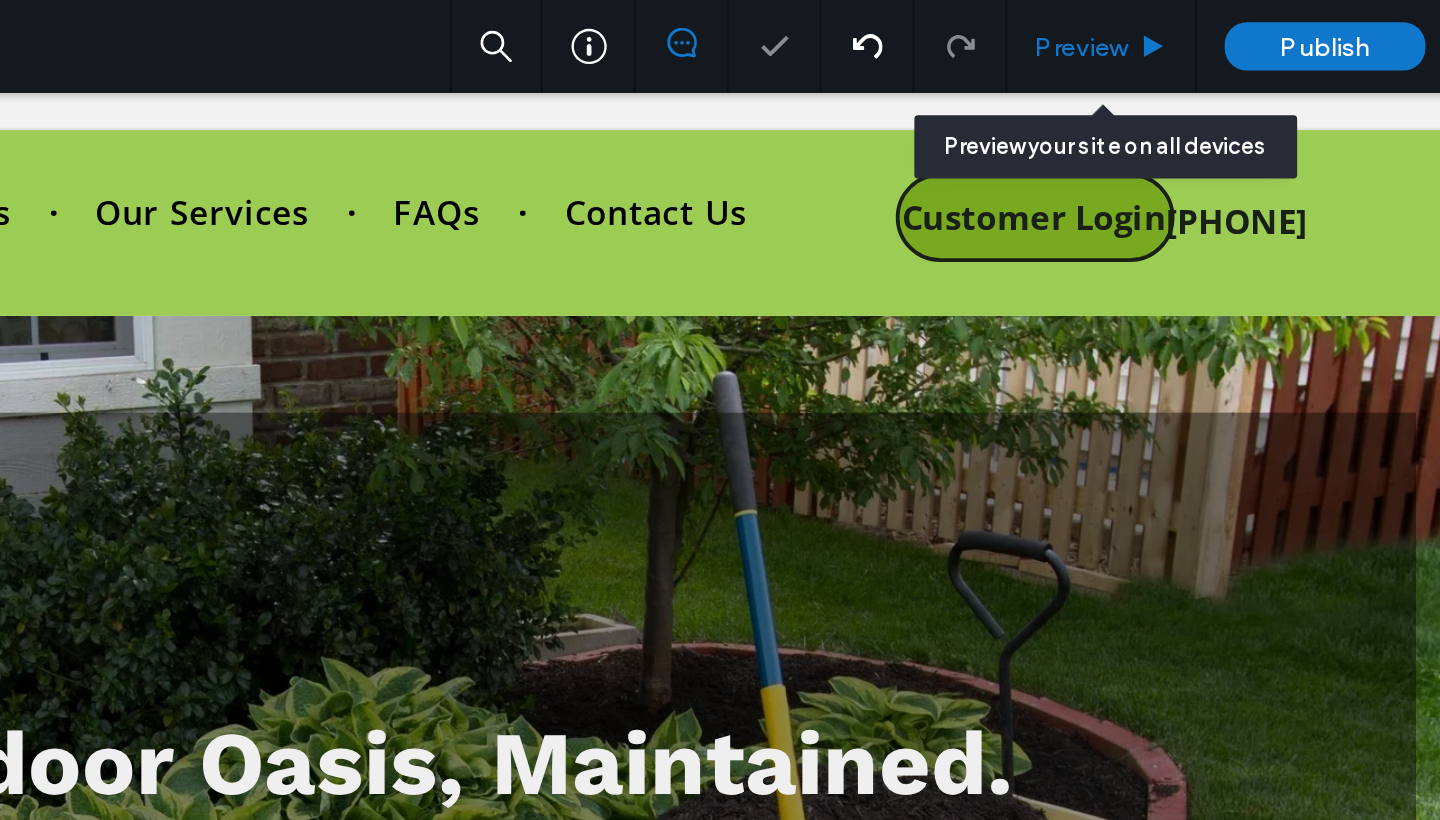 click on "Preview" at bounding box center (1189, 25) 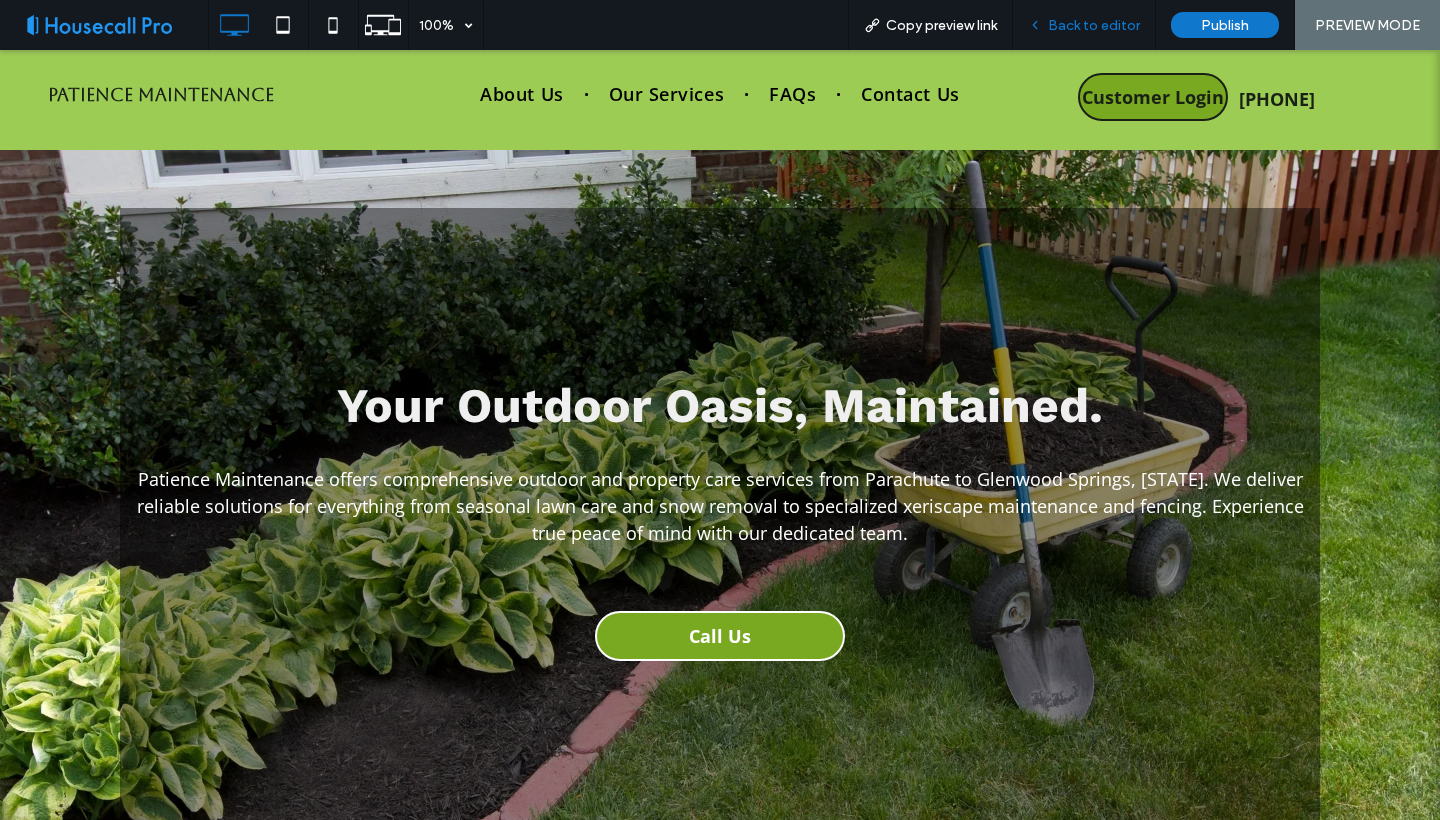 click on "Back to editor" at bounding box center (1094, 25) 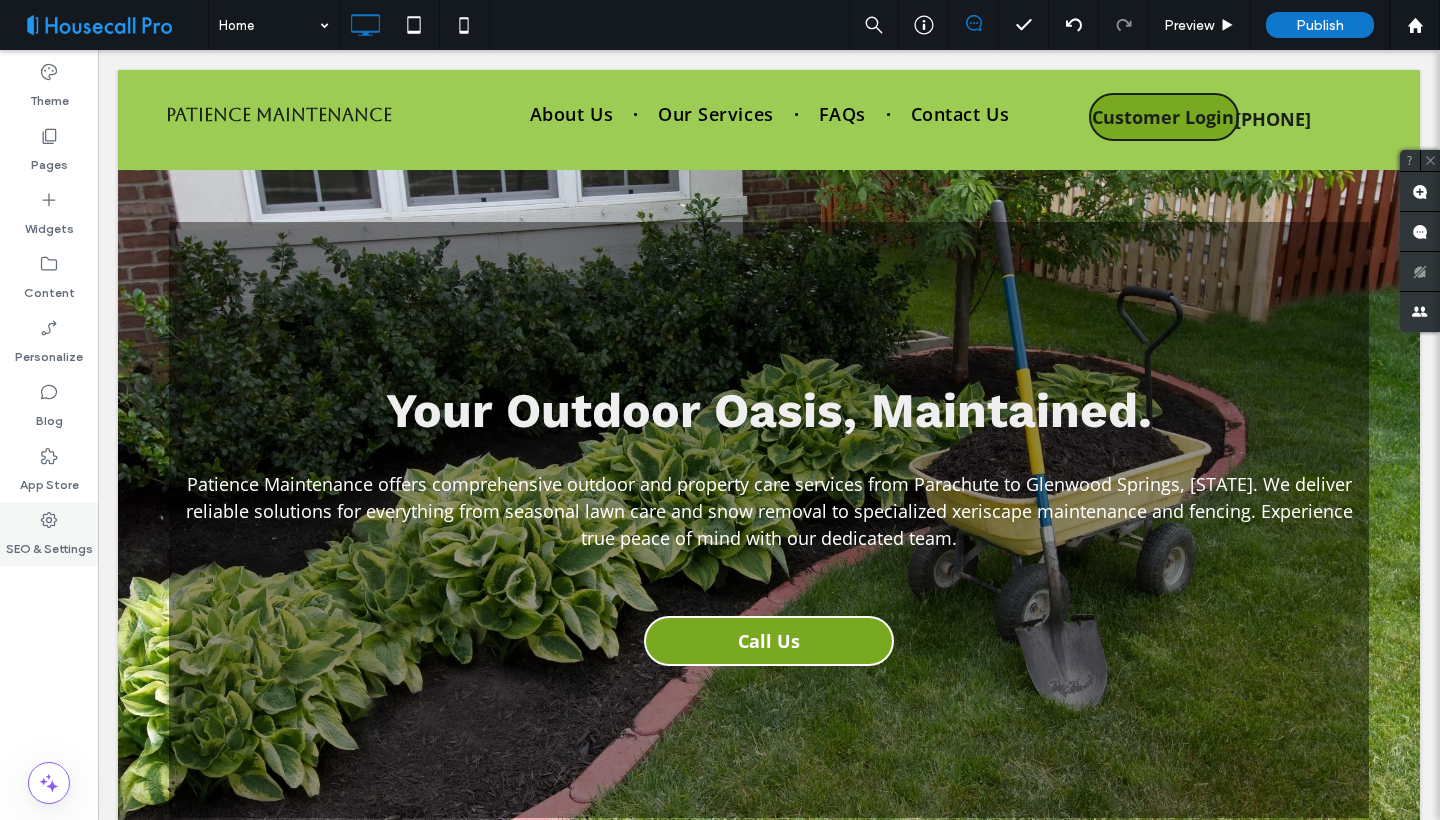 scroll, scrollTop: 0, scrollLeft: 0, axis: both 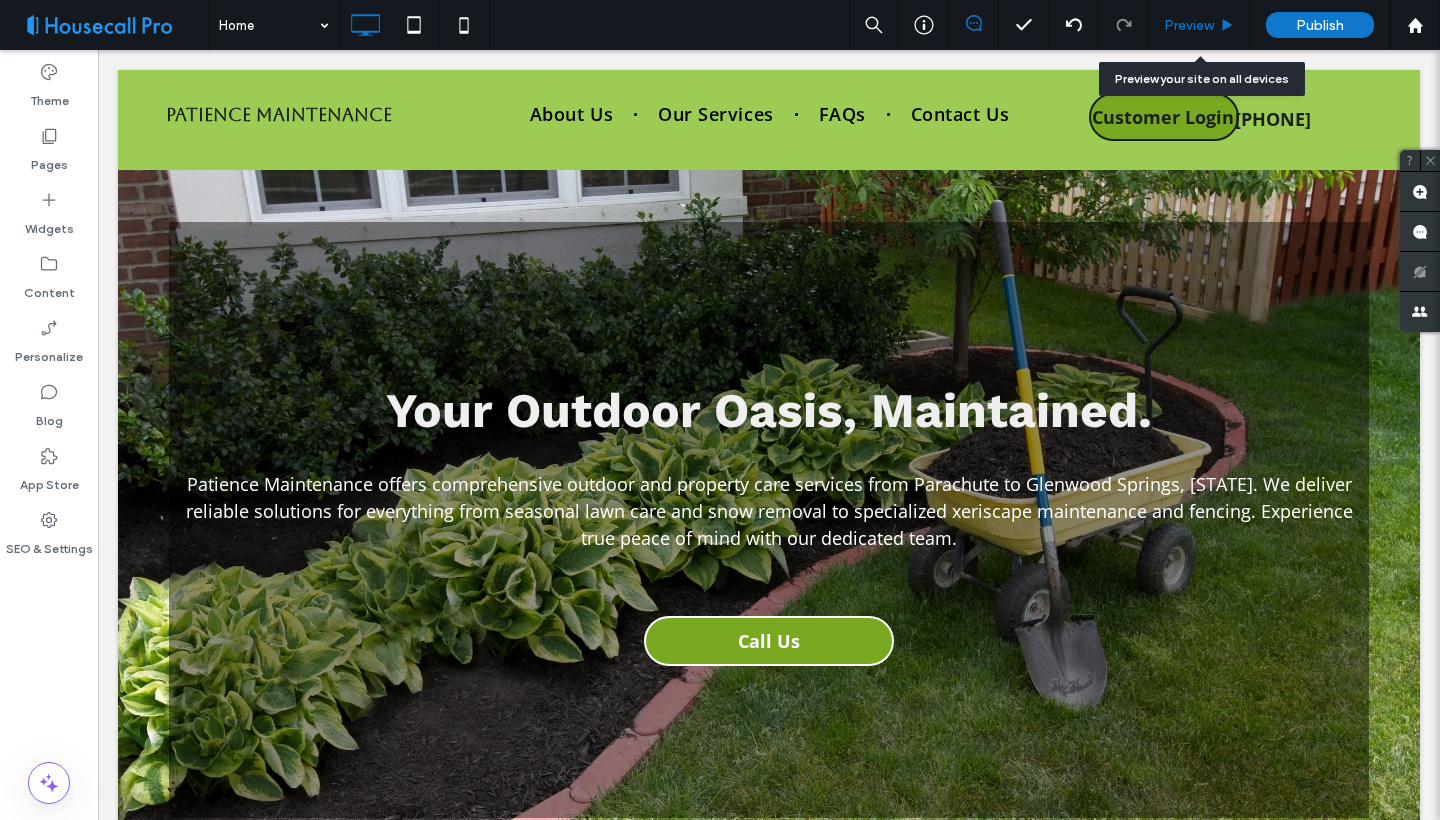 click on "Preview" at bounding box center [1189, 25] 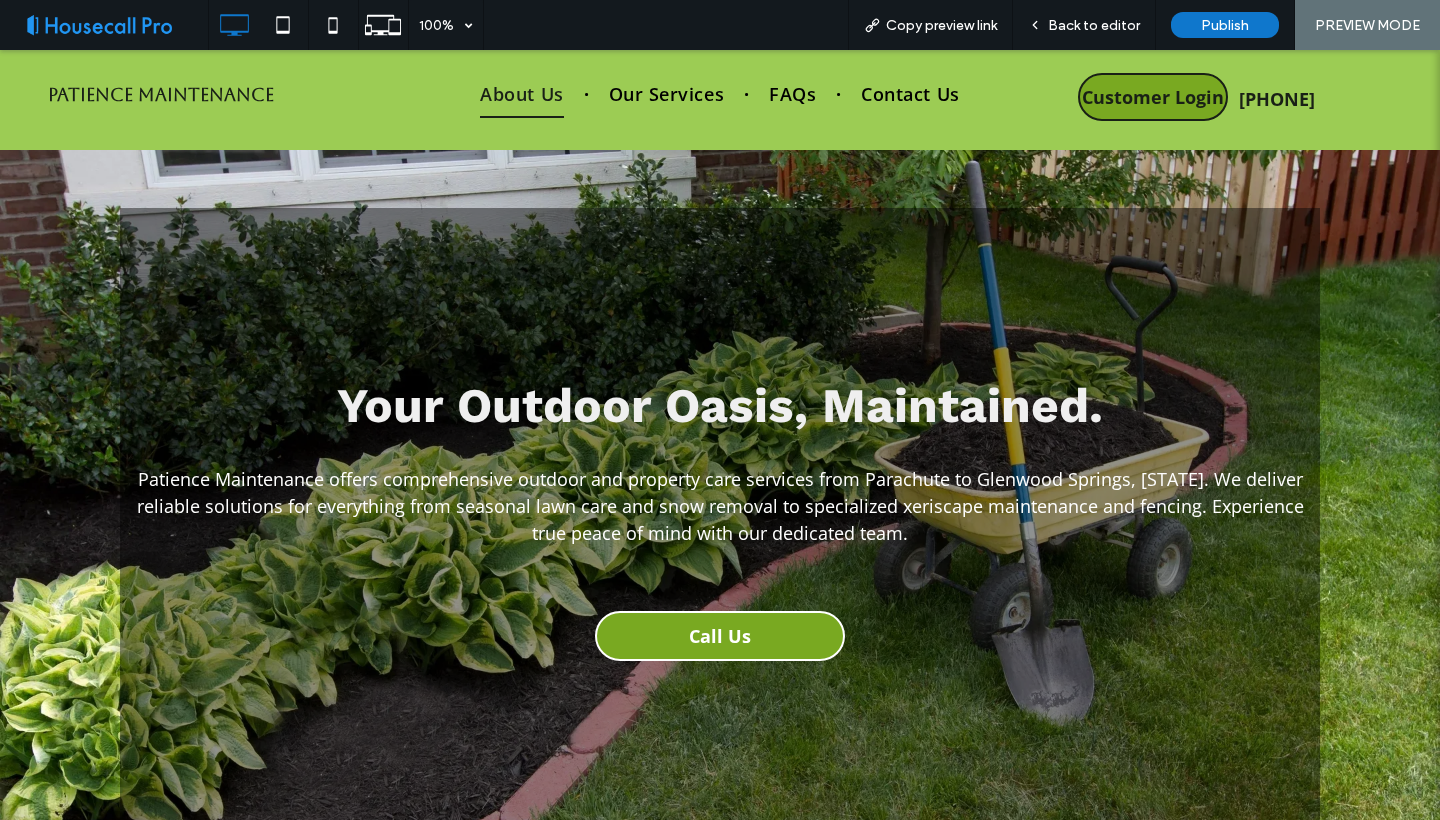 click on "About Us" at bounding box center [521, 94] 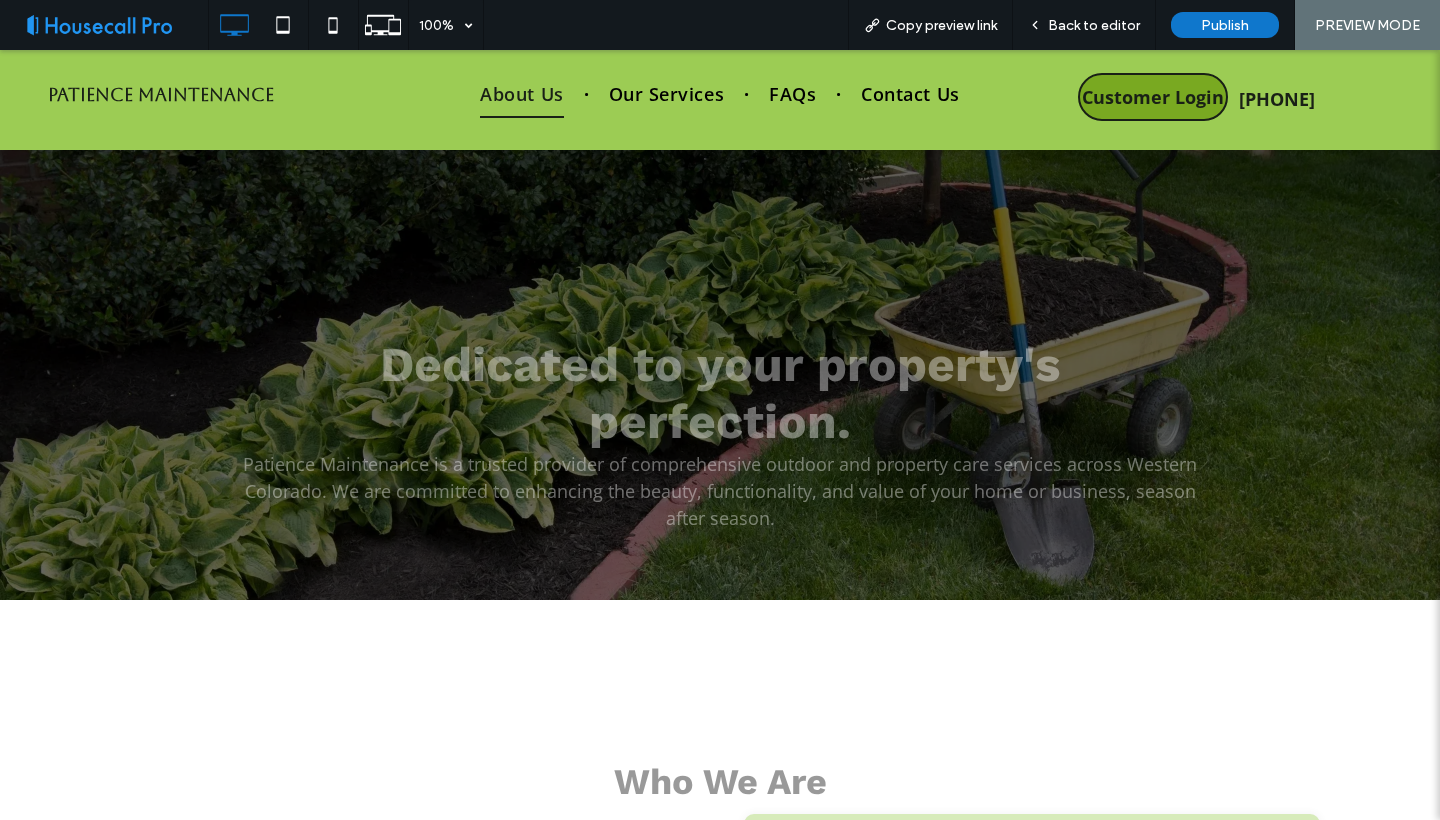 scroll, scrollTop: 0, scrollLeft: 0, axis: both 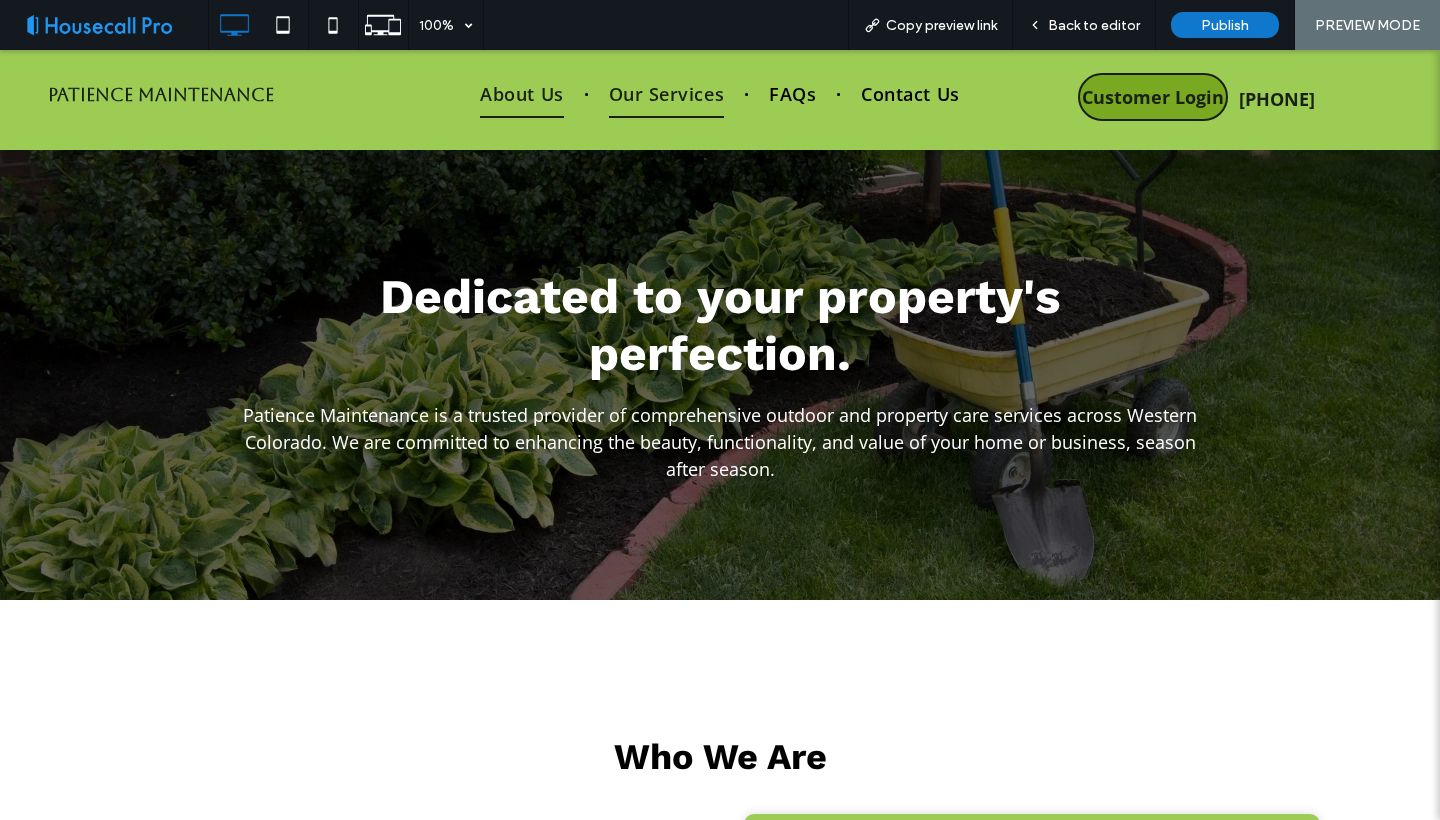 click on "Our Services" at bounding box center [666, 94] 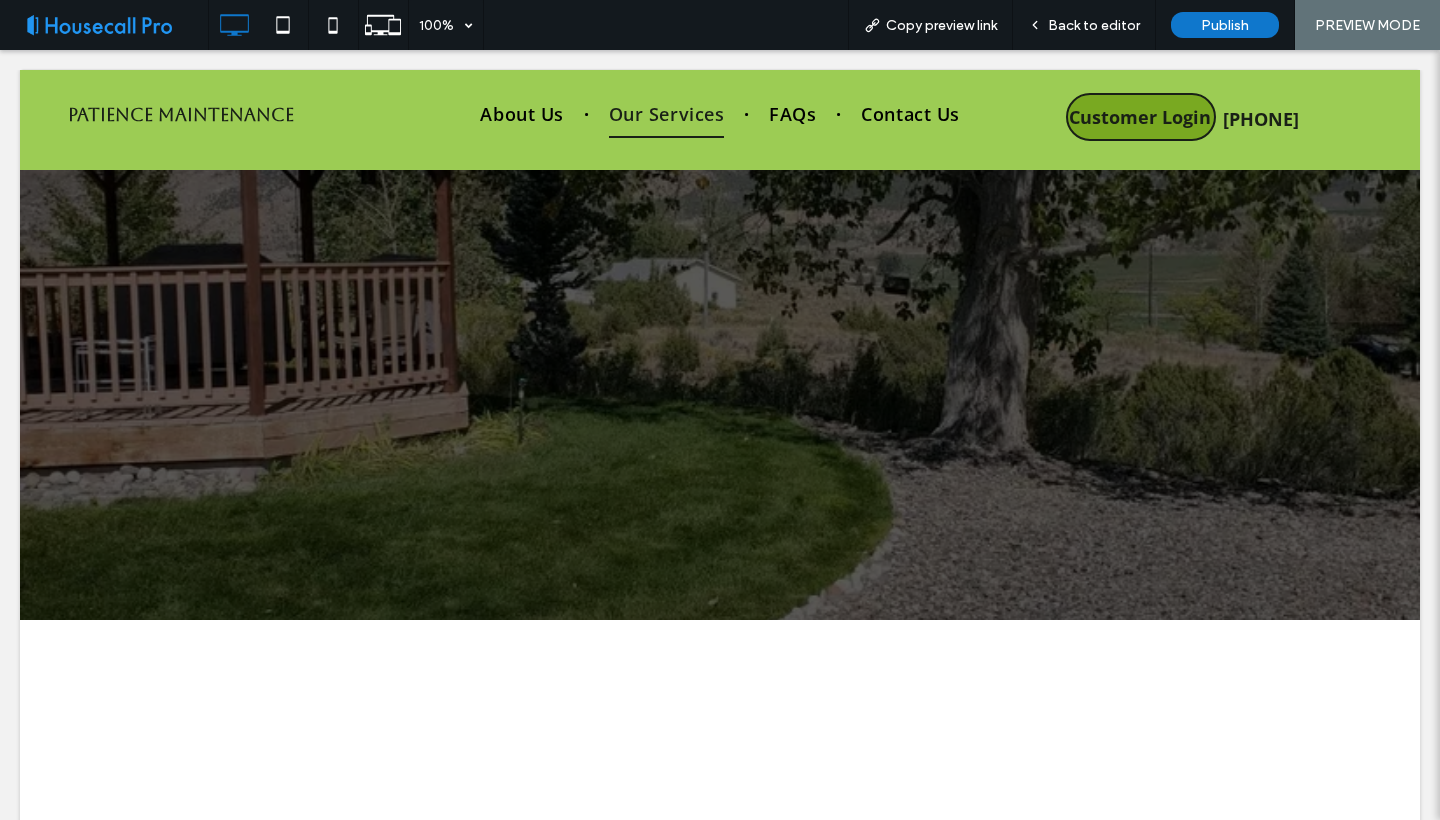 scroll, scrollTop: 0, scrollLeft: 0, axis: both 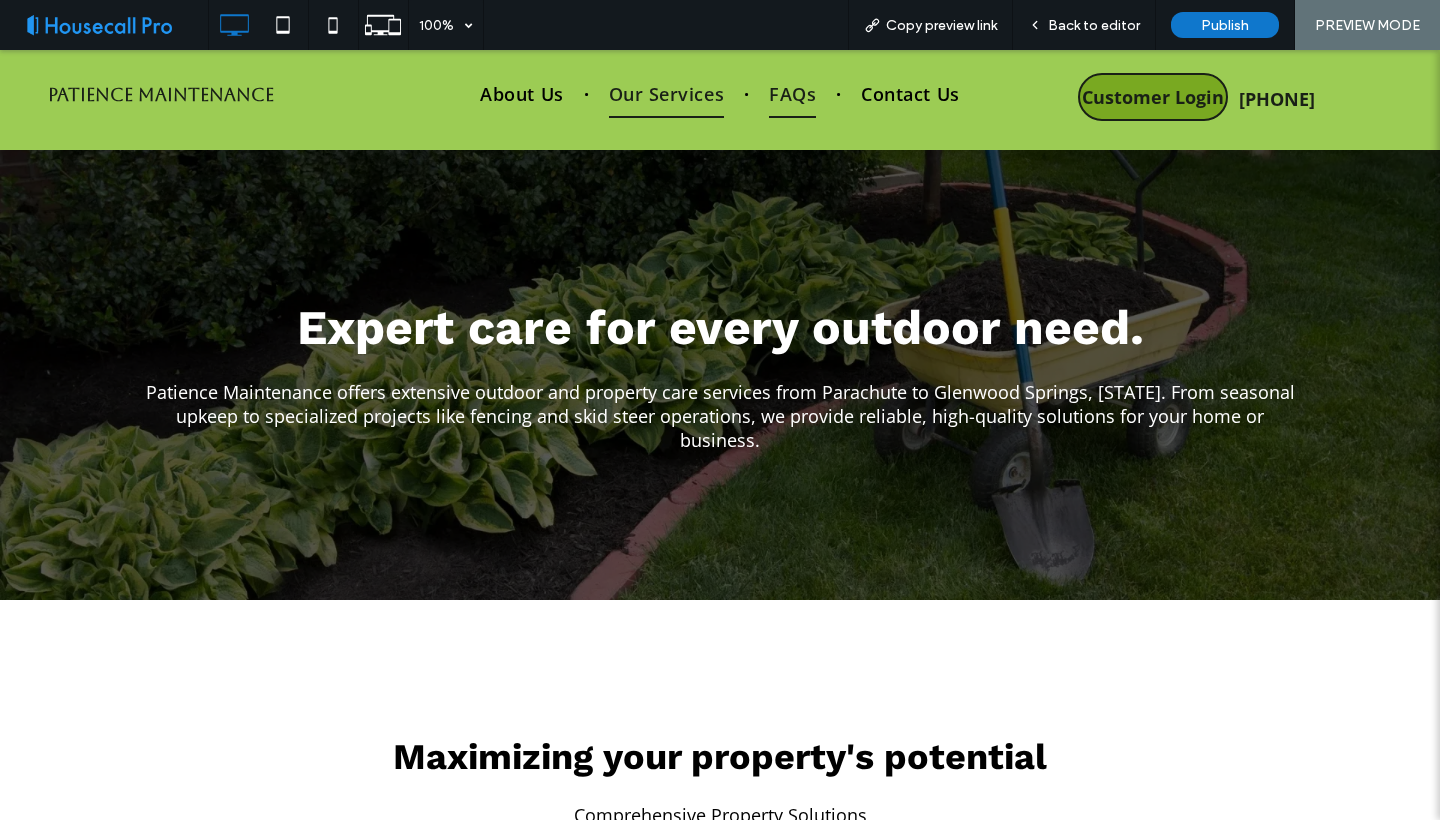 click on "FAQs" at bounding box center [792, 94] 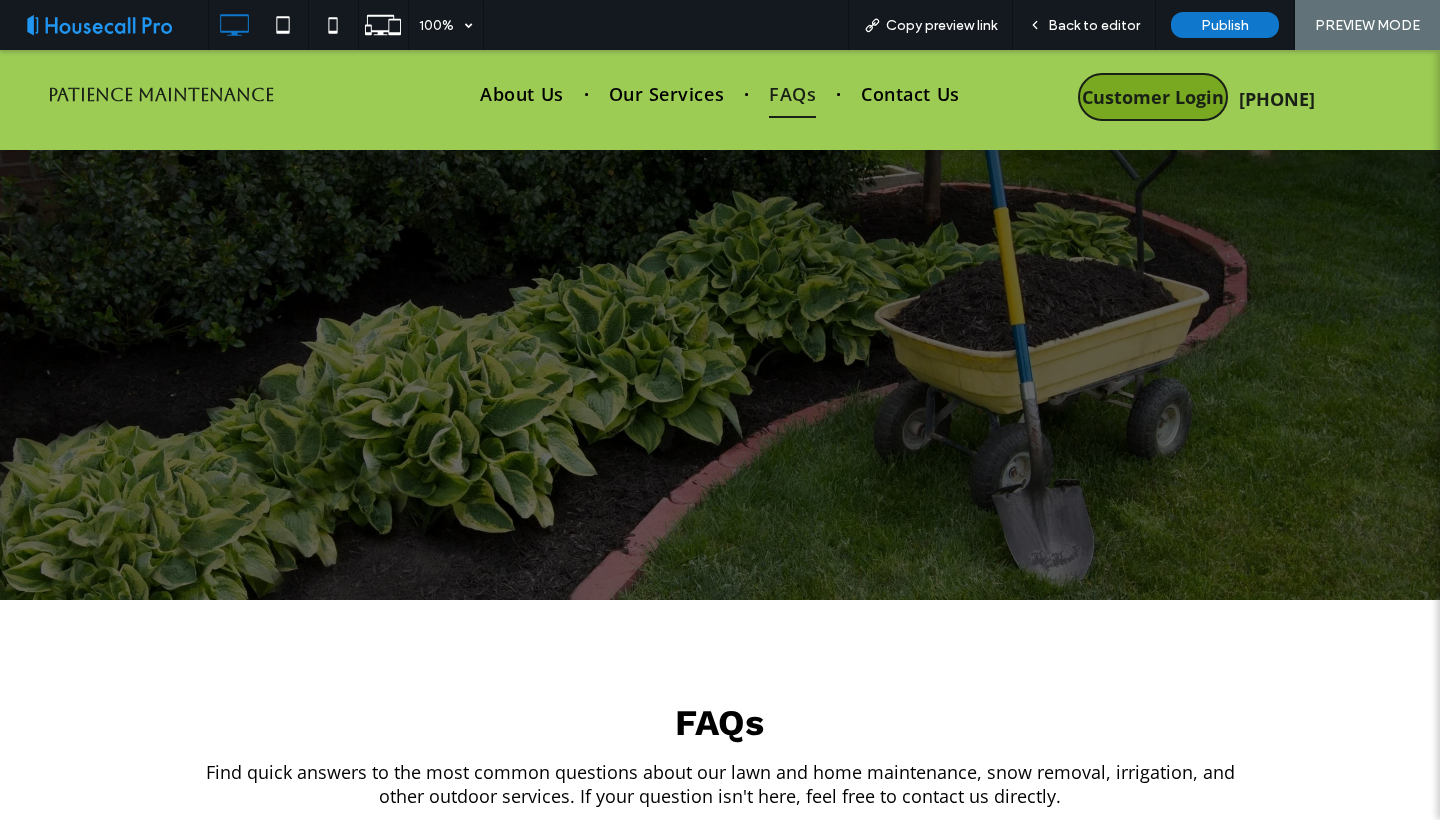 scroll, scrollTop: 0, scrollLeft: 0, axis: both 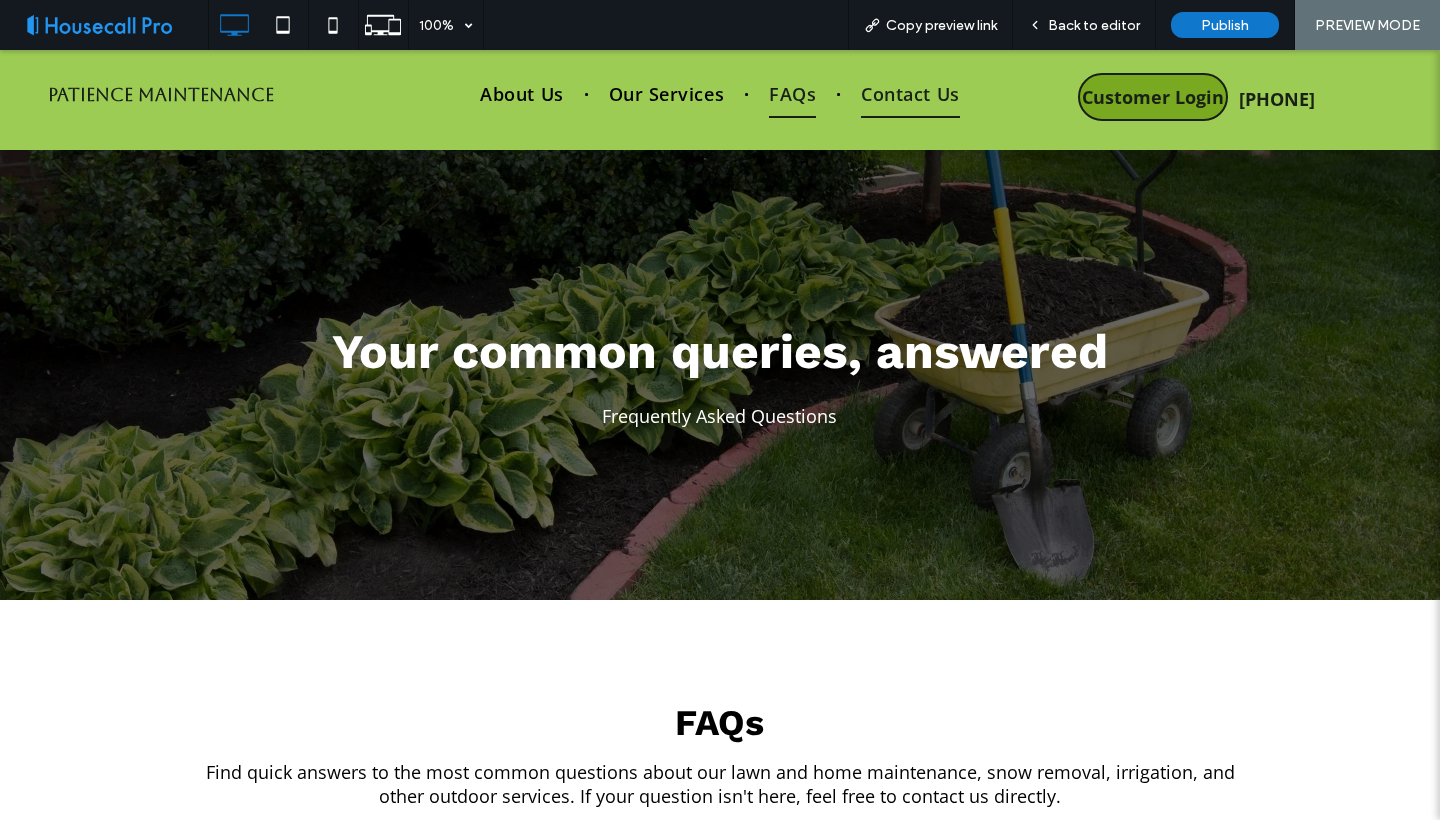 click on "Contact Us" at bounding box center [910, 94] 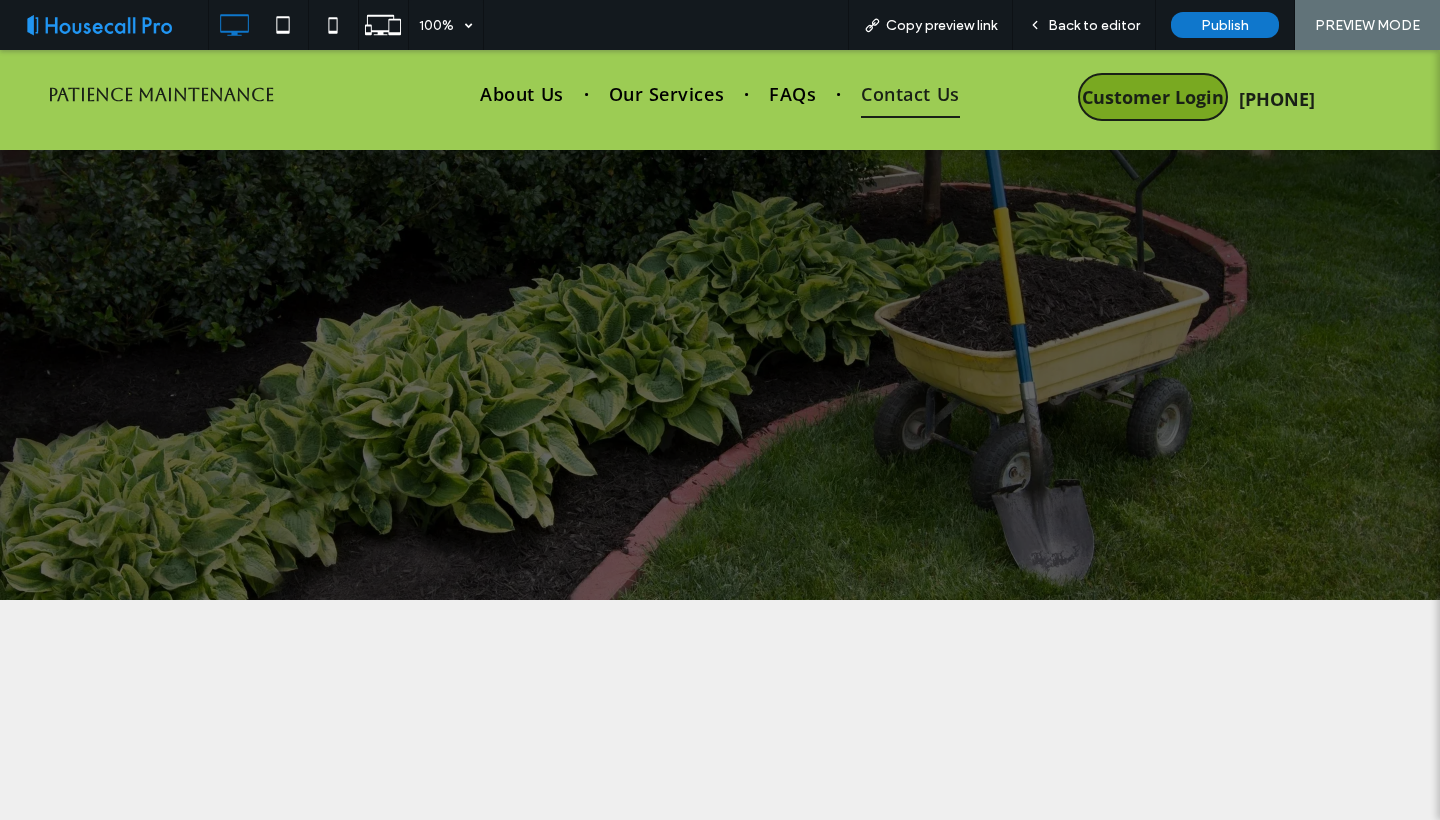 scroll, scrollTop: 0, scrollLeft: 0, axis: both 